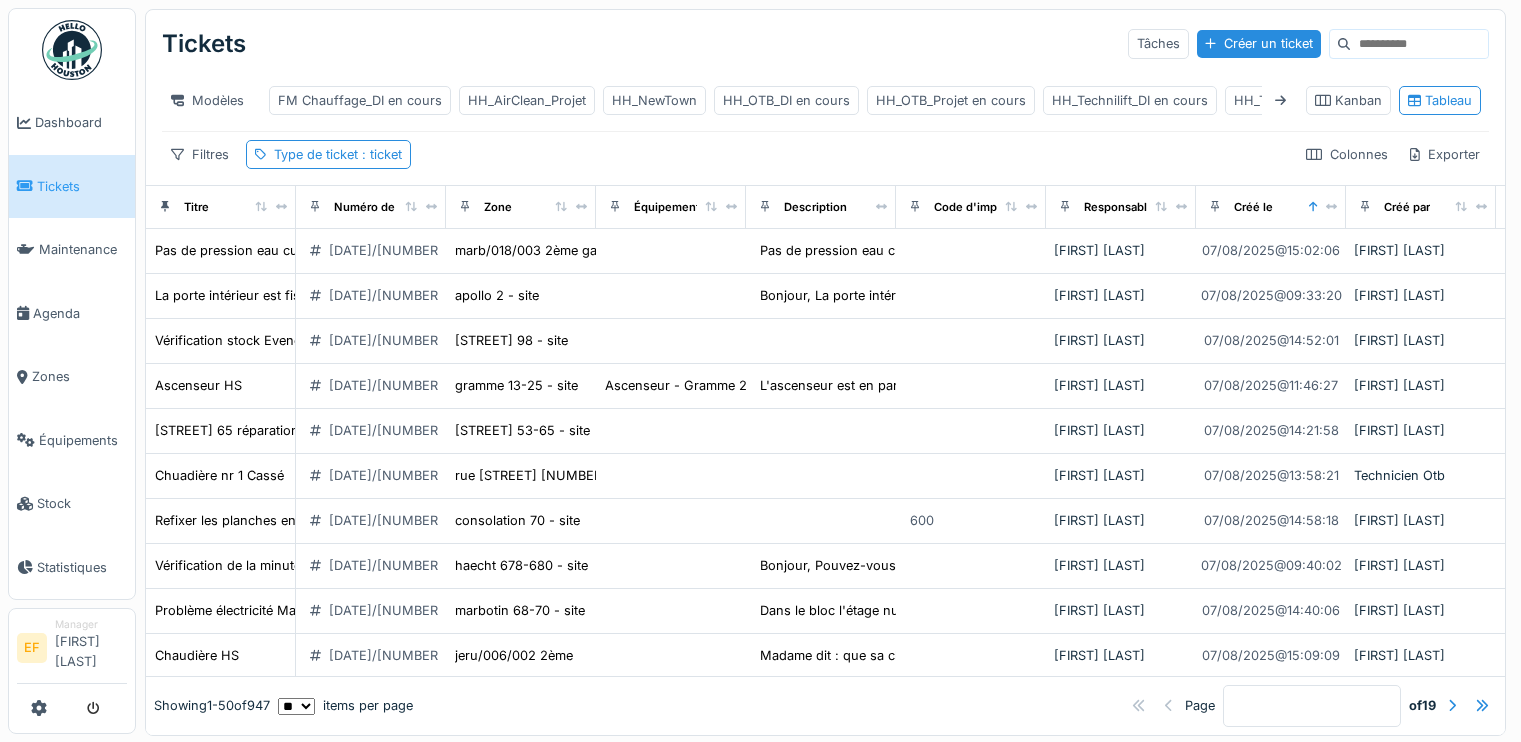 scroll, scrollTop: 0, scrollLeft: 0, axis: both 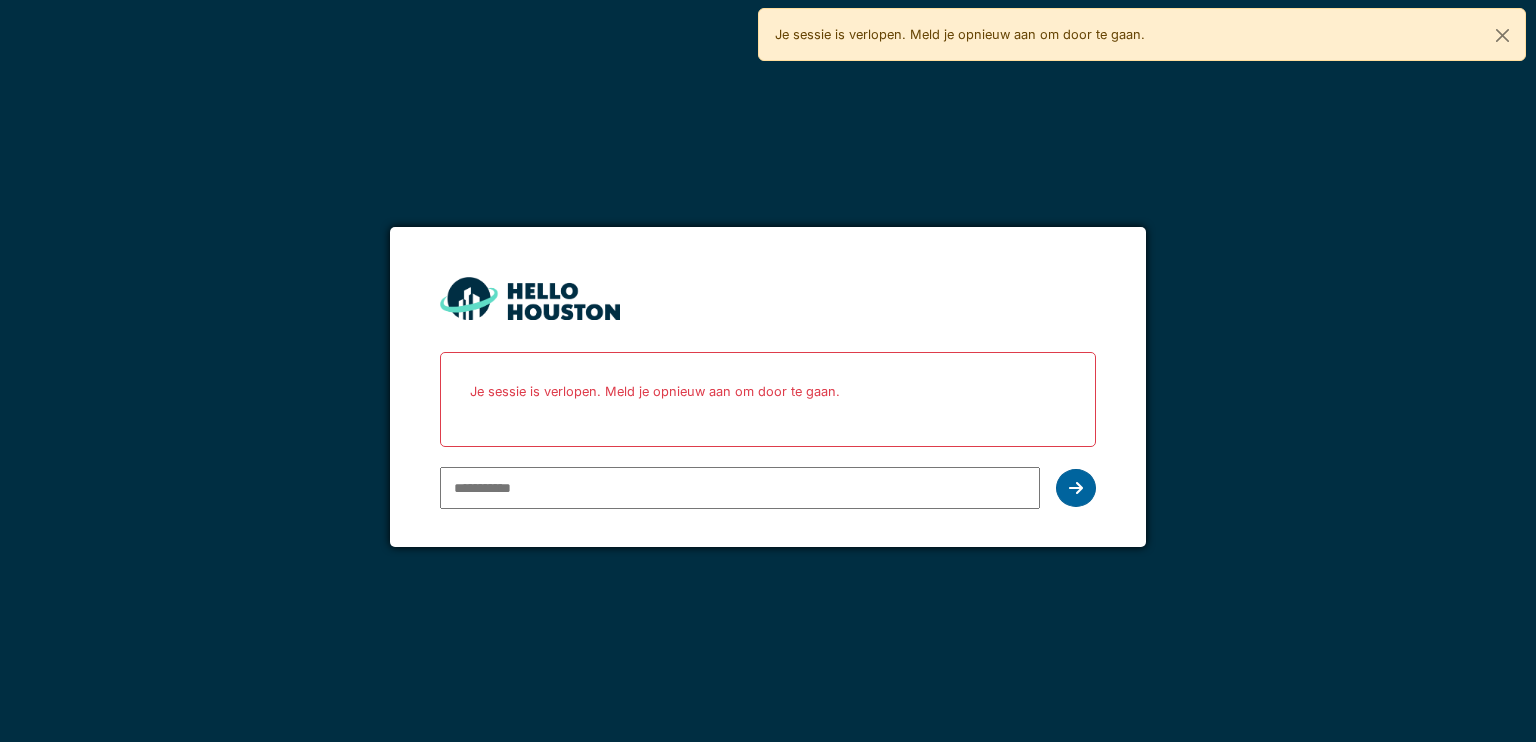 type on "**********" 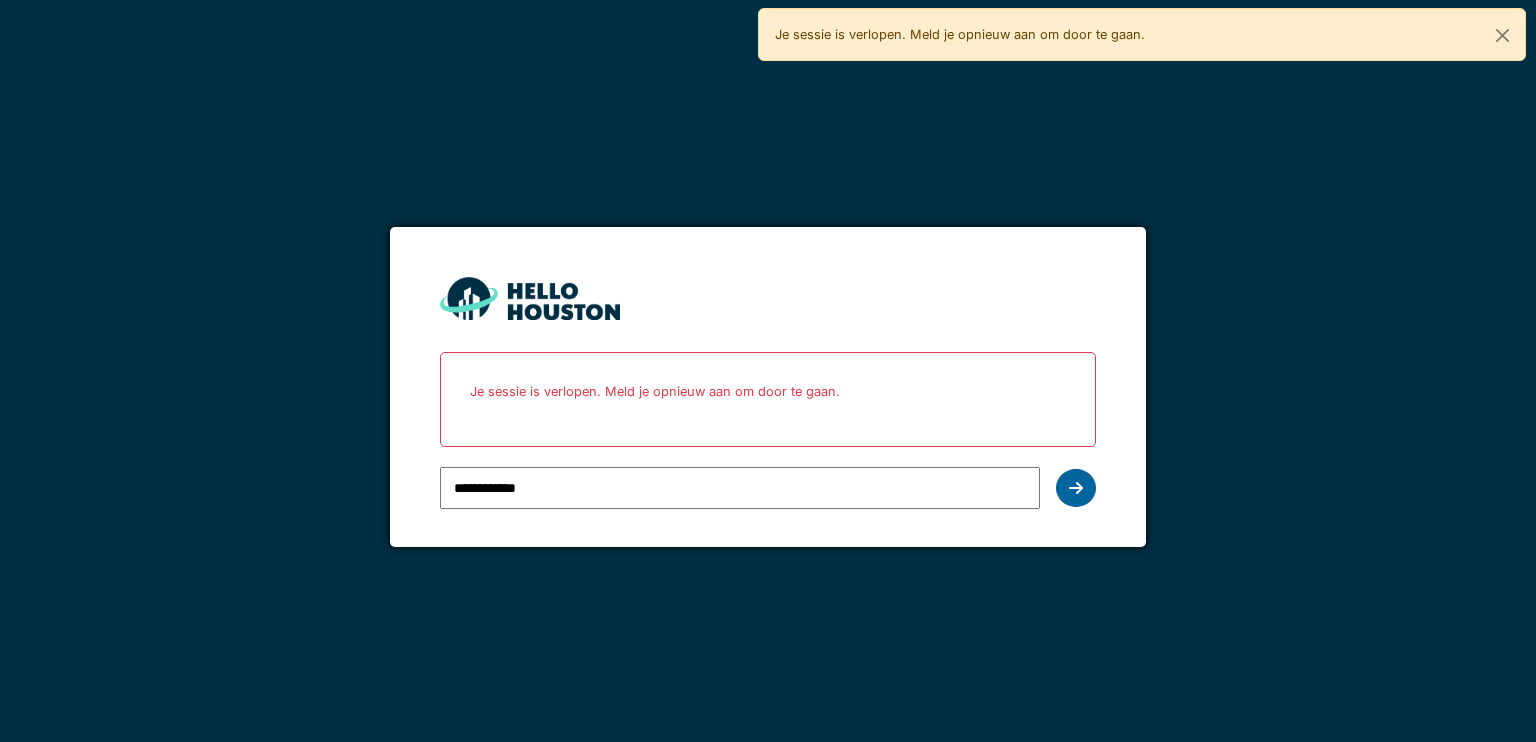 click at bounding box center (1076, 488) 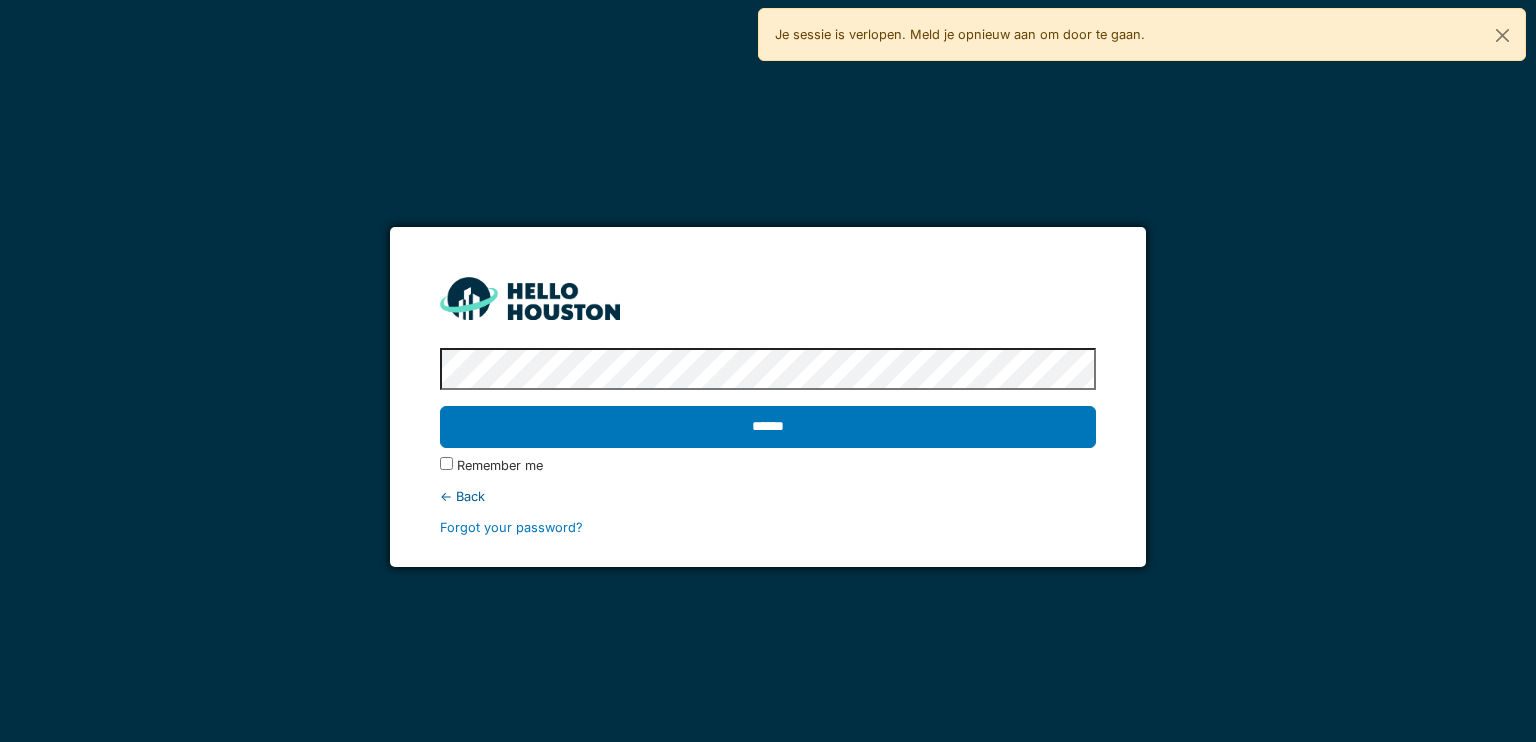 click on "******" at bounding box center [767, 427] 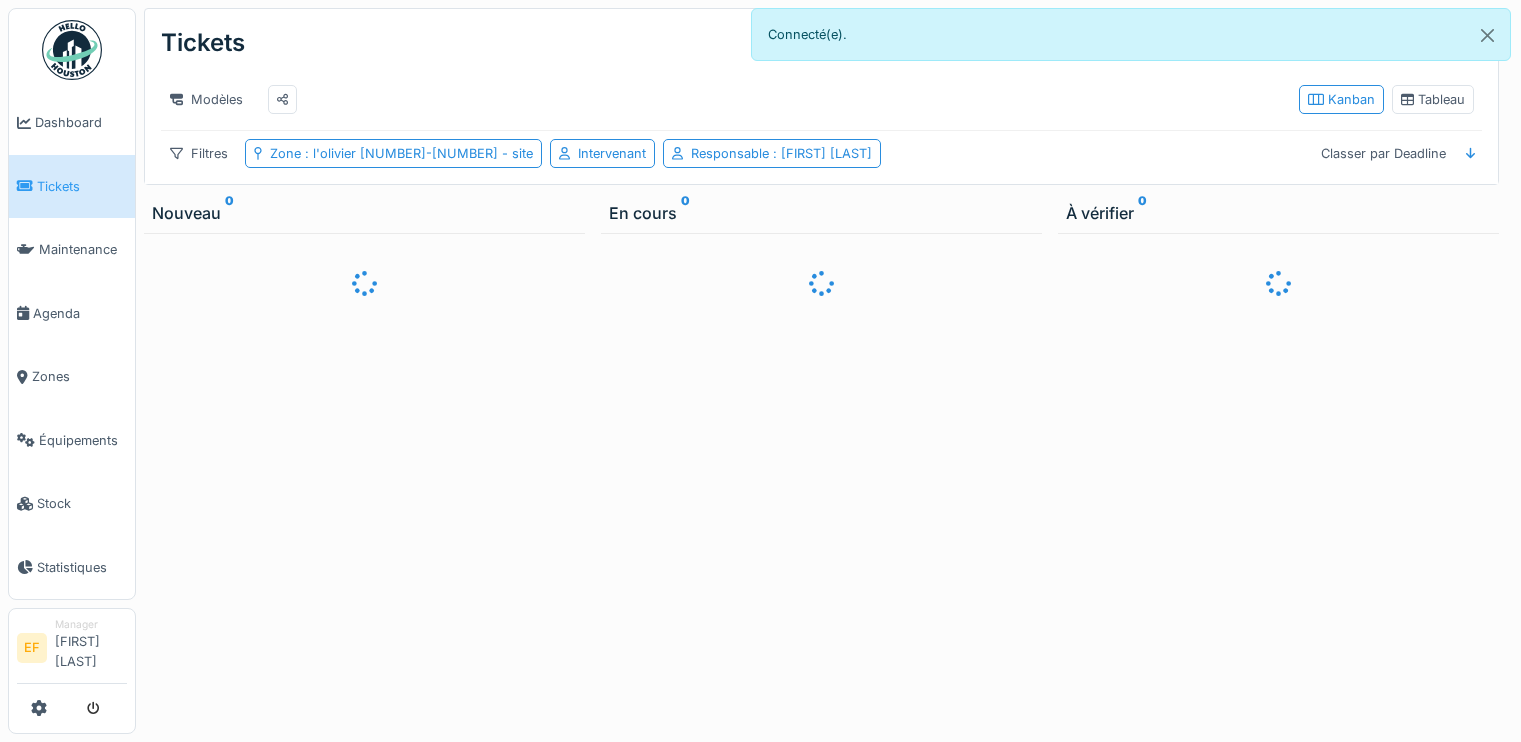 scroll, scrollTop: 0, scrollLeft: 0, axis: both 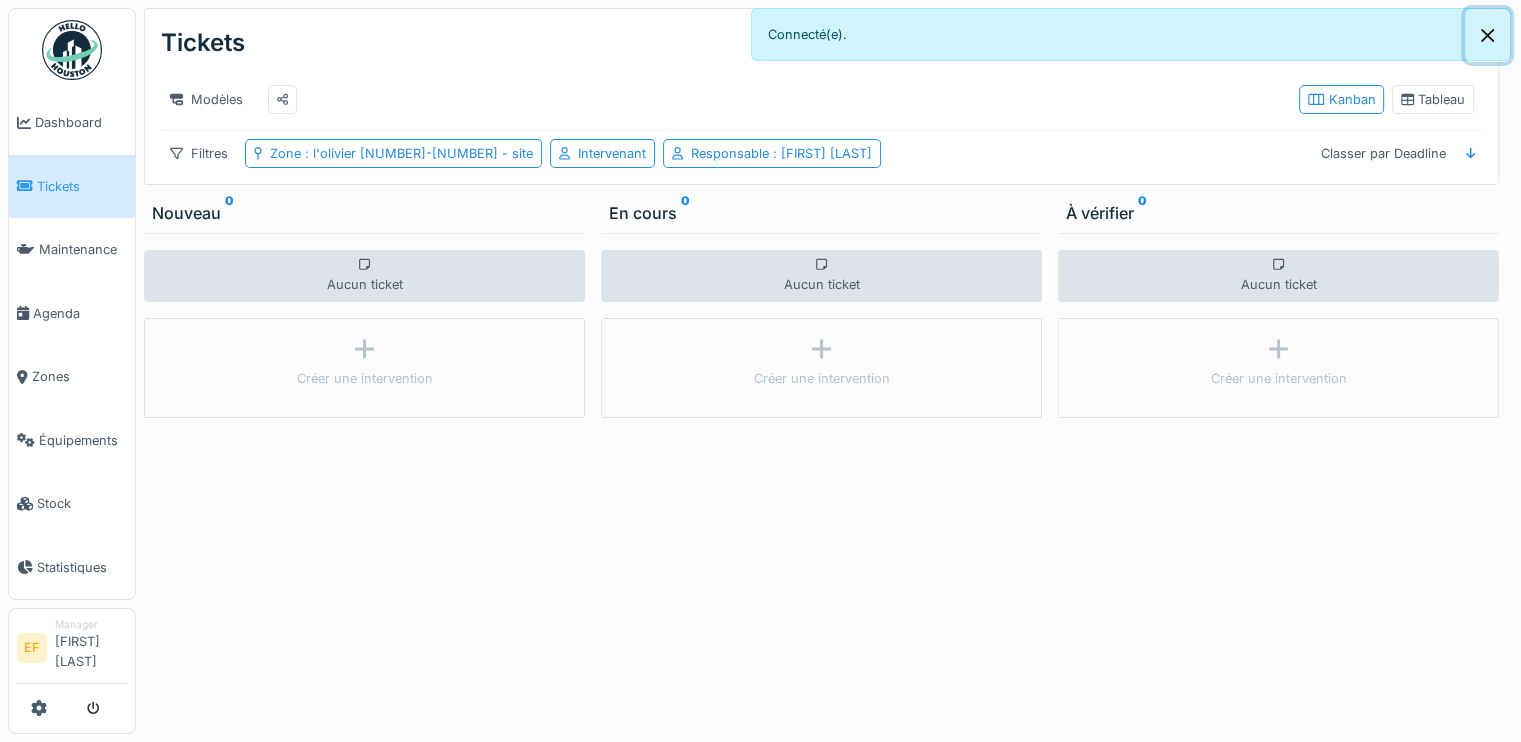 click at bounding box center [1487, 35] 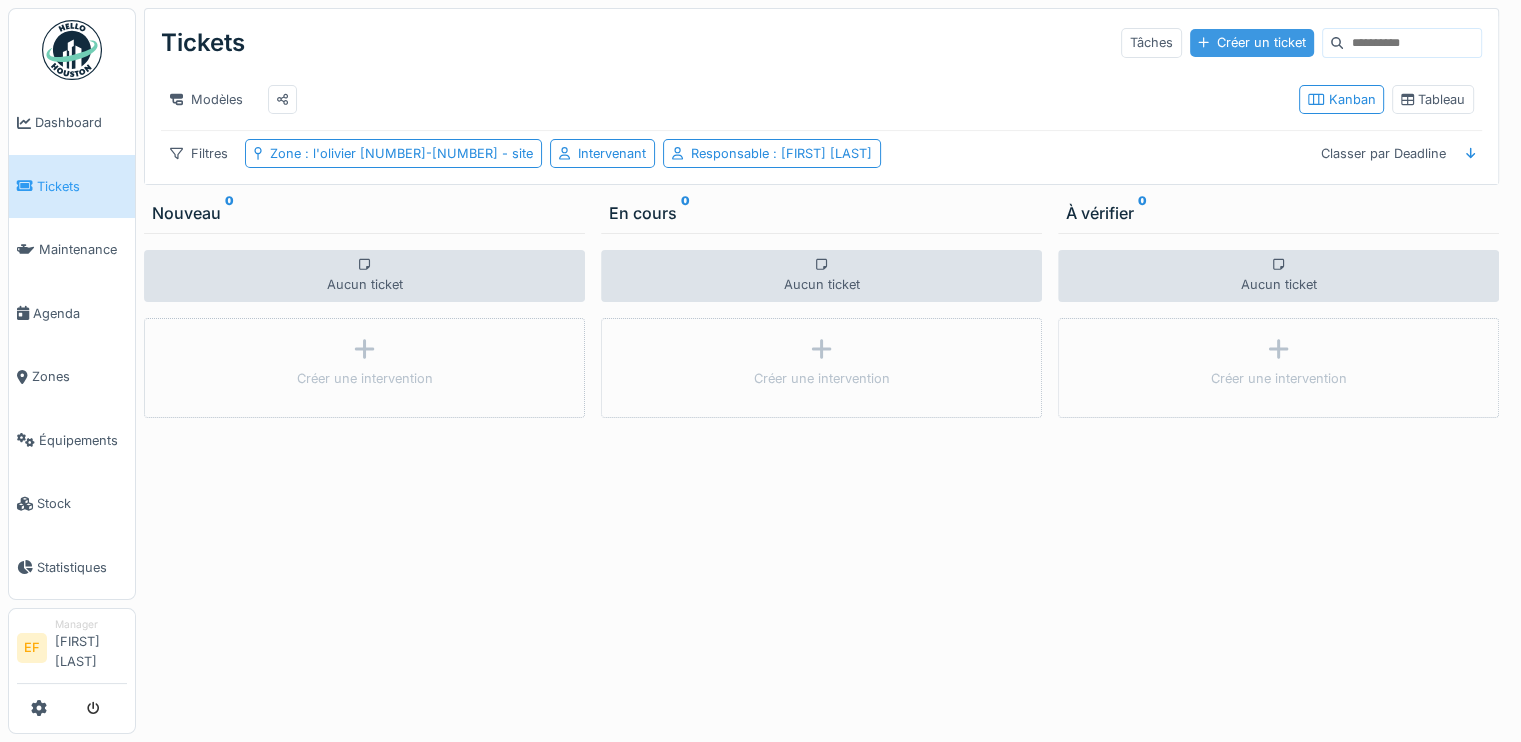 click on "Créer un ticket" at bounding box center [1252, 42] 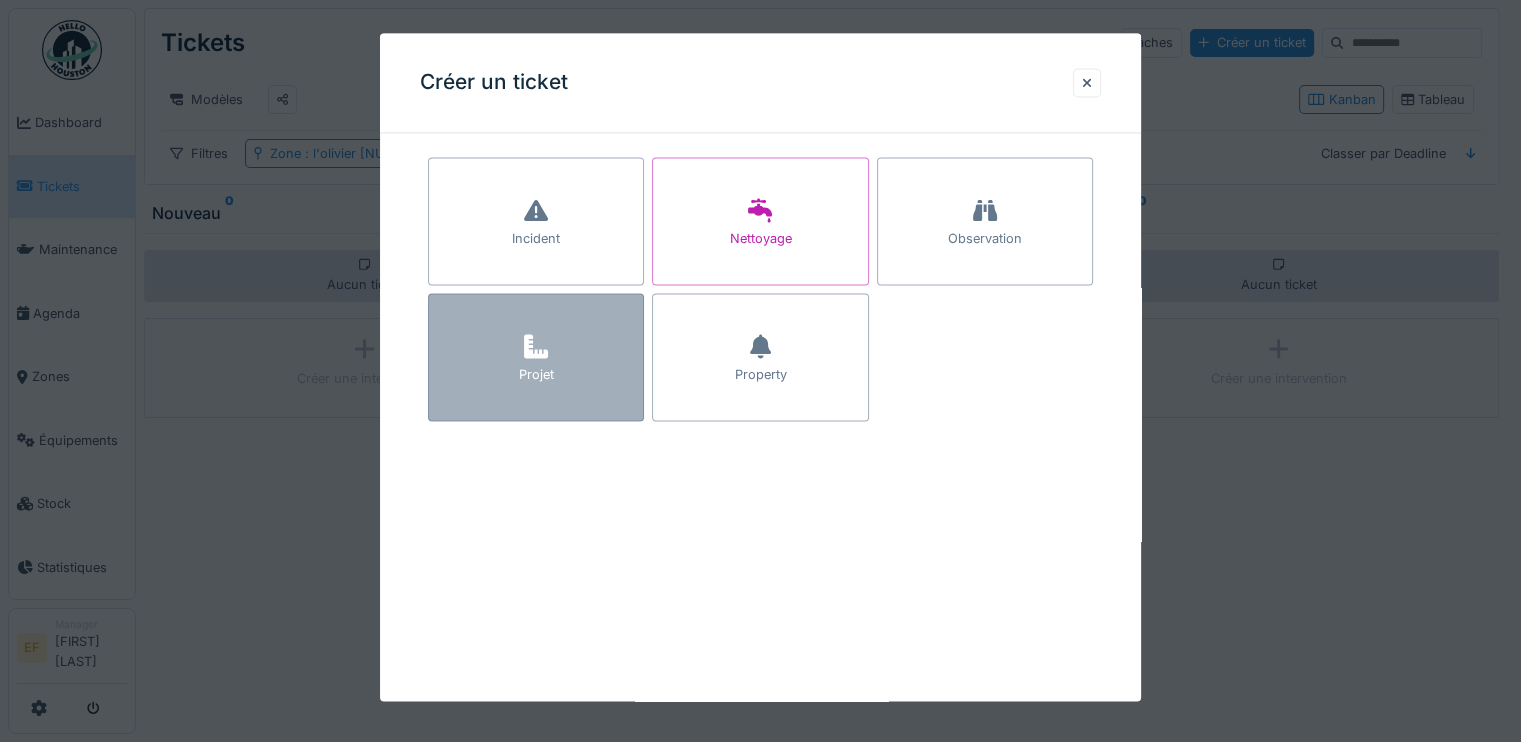 click 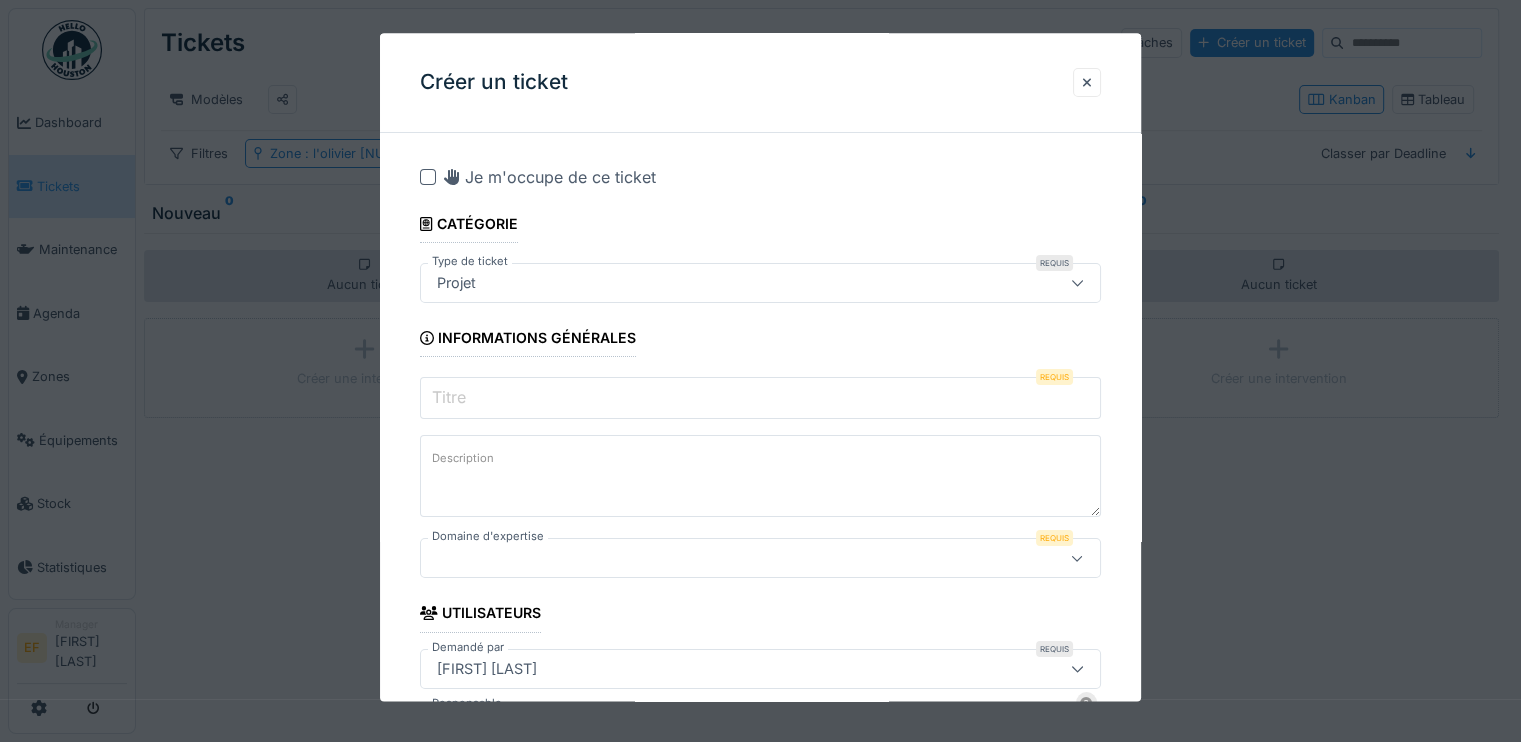 click on "Titre" at bounding box center [449, 398] 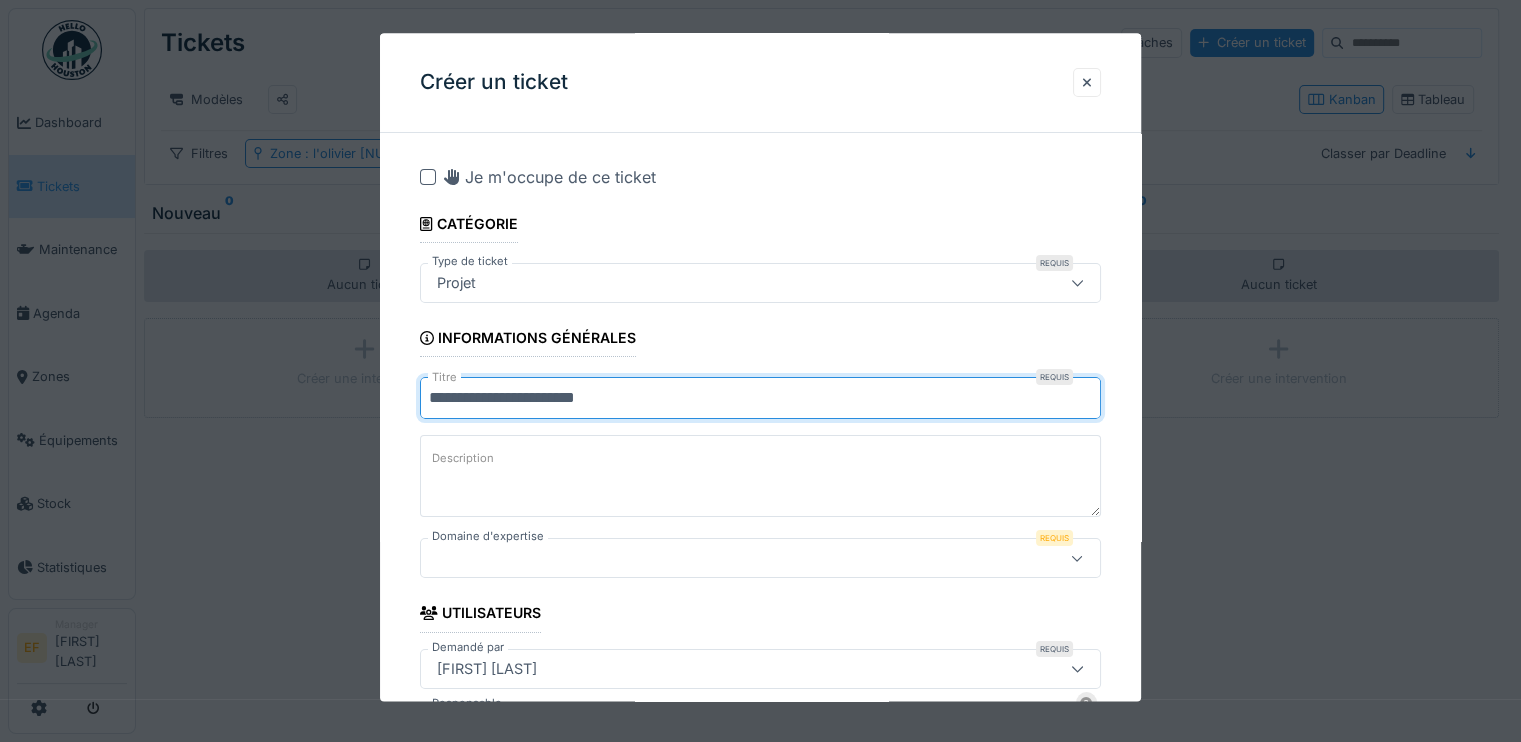 click on "**********" at bounding box center [760, 399] 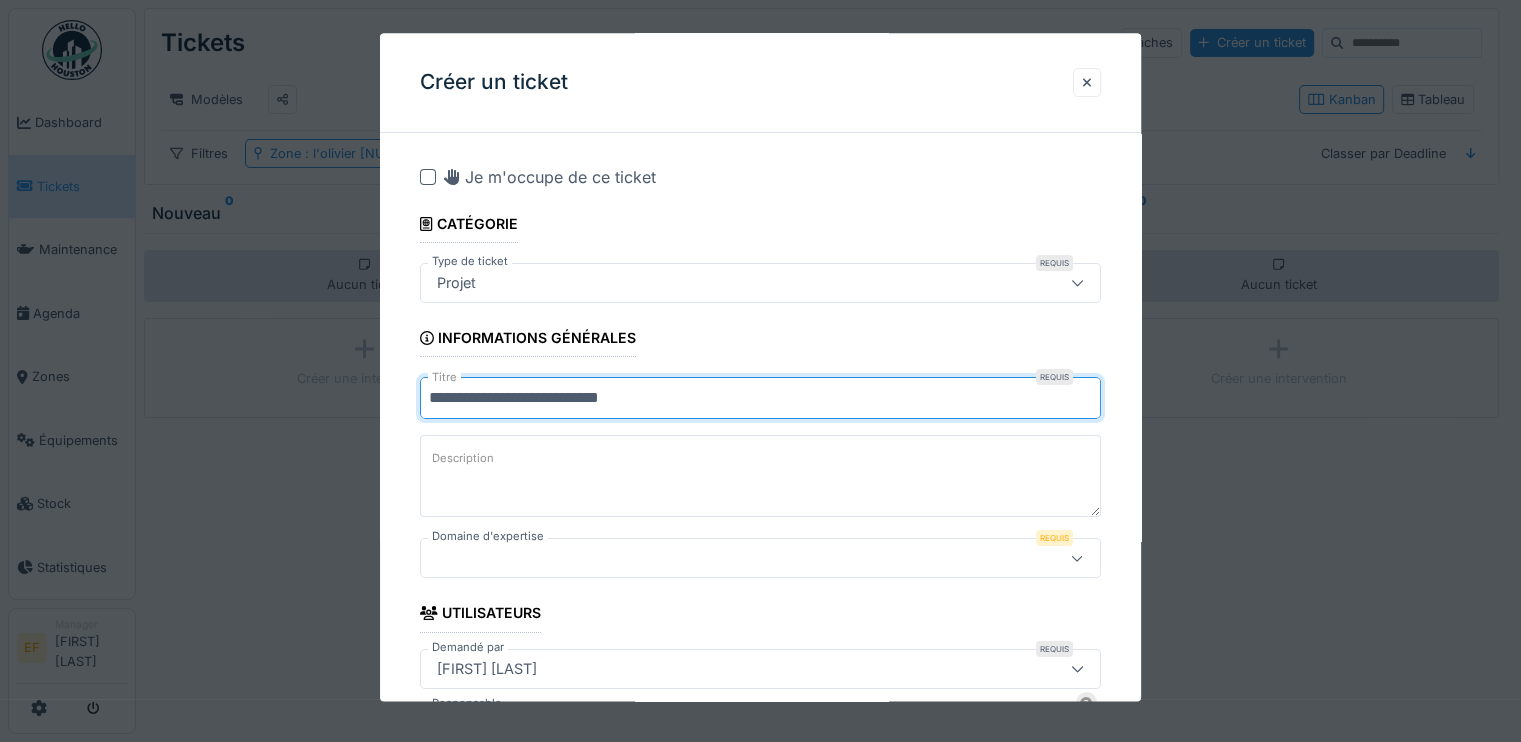 type on "**********" 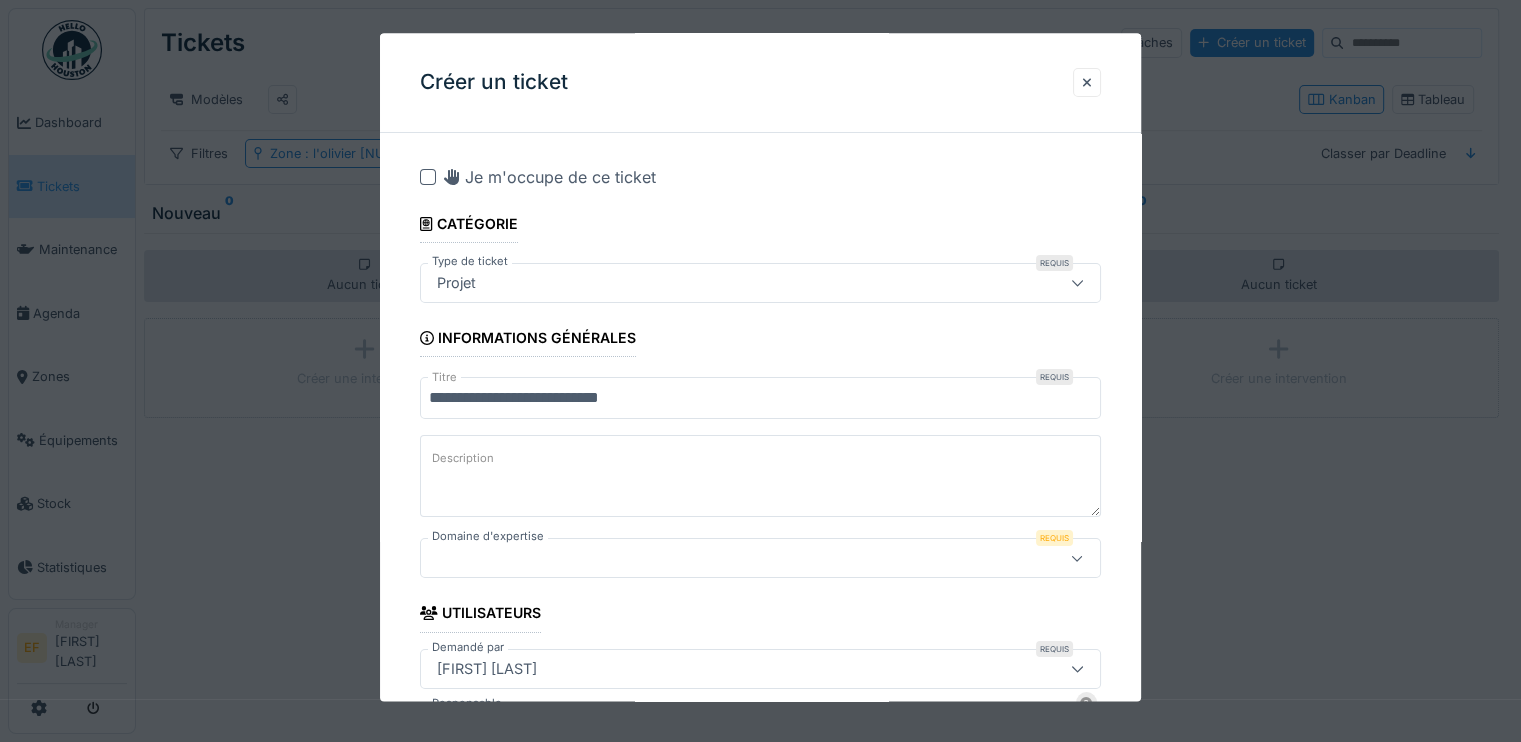 click on "Description" at bounding box center [760, 477] 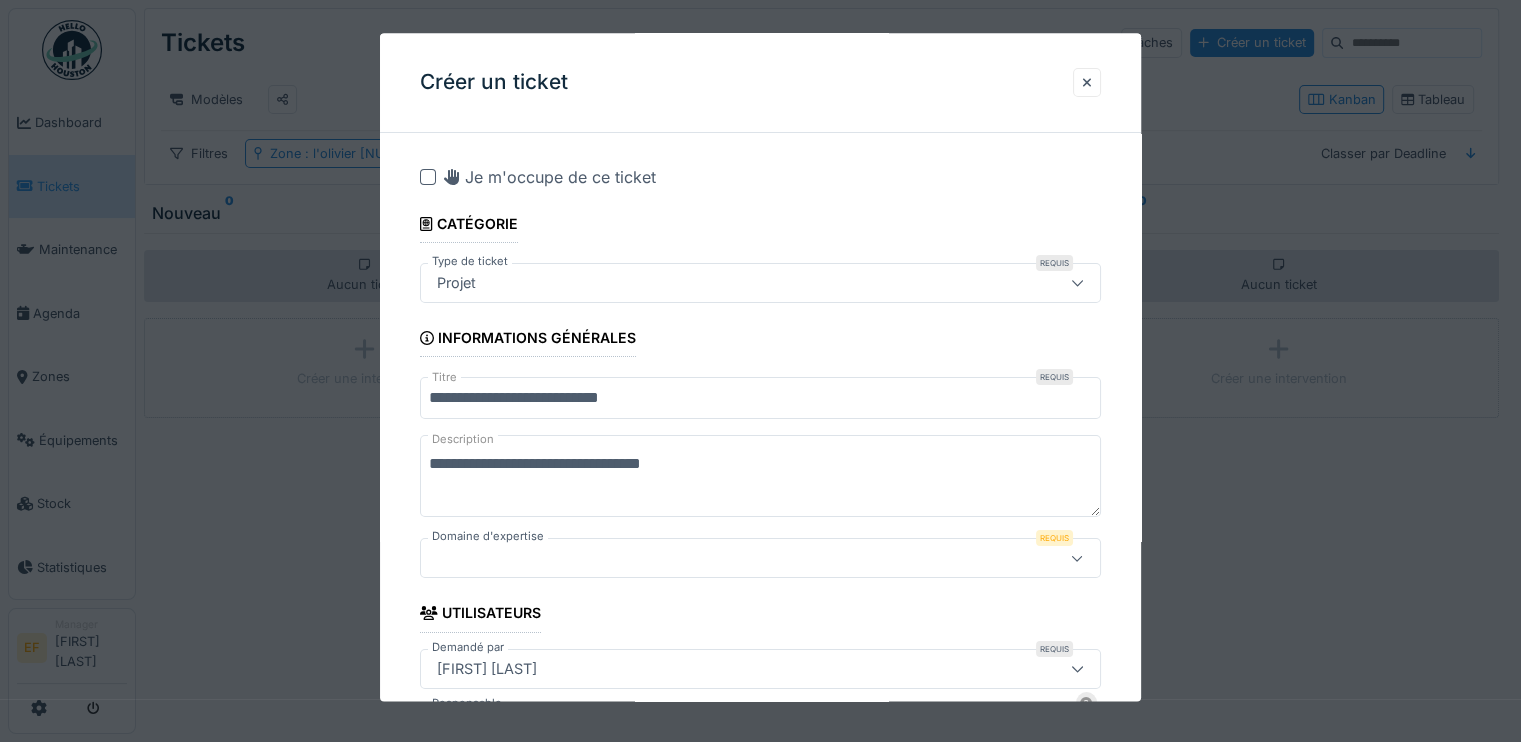 type on "**********" 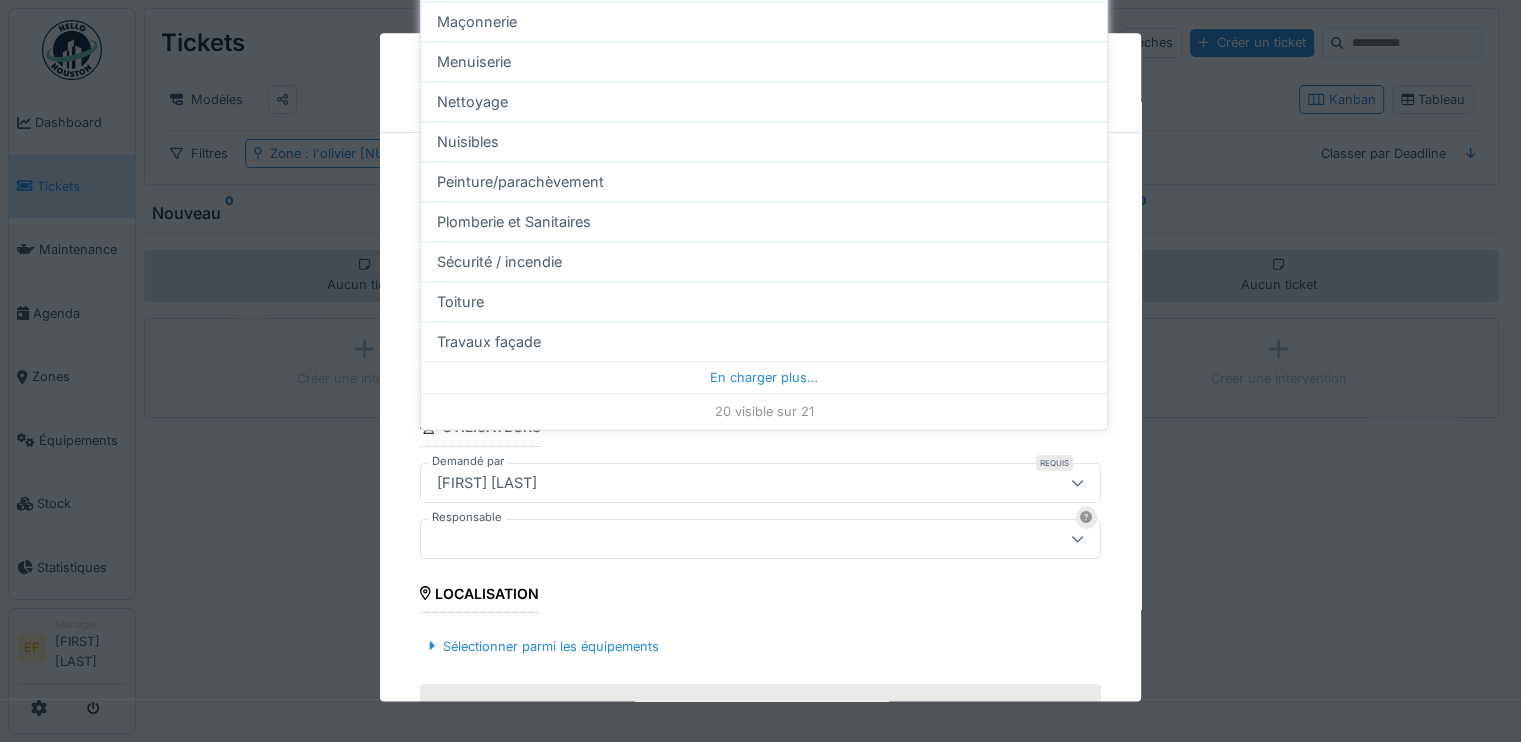 scroll, scrollTop: 189, scrollLeft: 0, axis: vertical 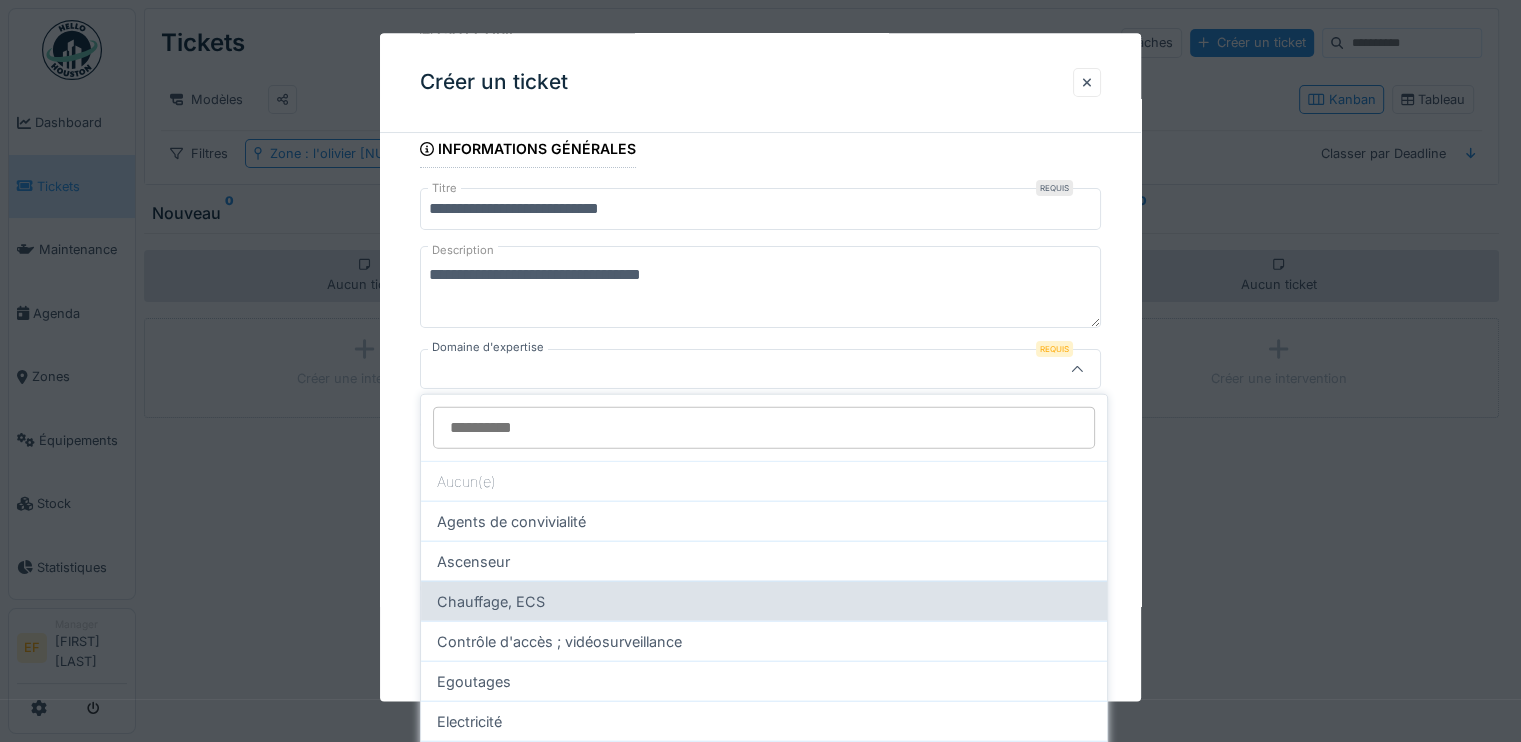 click on "Chauffage, ECS" at bounding box center [764, 601] 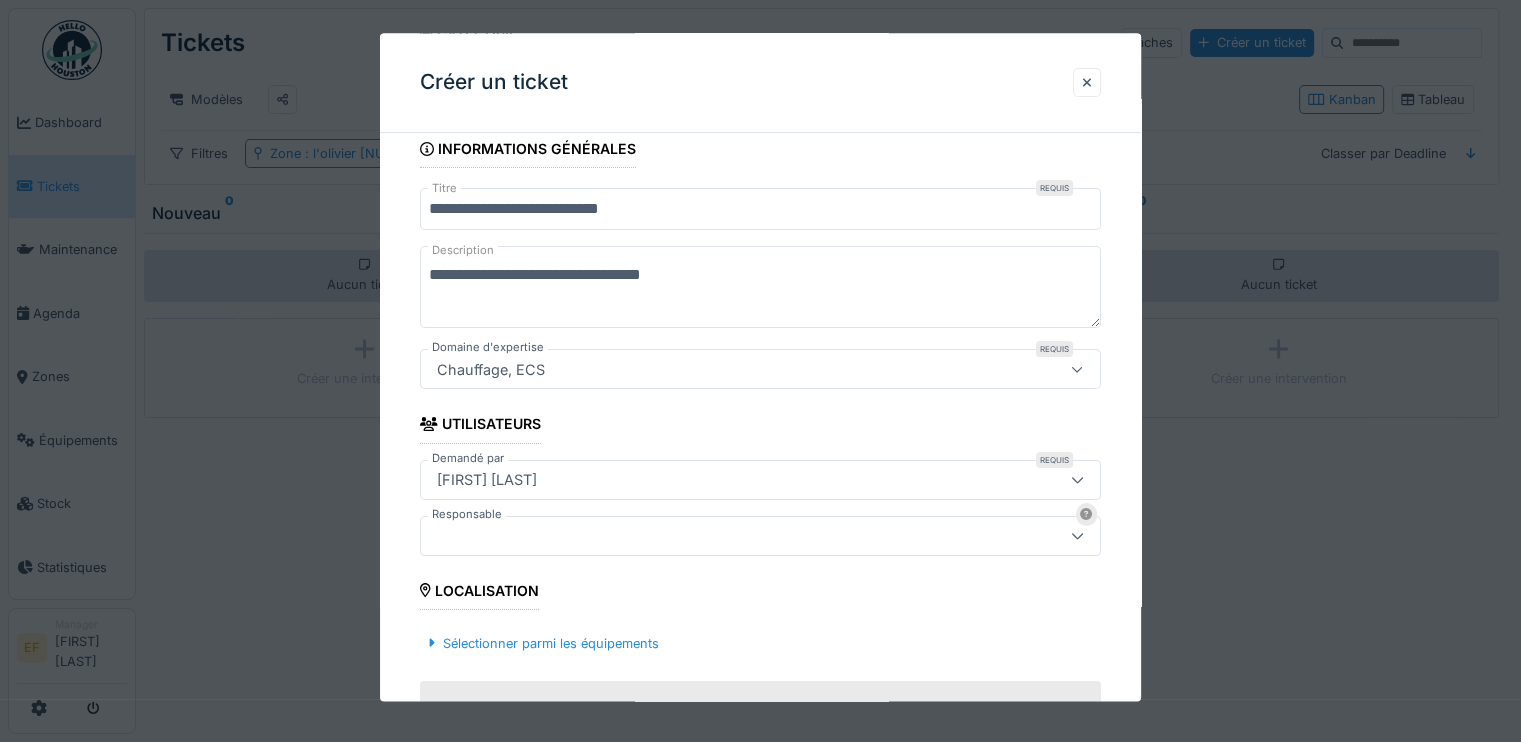click on "[FIRST] [LAST]" at bounding box center (487, 480) 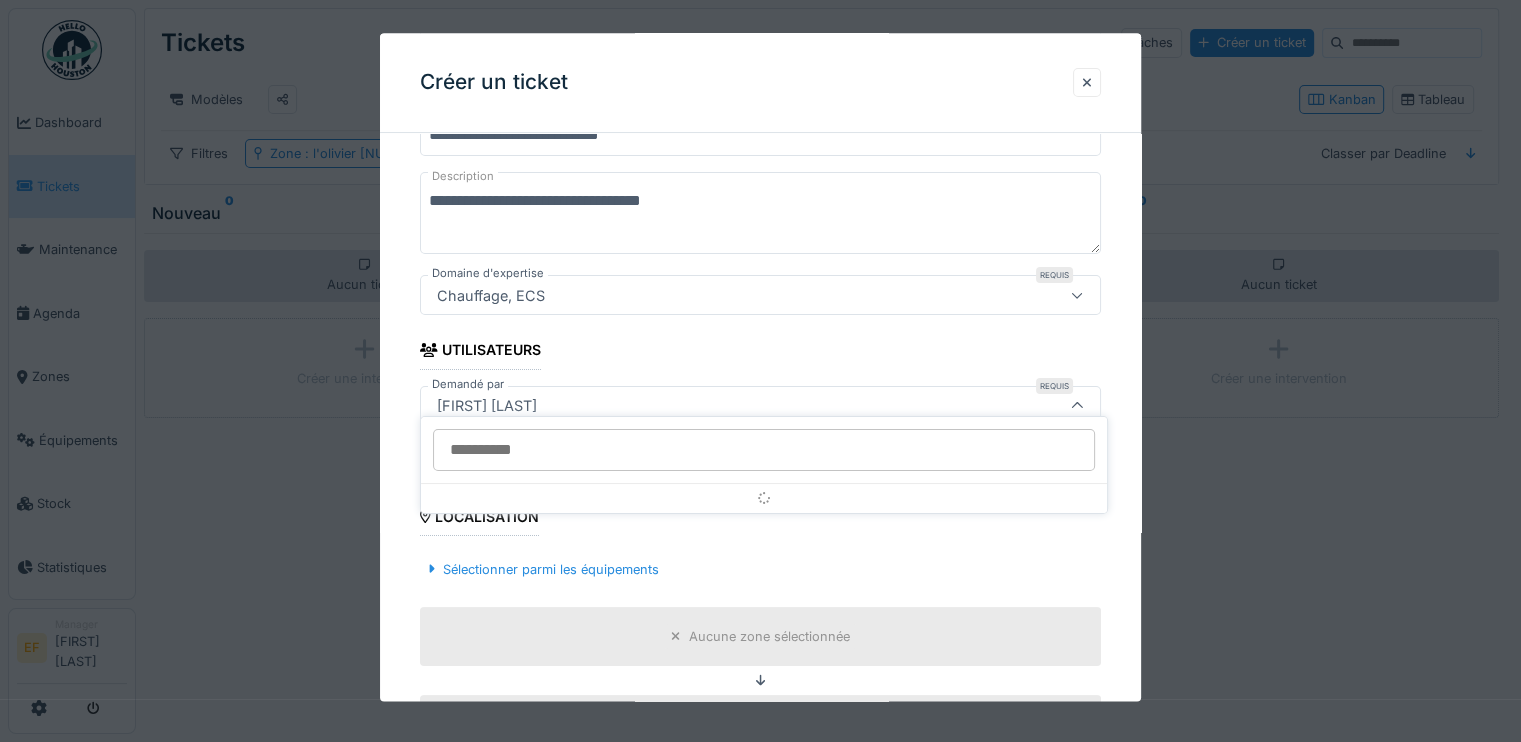 scroll, scrollTop: 300, scrollLeft: 0, axis: vertical 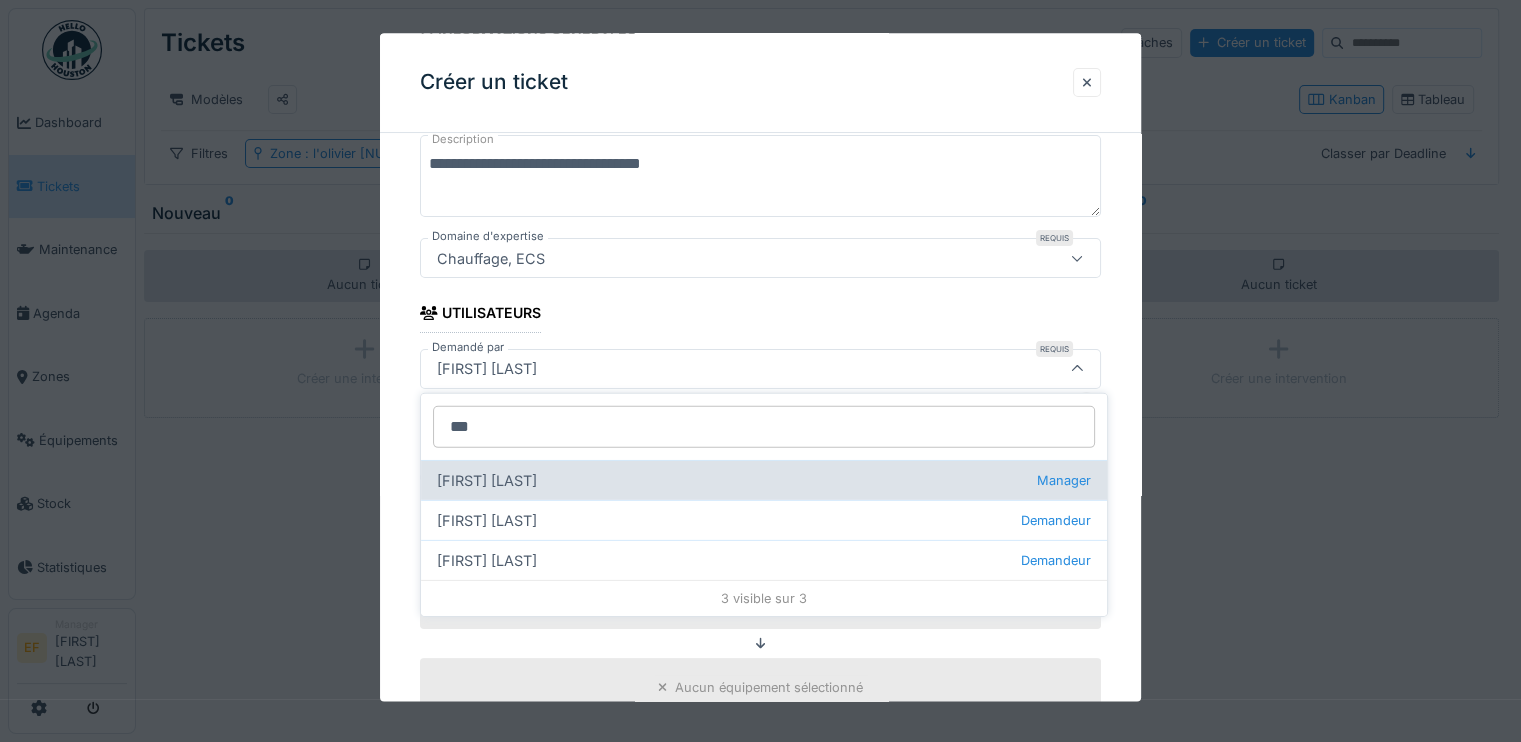 type on "***" 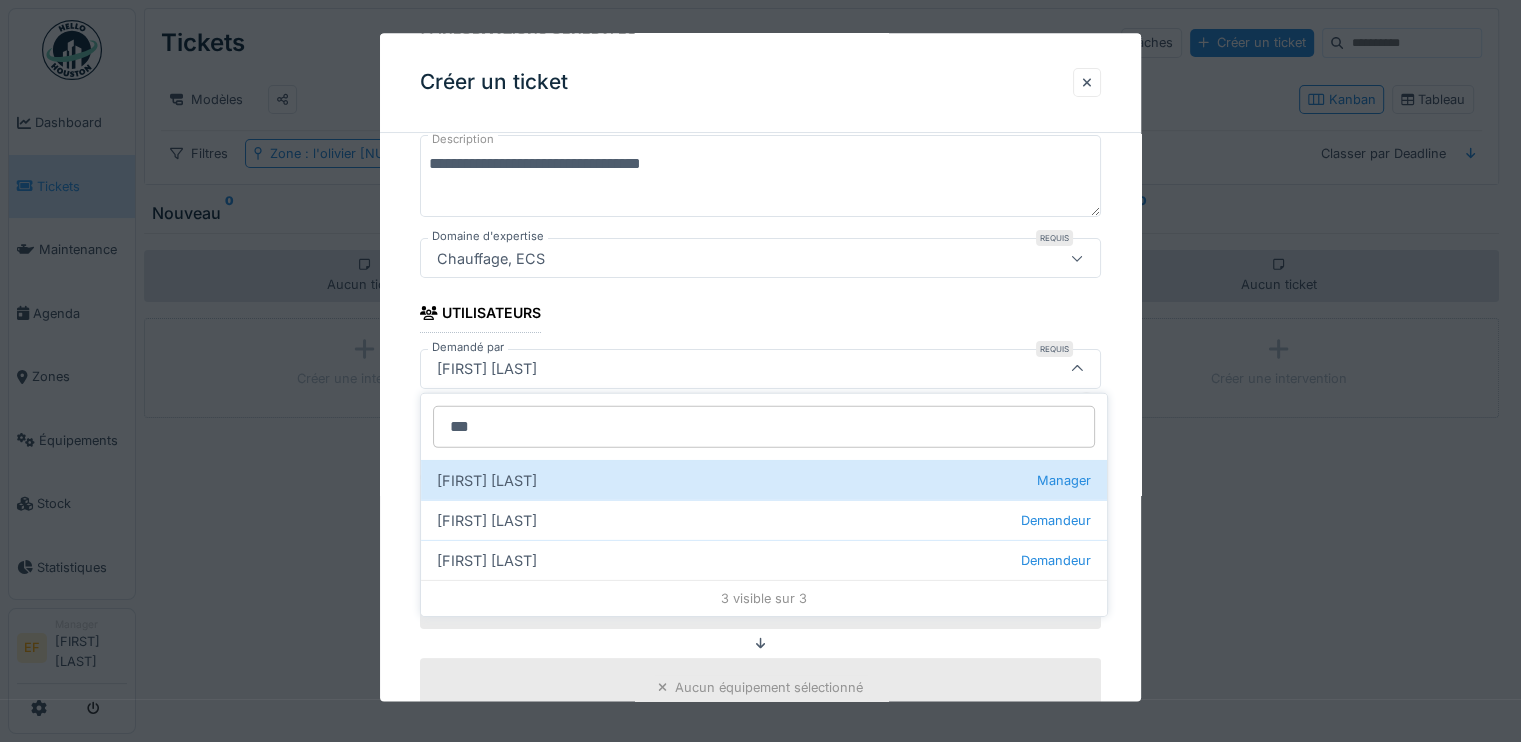 click on "[FIRST] [LAST]" at bounding box center [719, 369] 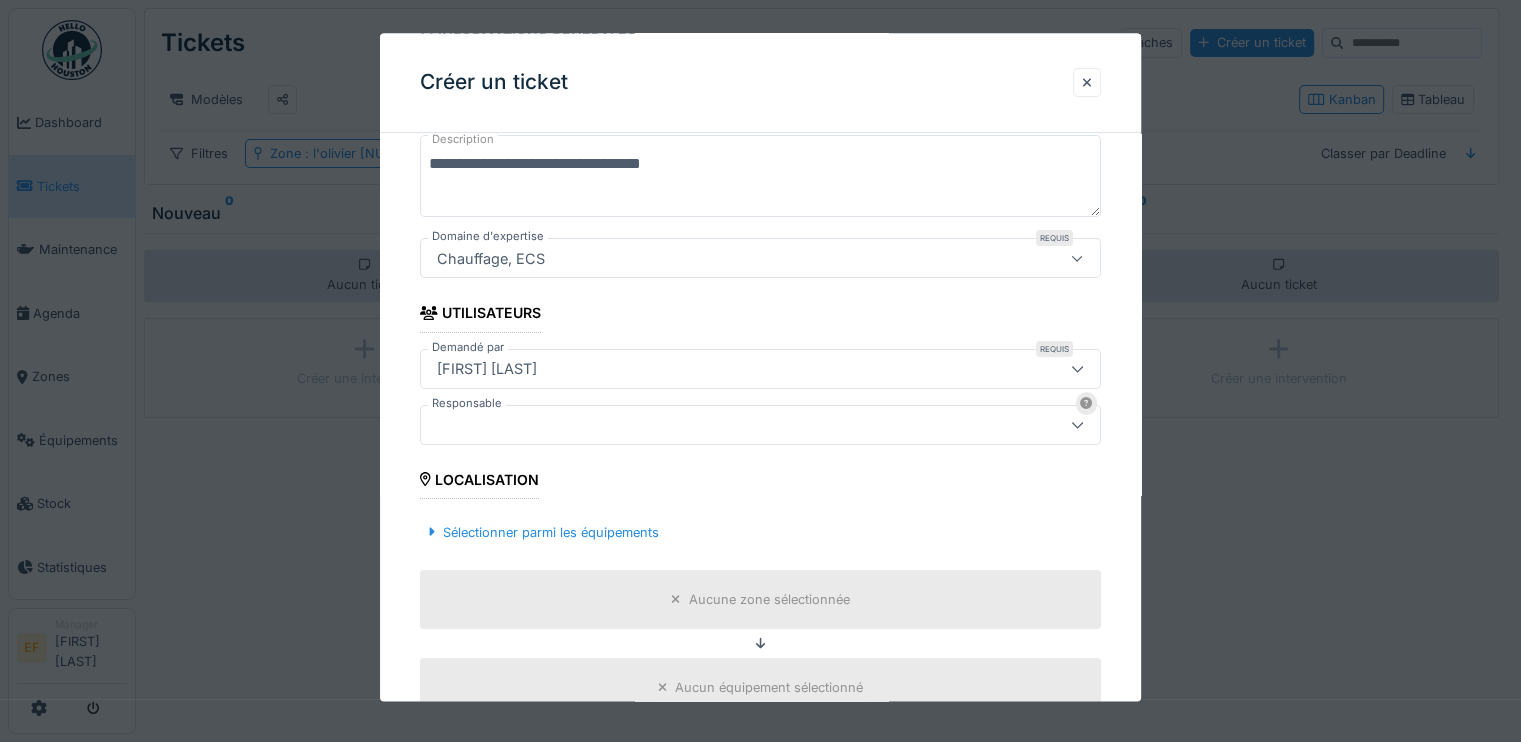 click at bounding box center [719, 425] 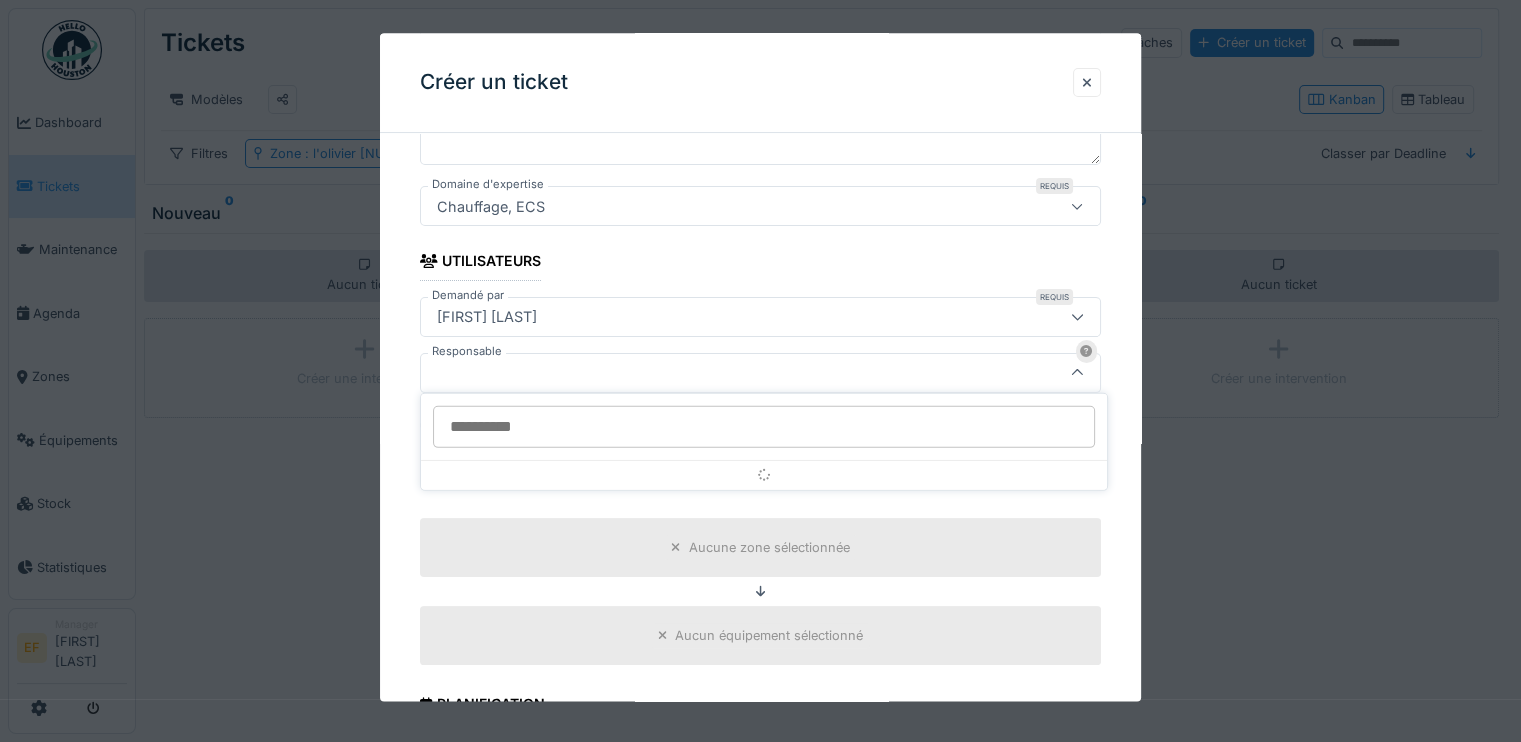 scroll, scrollTop: 356, scrollLeft: 0, axis: vertical 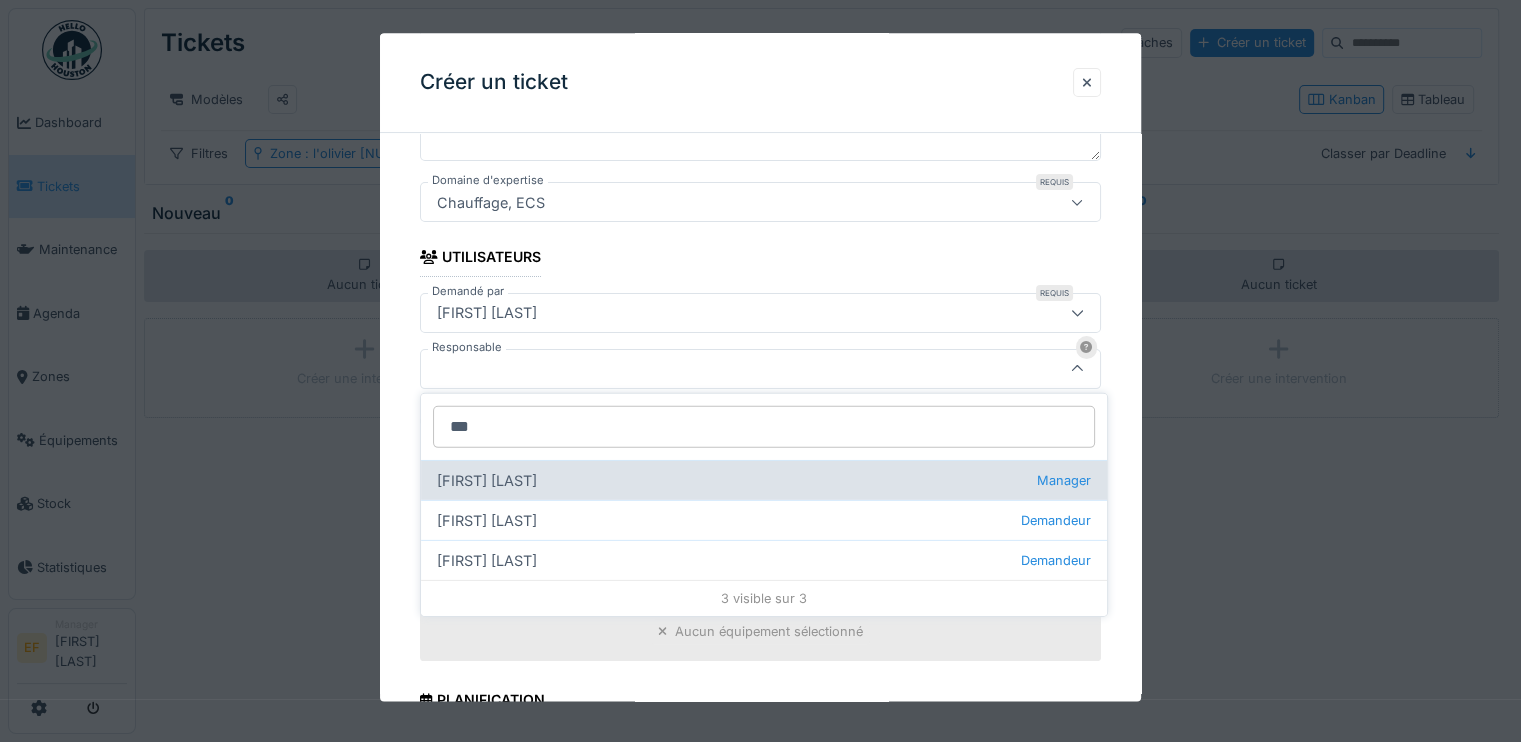 type on "***" 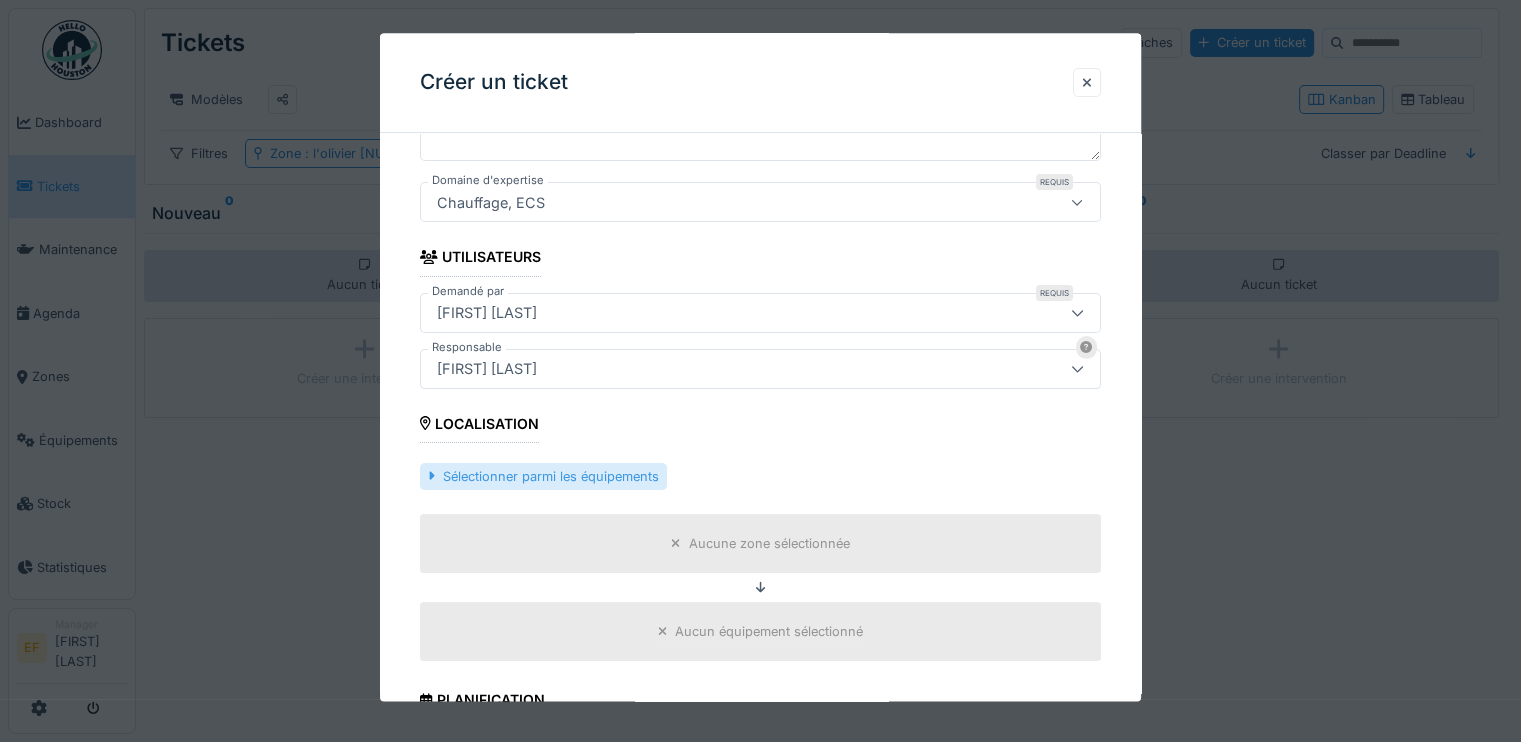click on "Sélectionner parmi les équipements" at bounding box center [543, 476] 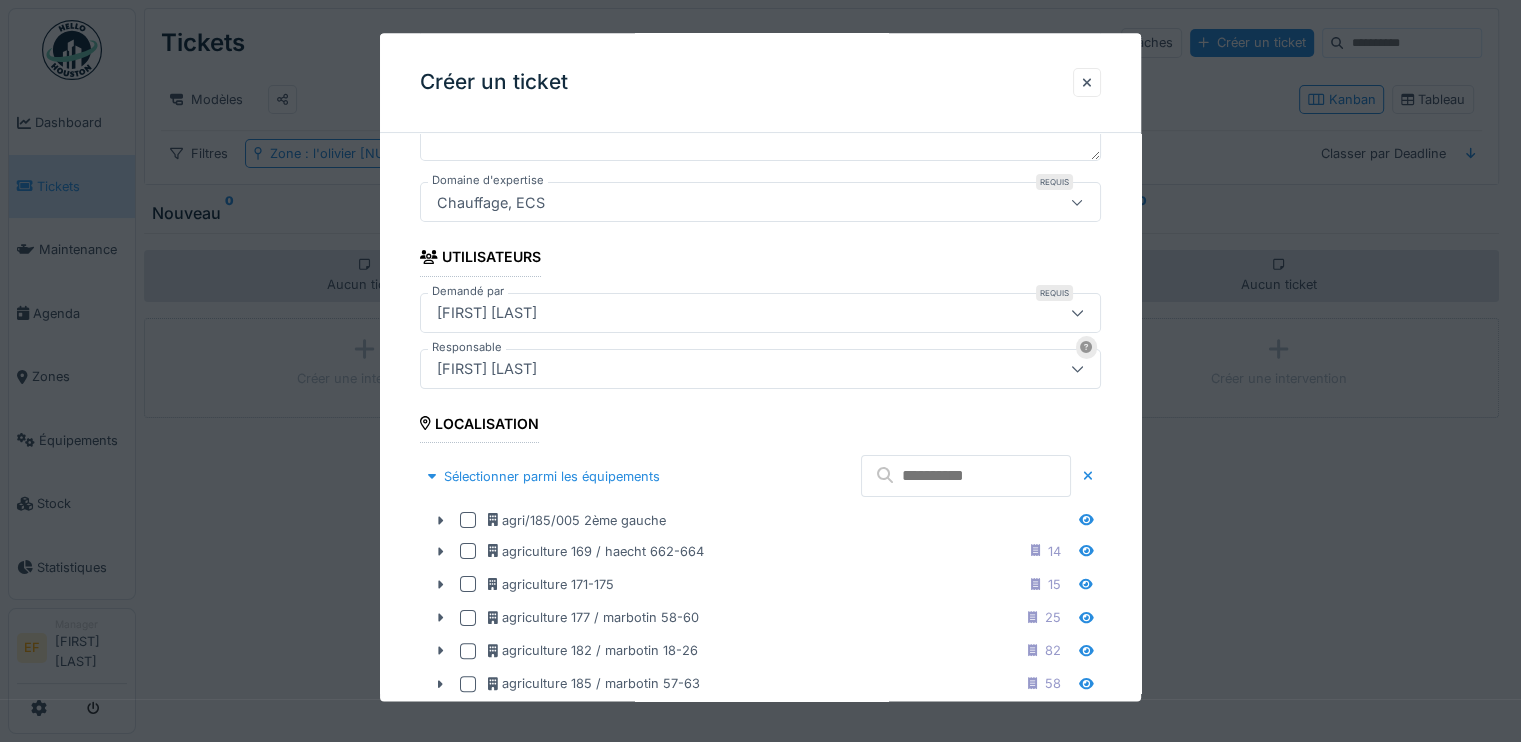 click at bounding box center (966, 477) 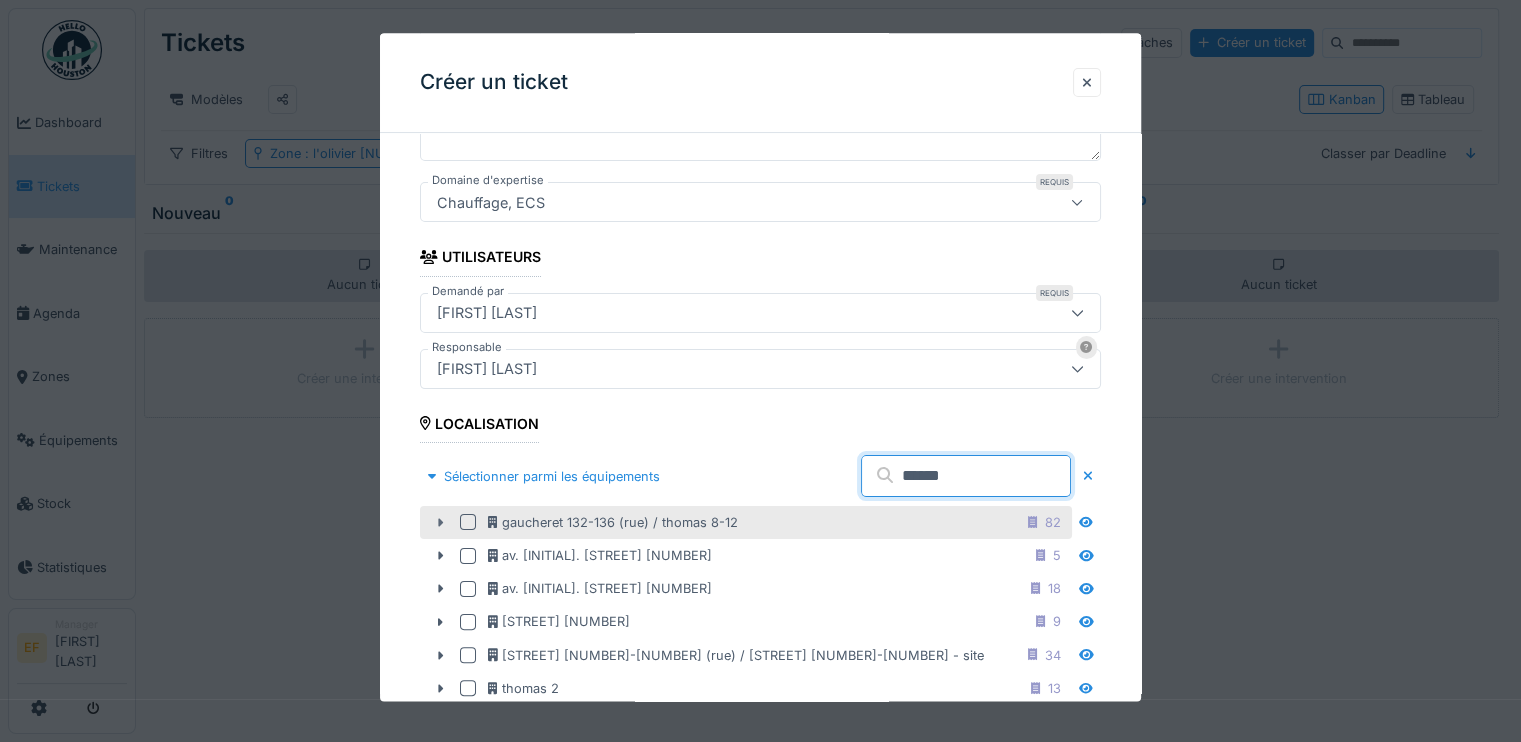 type on "******" 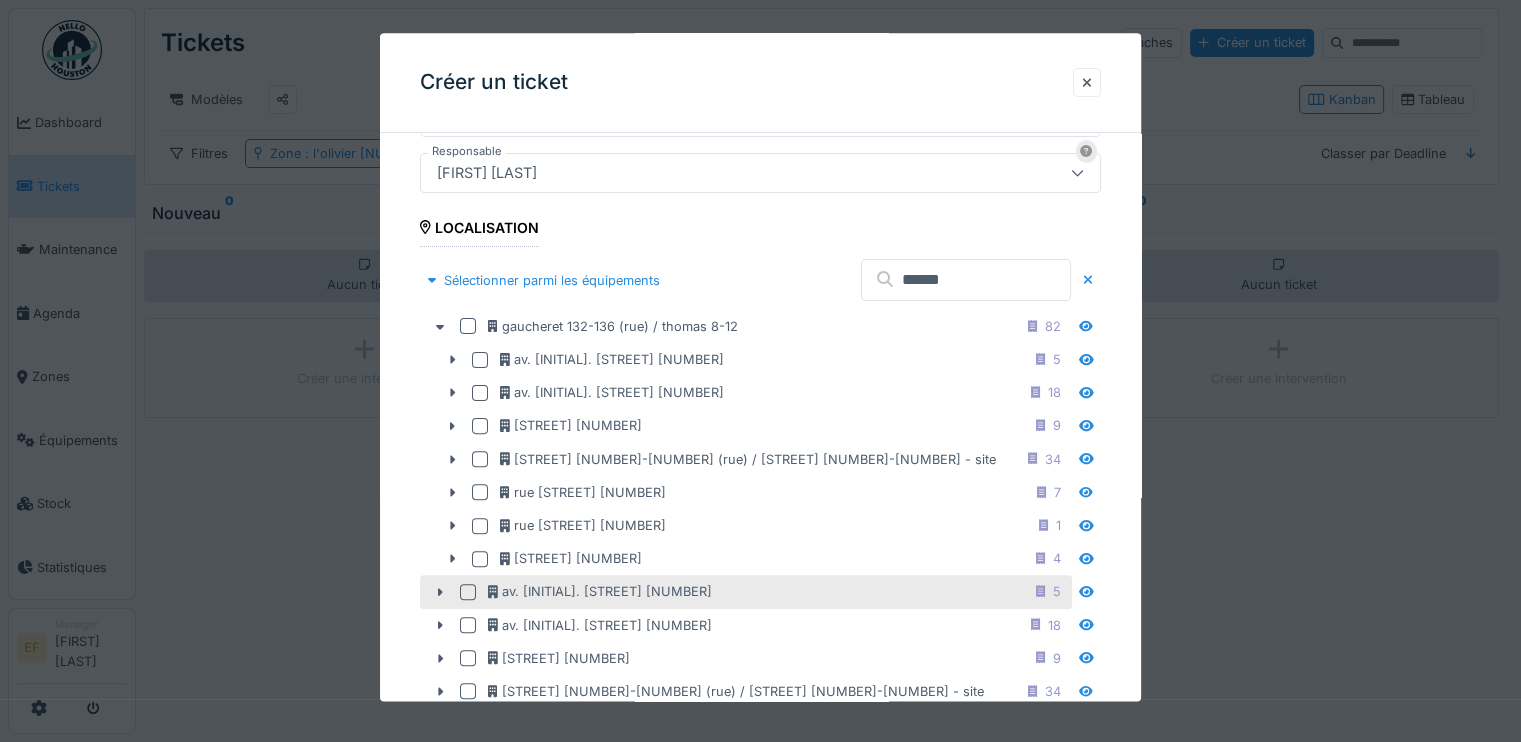 scroll, scrollTop: 556, scrollLeft: 0, axis: vertical 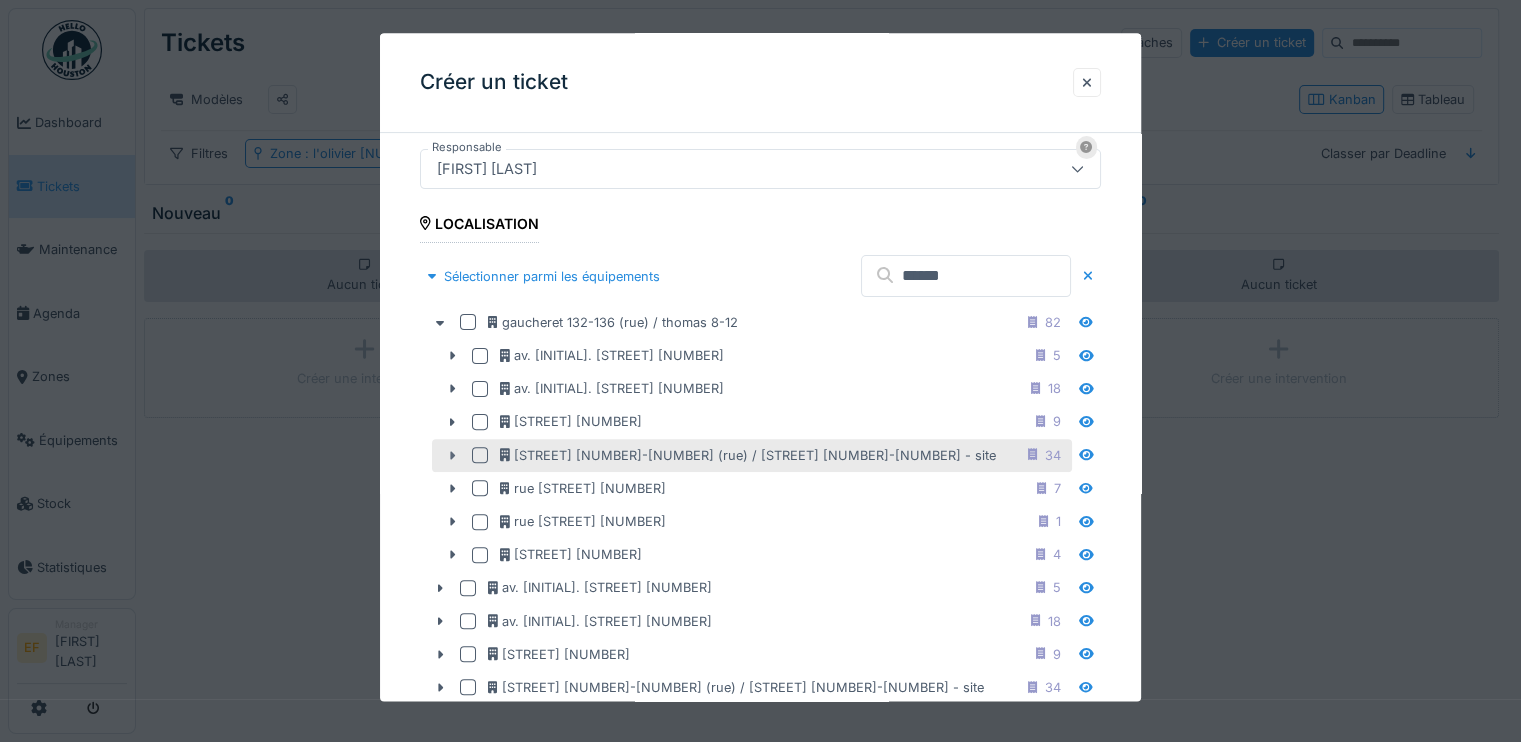 click 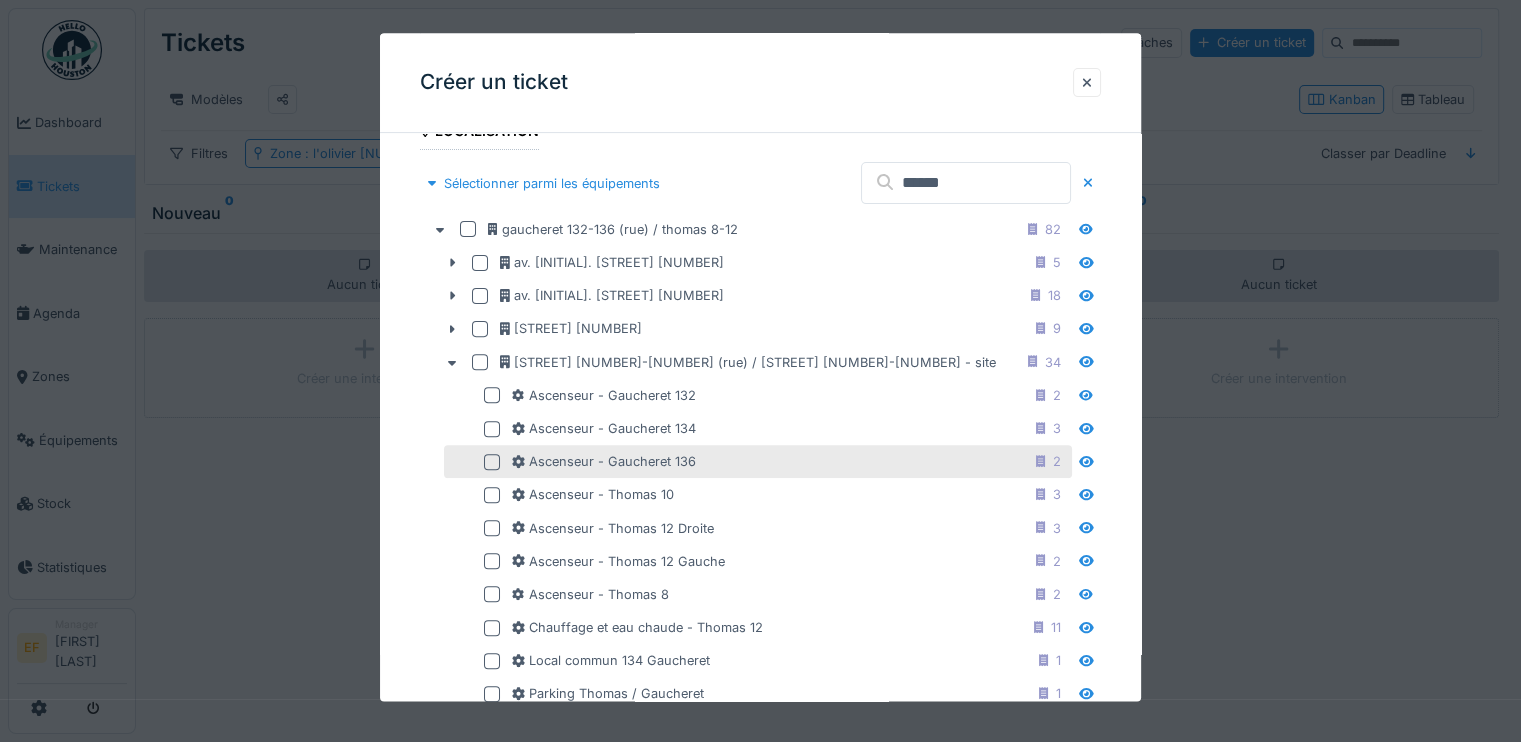 scroll, scrollTop: 756, scrollLeft: 0, axis: vertical 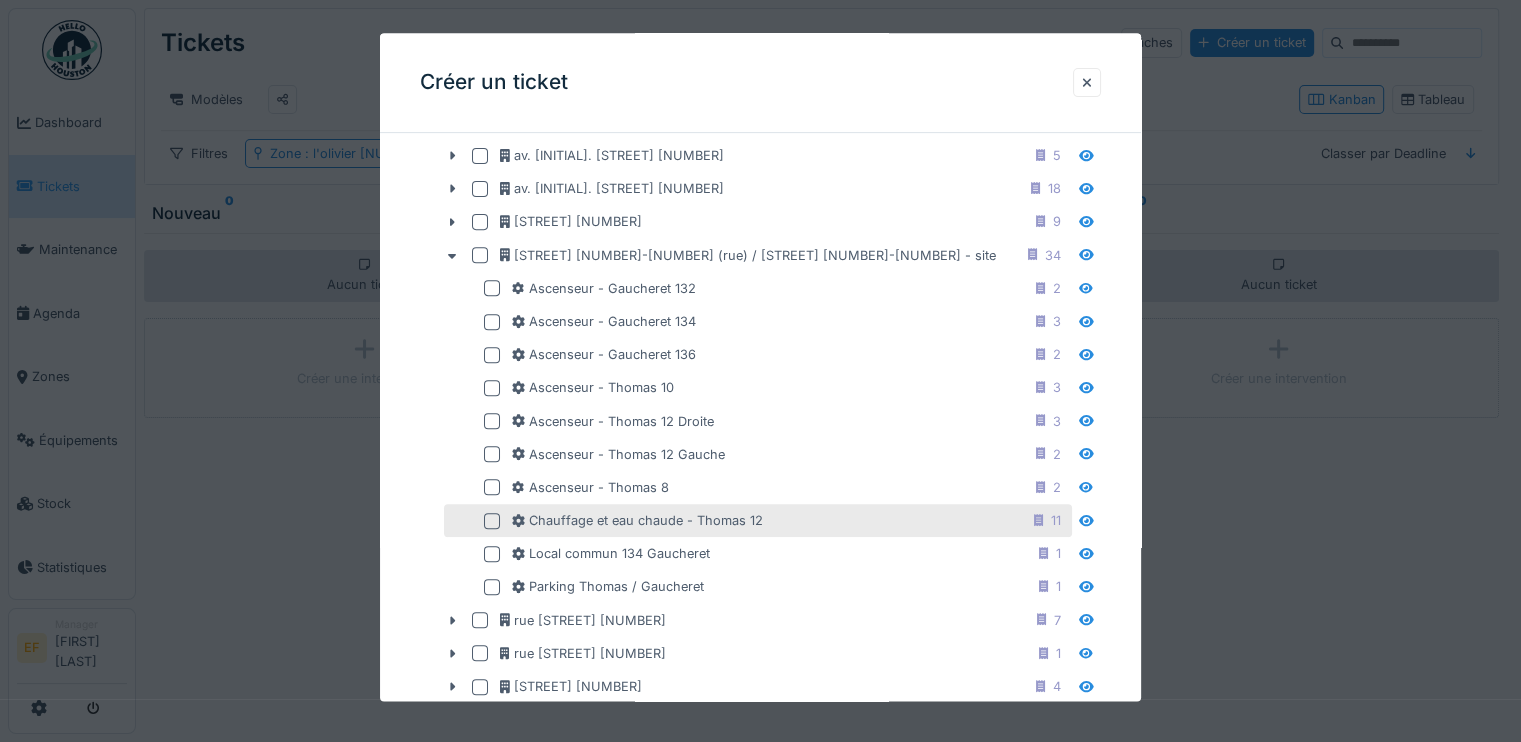 click at bounding box center [492, 521] 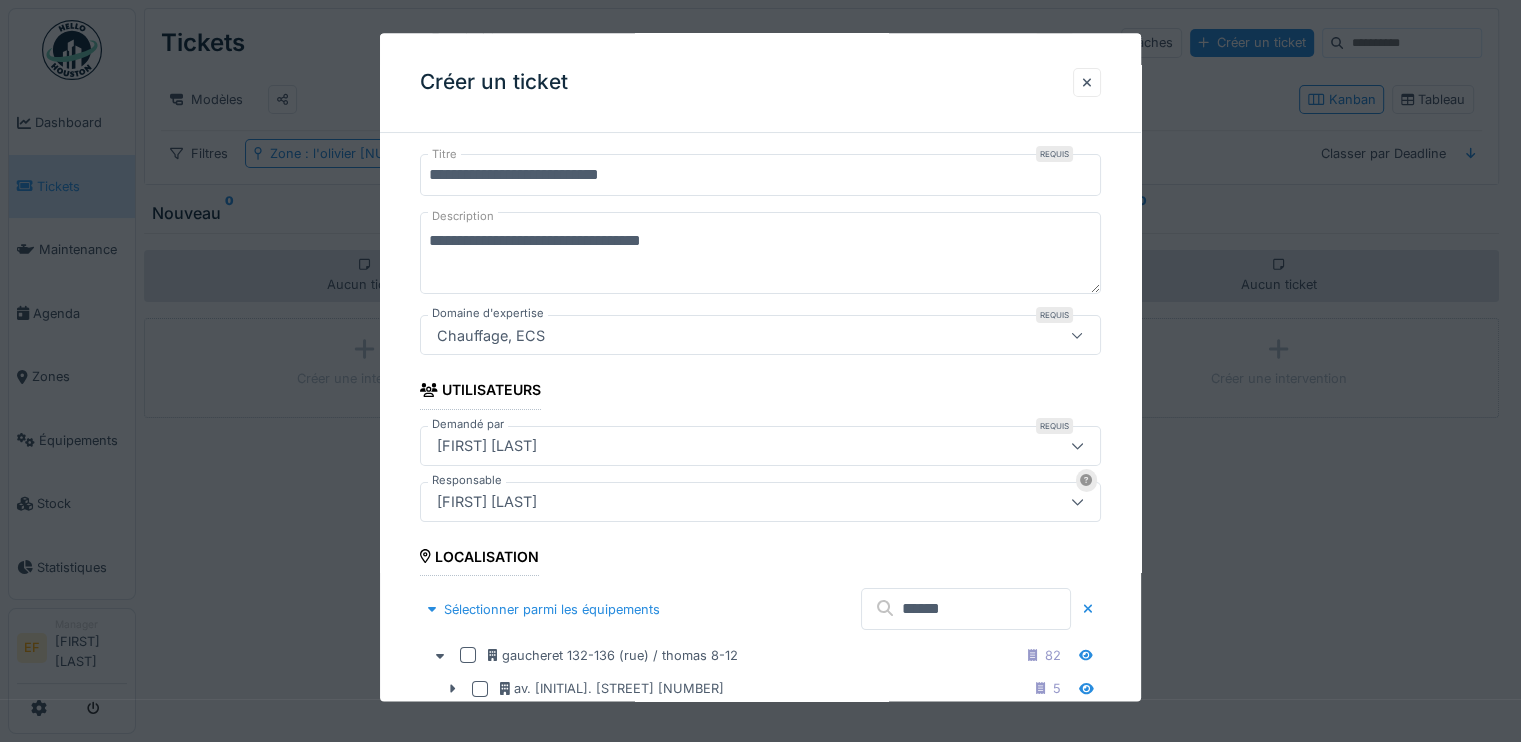 scroll, scrollTop: 300, scrollLeft: 0, axis: vertical 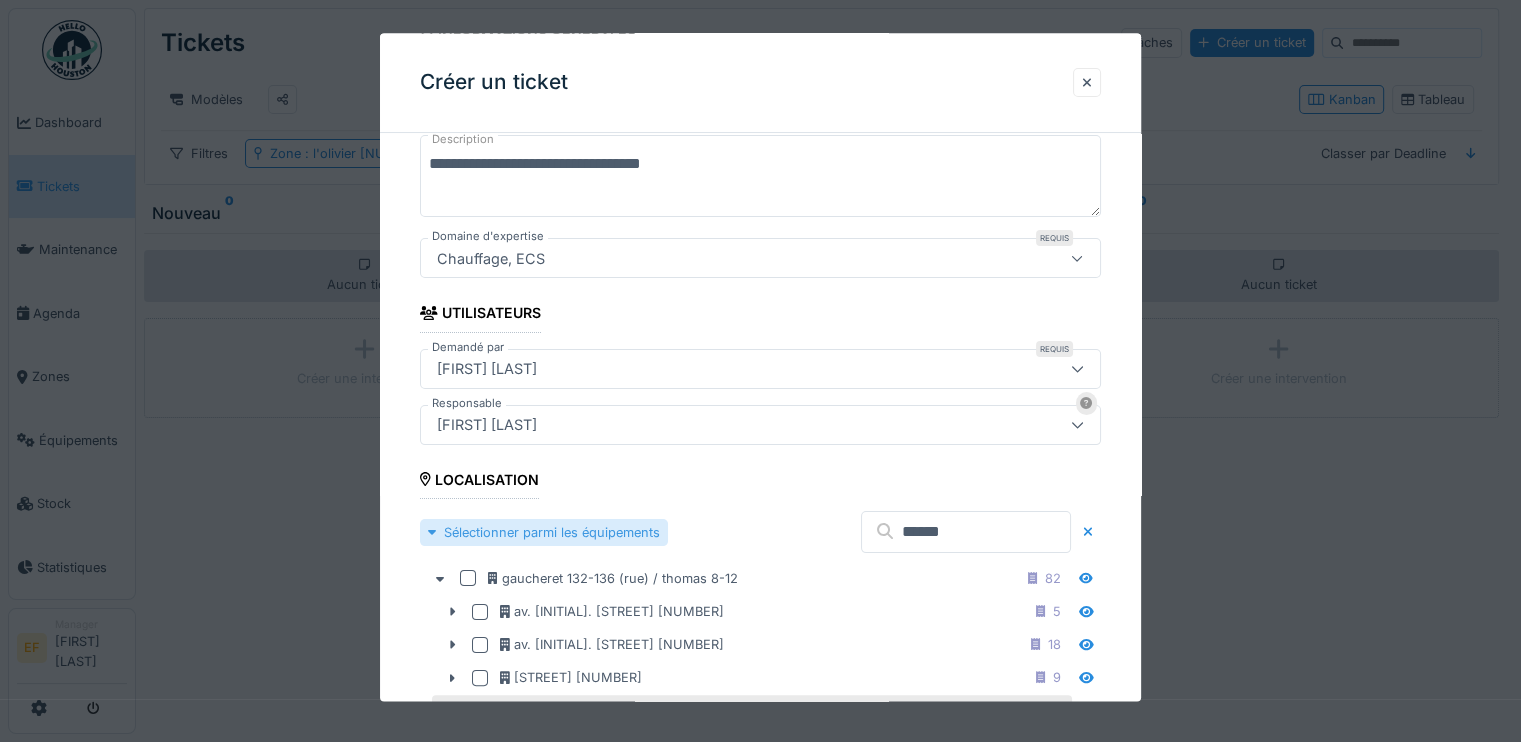 click on "Sélectionner parmi les équipements" at bounding box center (544, 532) 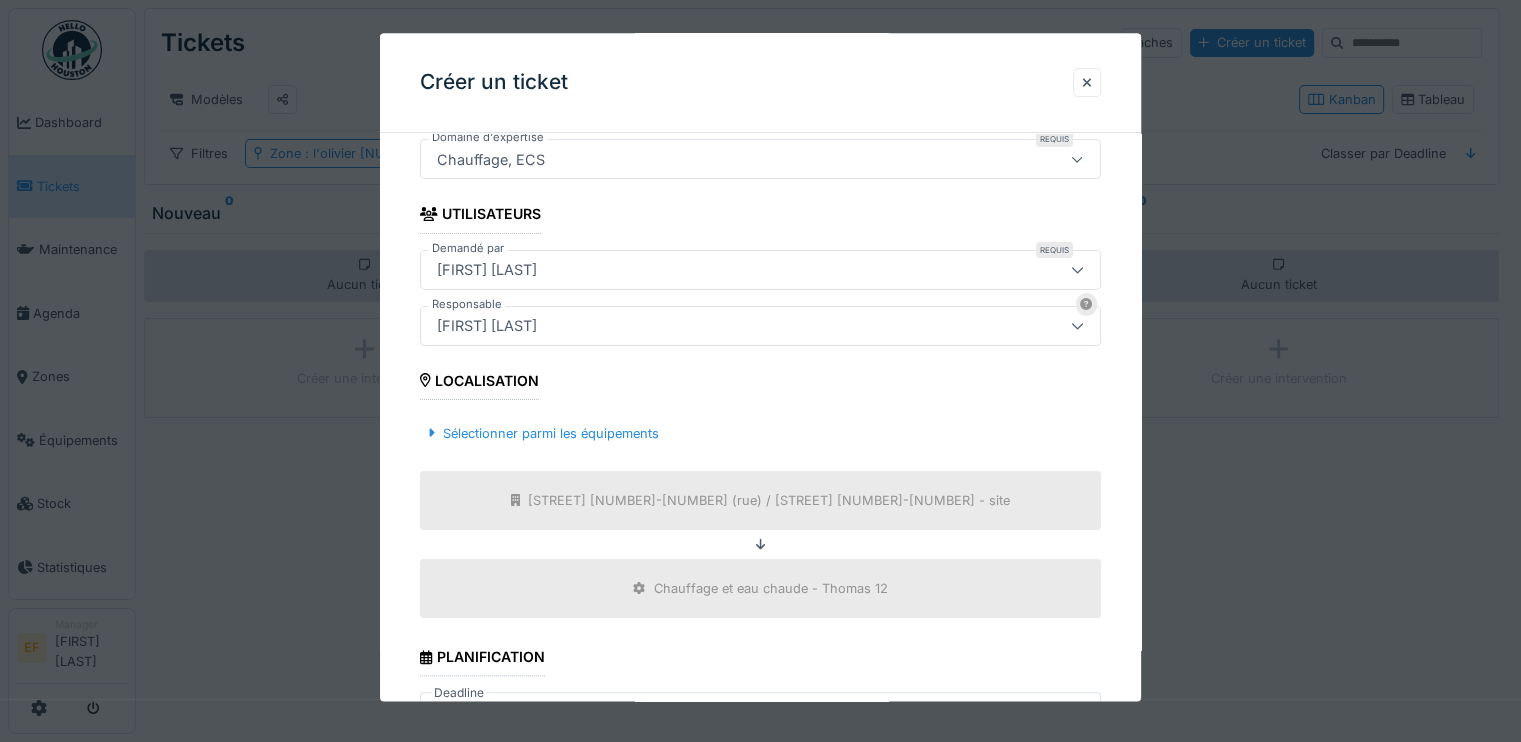 scroll, scrollTop: 700, scrollLeft: 0, axis: vertical 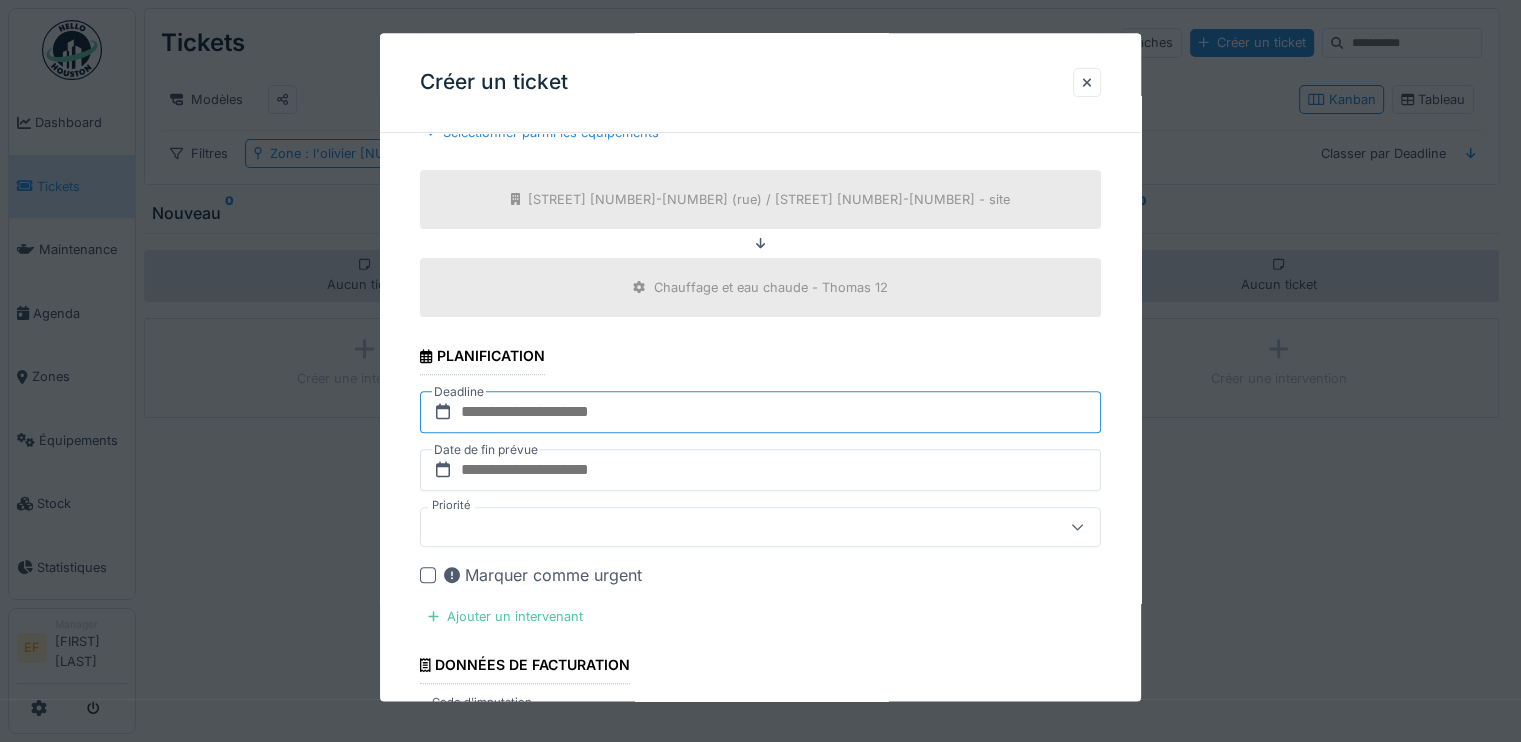 click at bounding box center (760, 412) 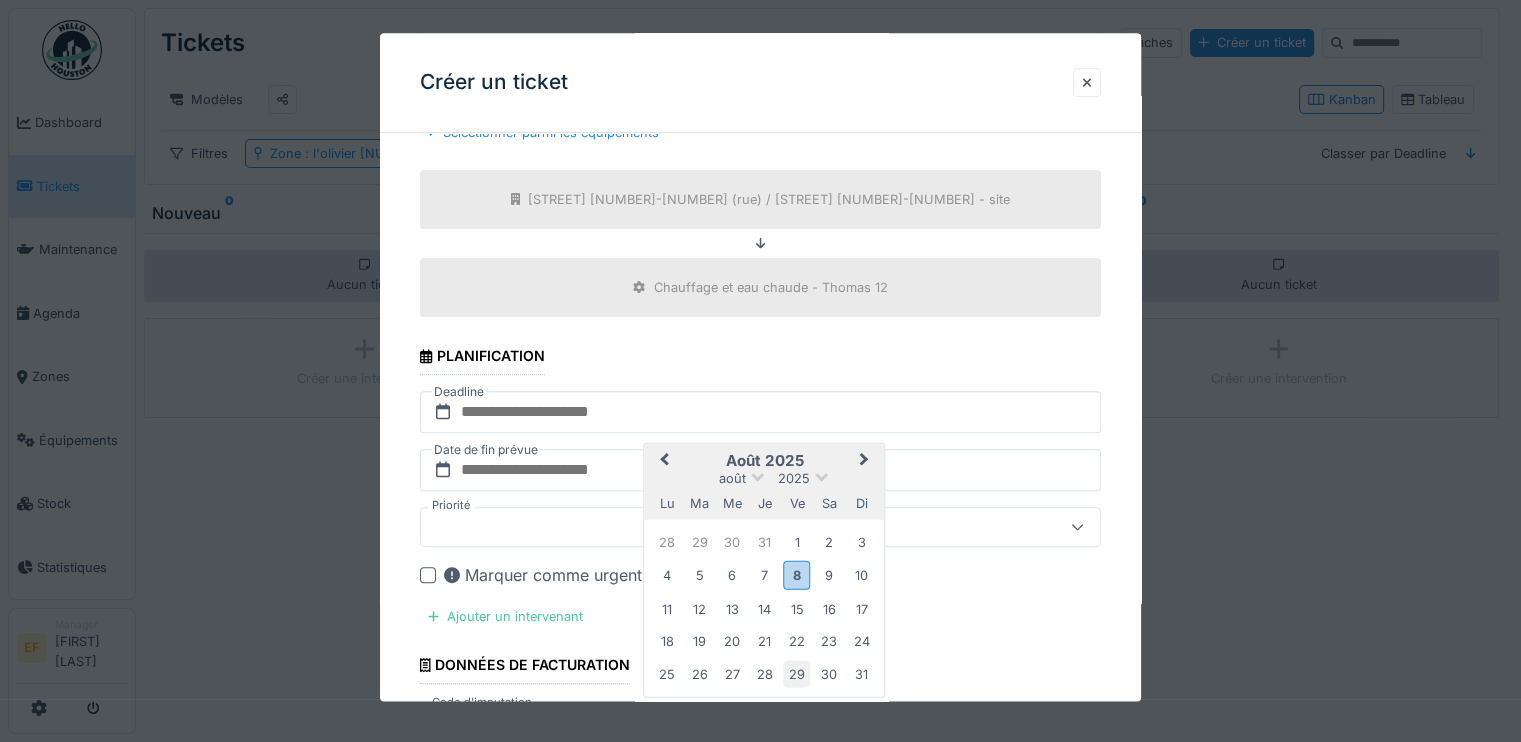 click on "29" at bounding box center [796, 674] 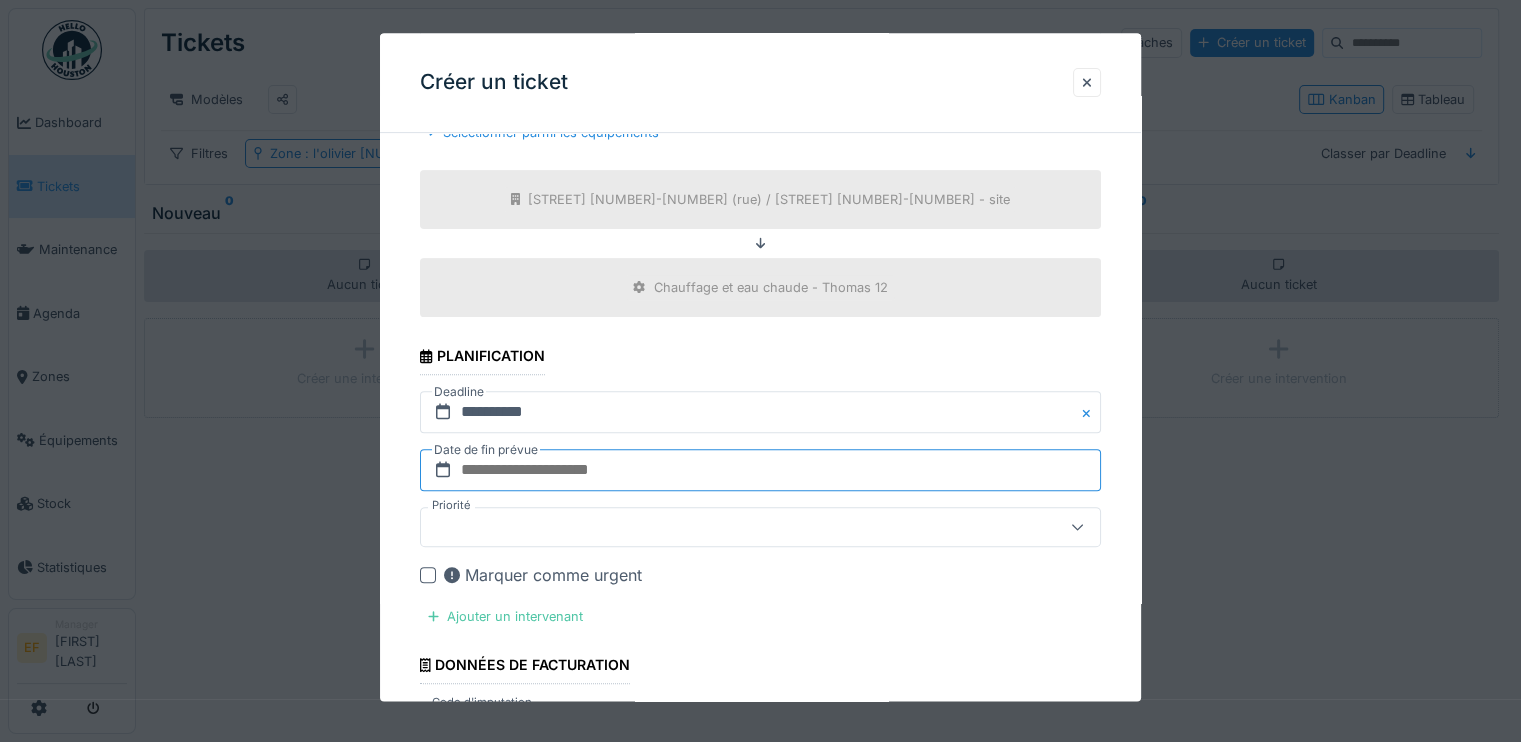 click at bounding box center (760, 470) 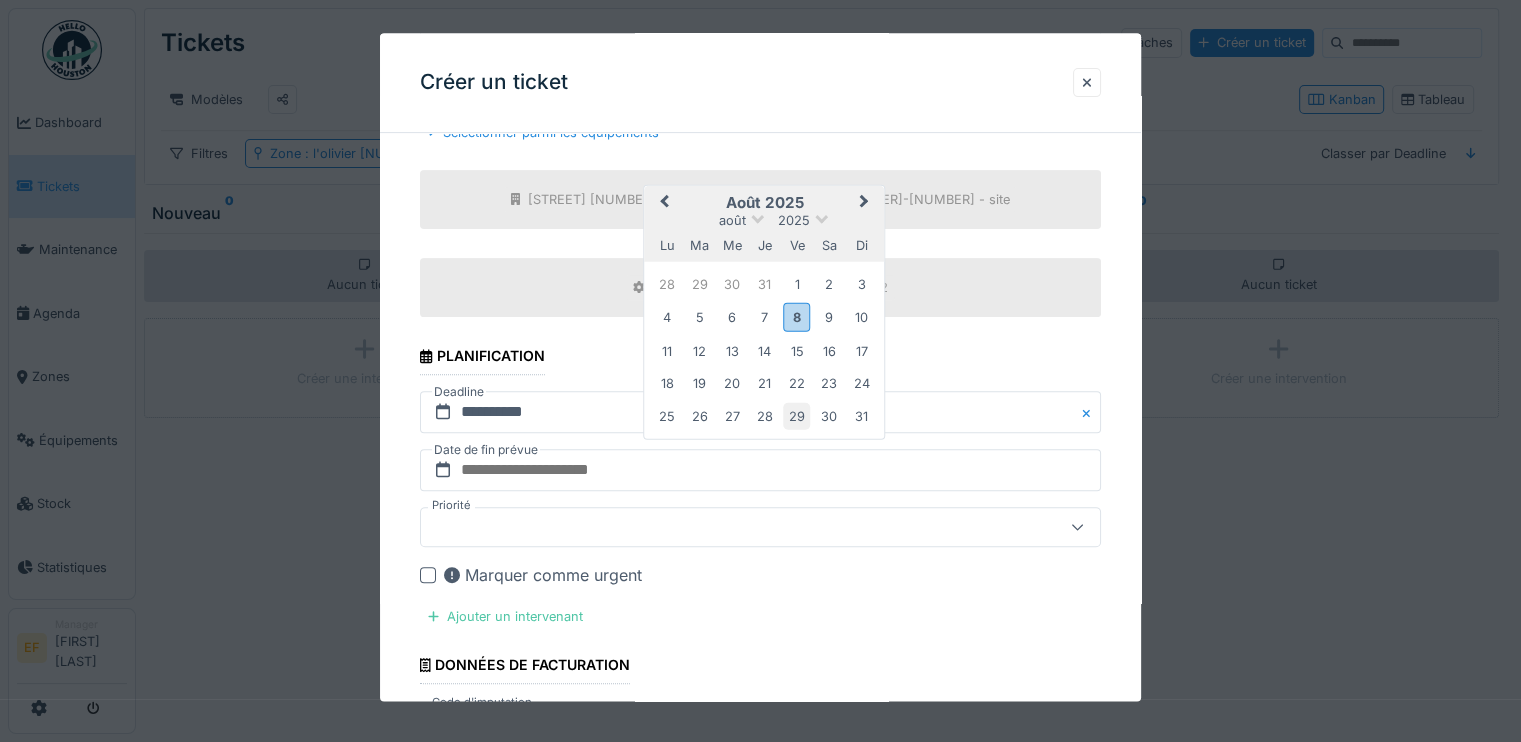 click on "29" at bounding box center (796, 416) 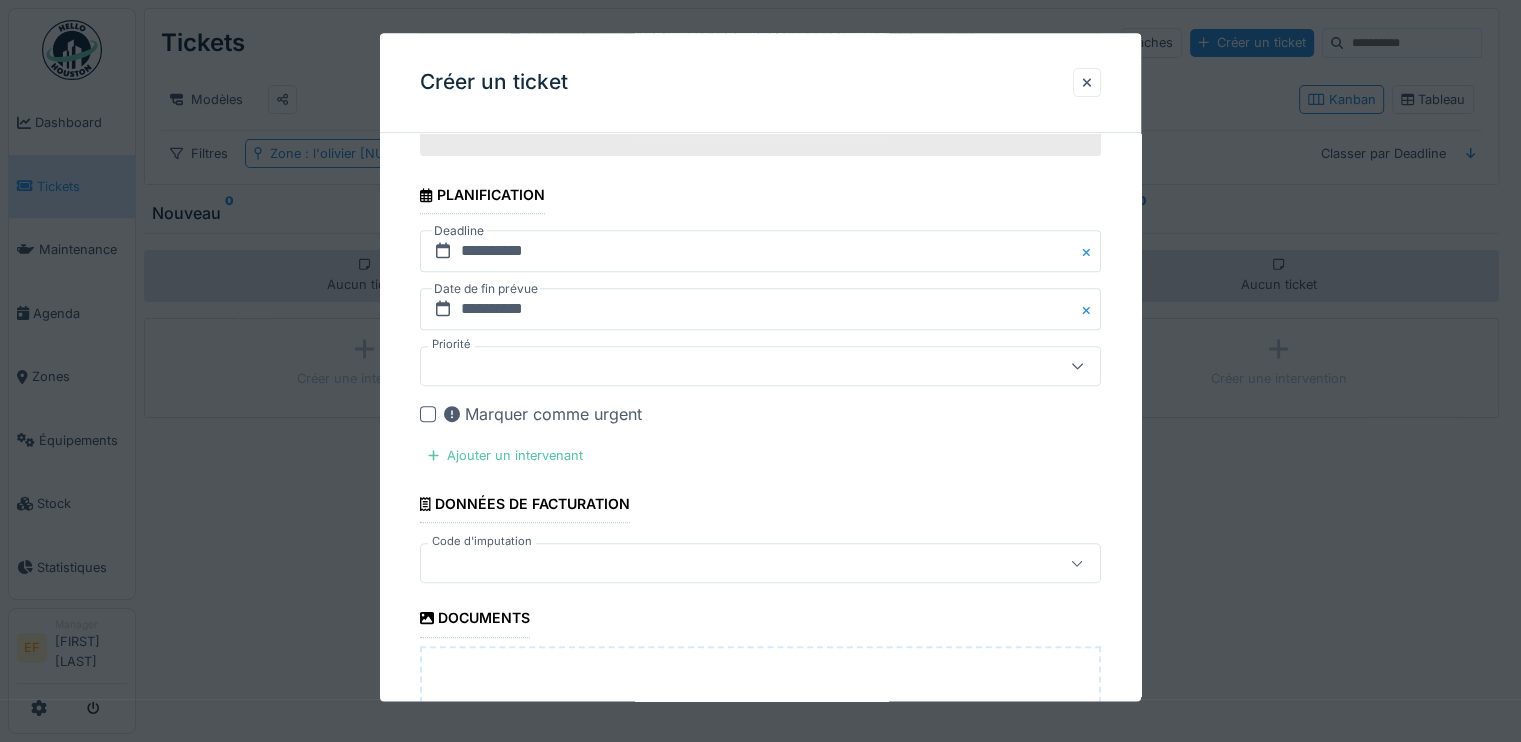 scroll, scrollTop: 900, scrollLeft: 0, axis: vertical 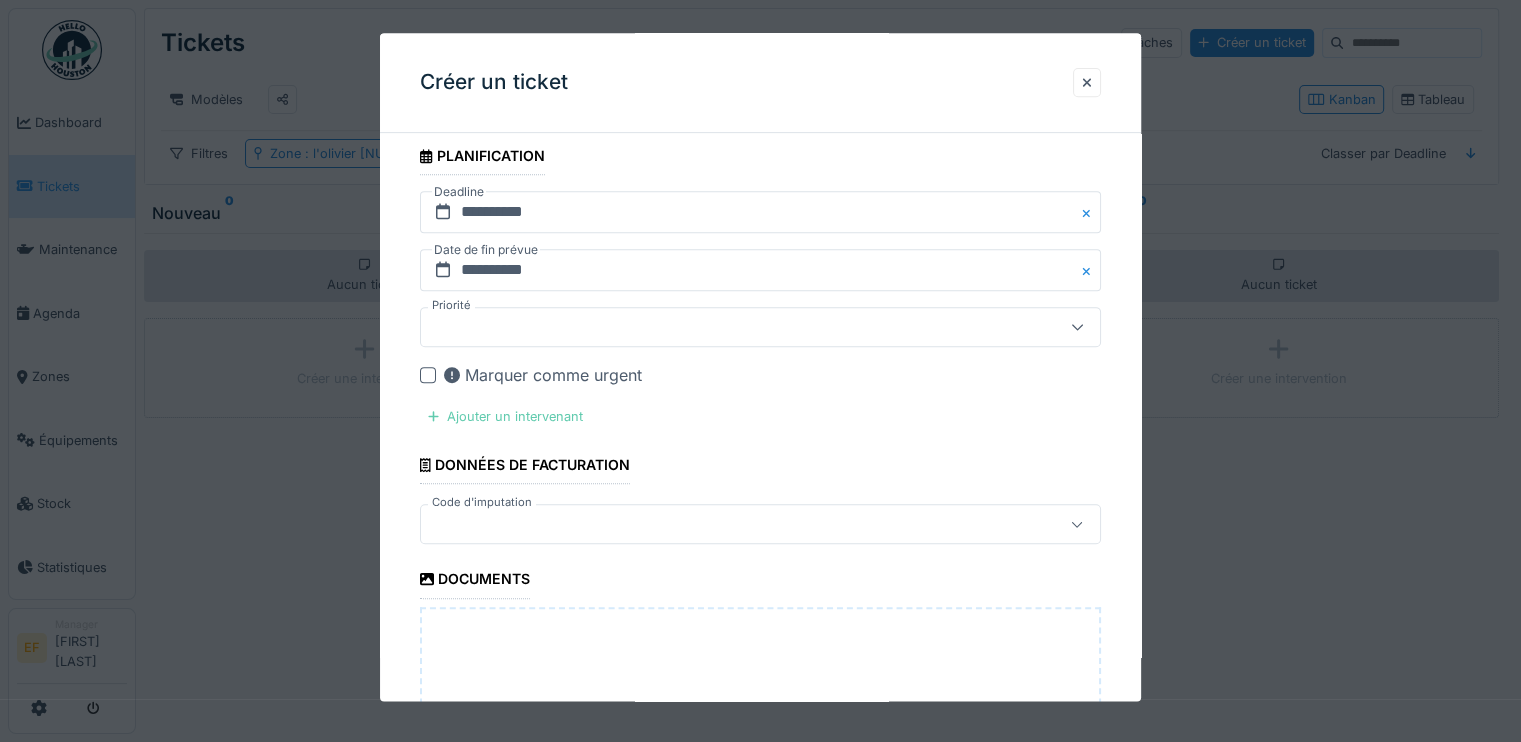 click on "Ajouter un intervenant" at bounding box center [505, 416] 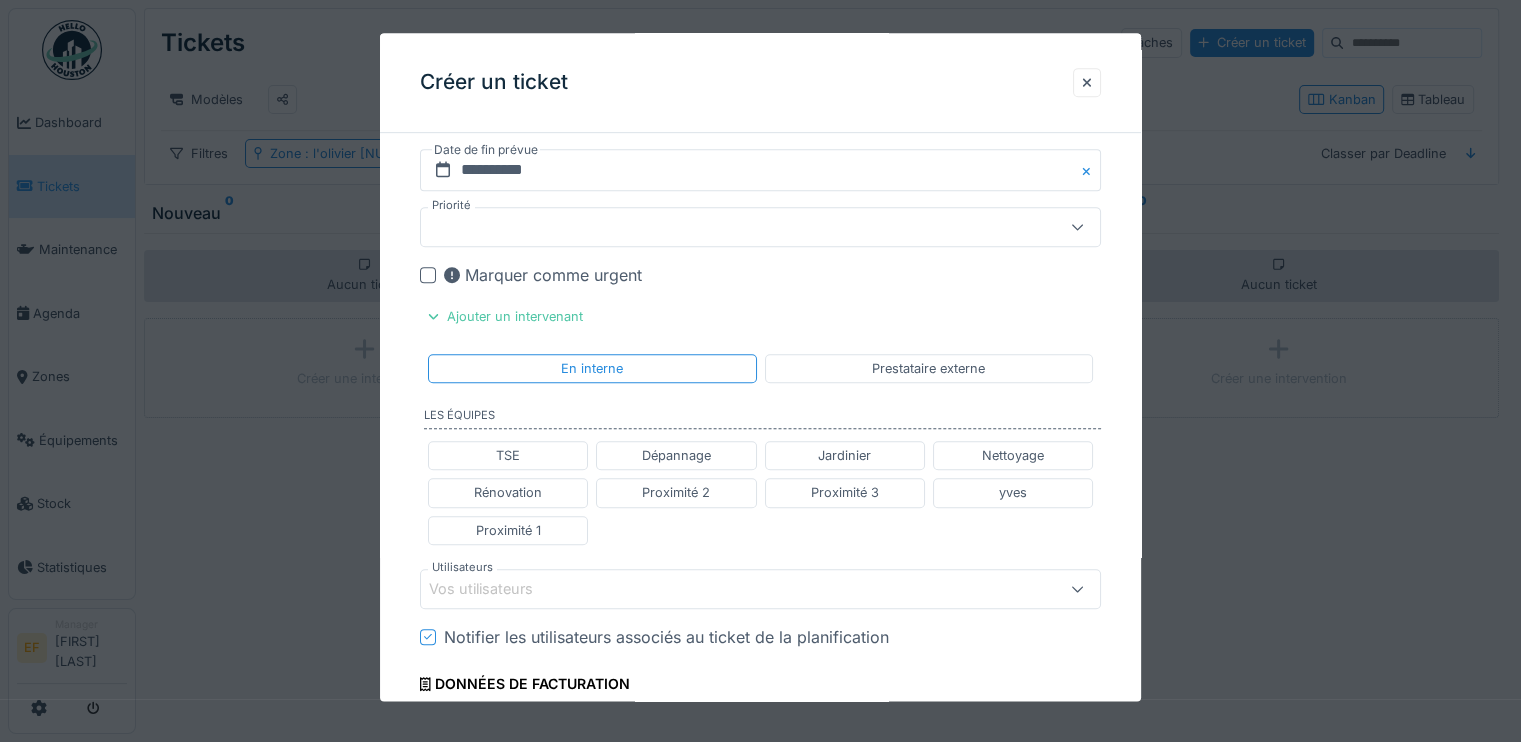 click on "Vos utilisateurs" at bounding box center [495, 589] 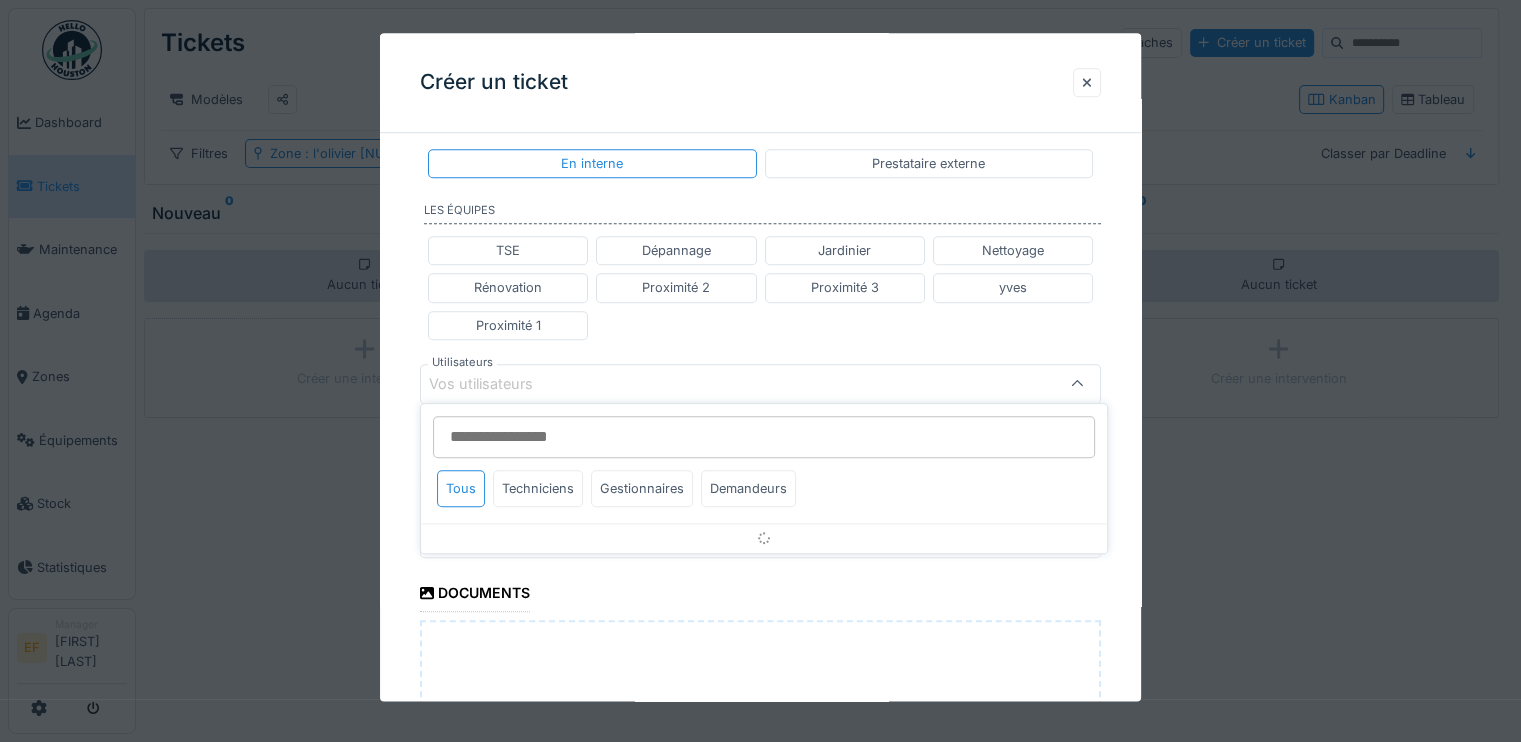 scroll, scrollTop: 1215, scrollLeft: 0, axis: vertical 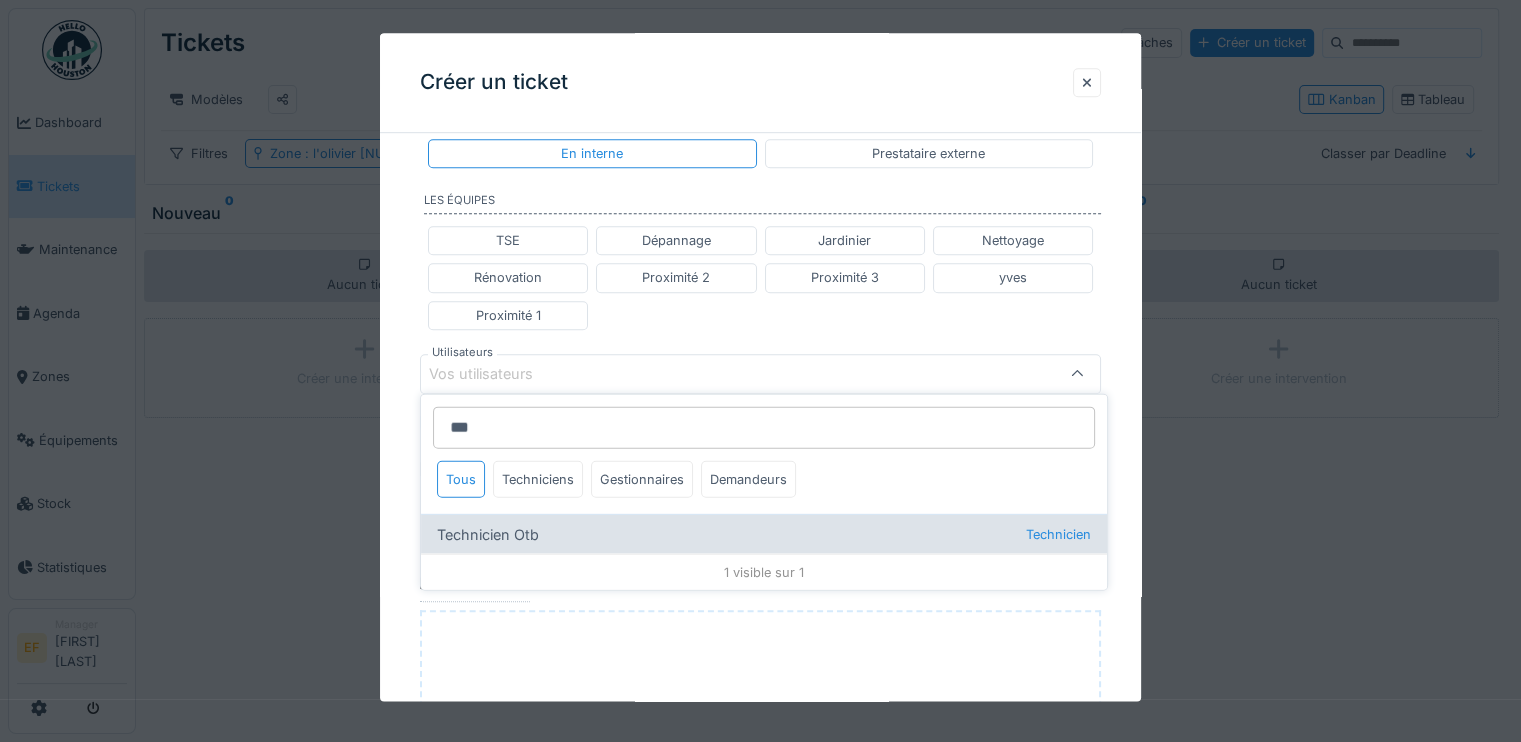 type on "***" 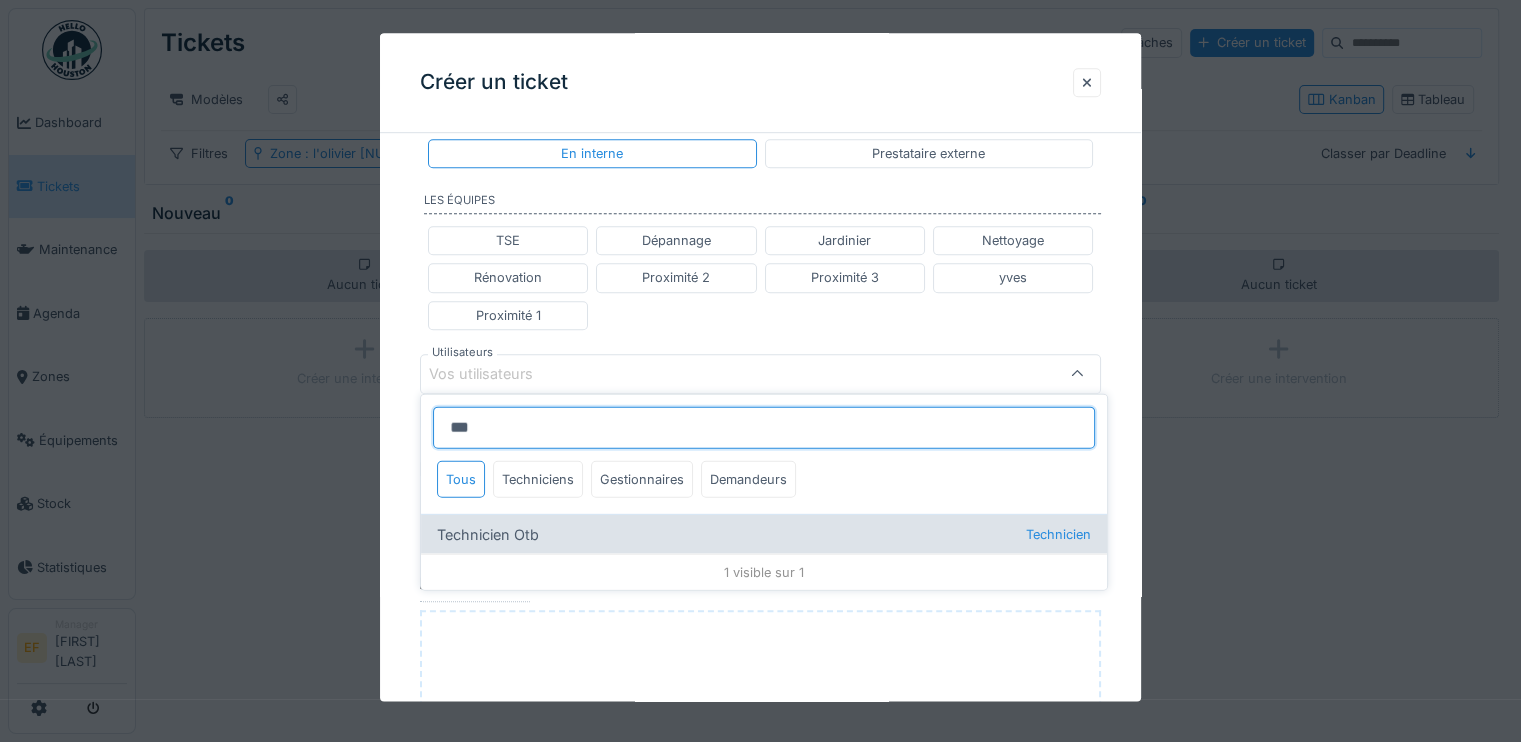 type on "****" 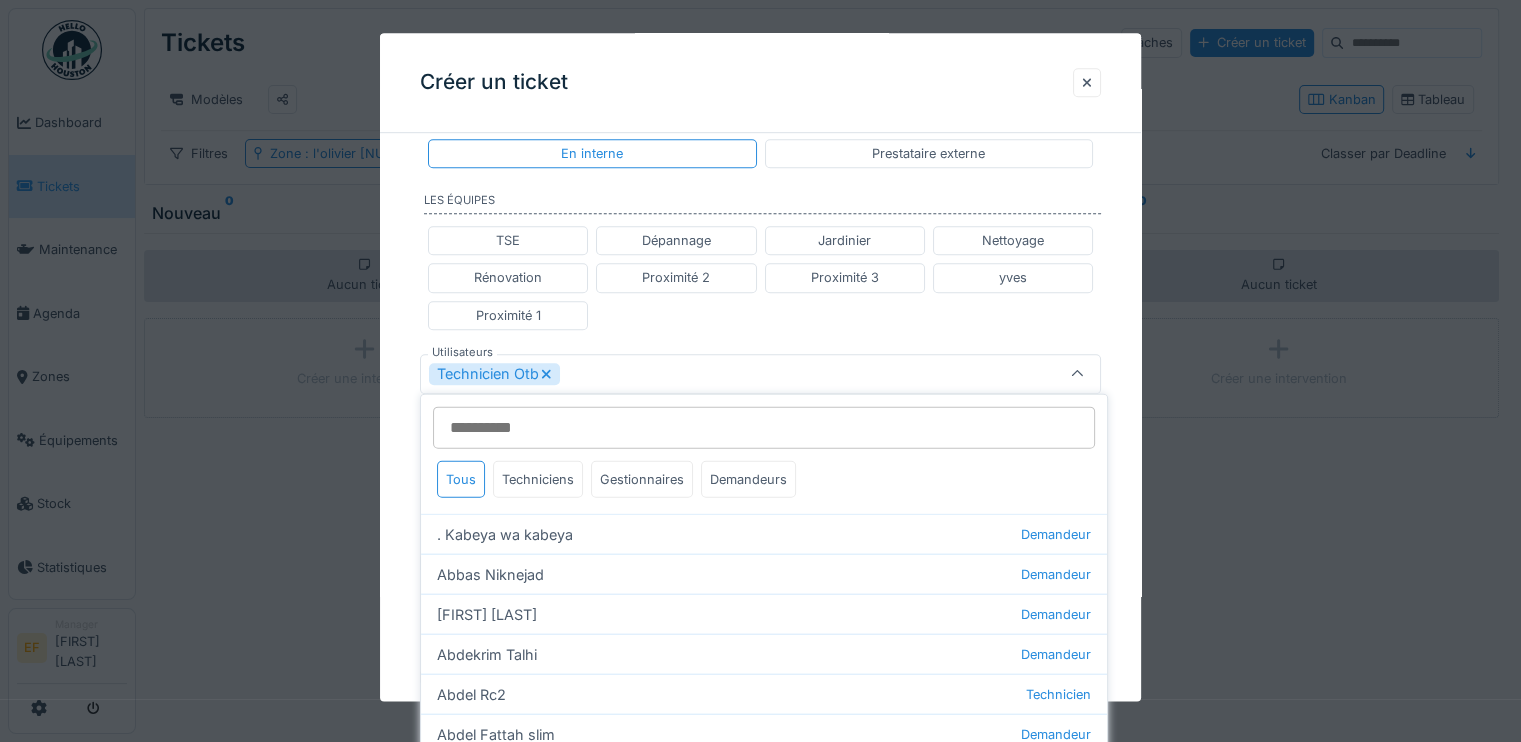 click on "Technicien Otb" at bounding box center [719, 374] 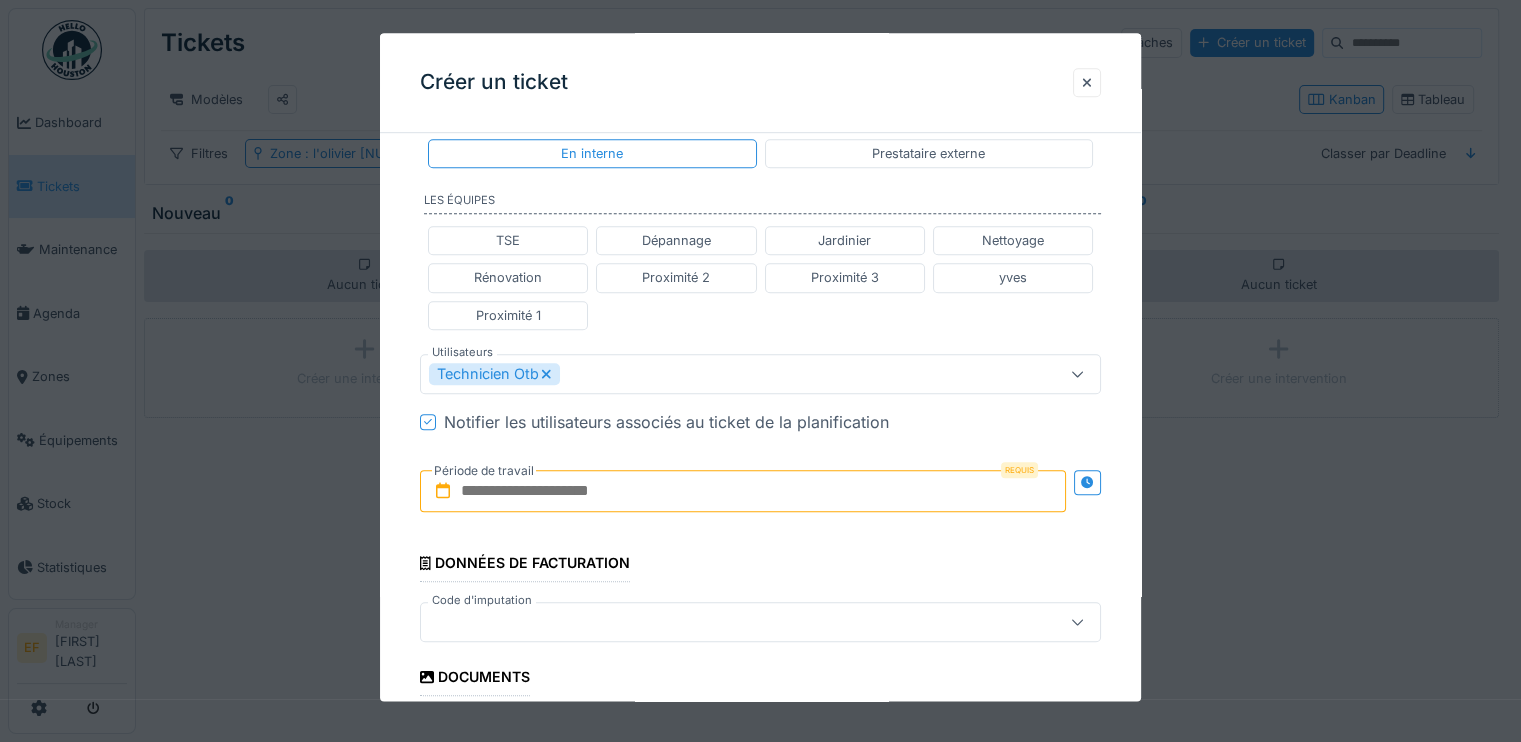 click at bounding box center (743, 491) 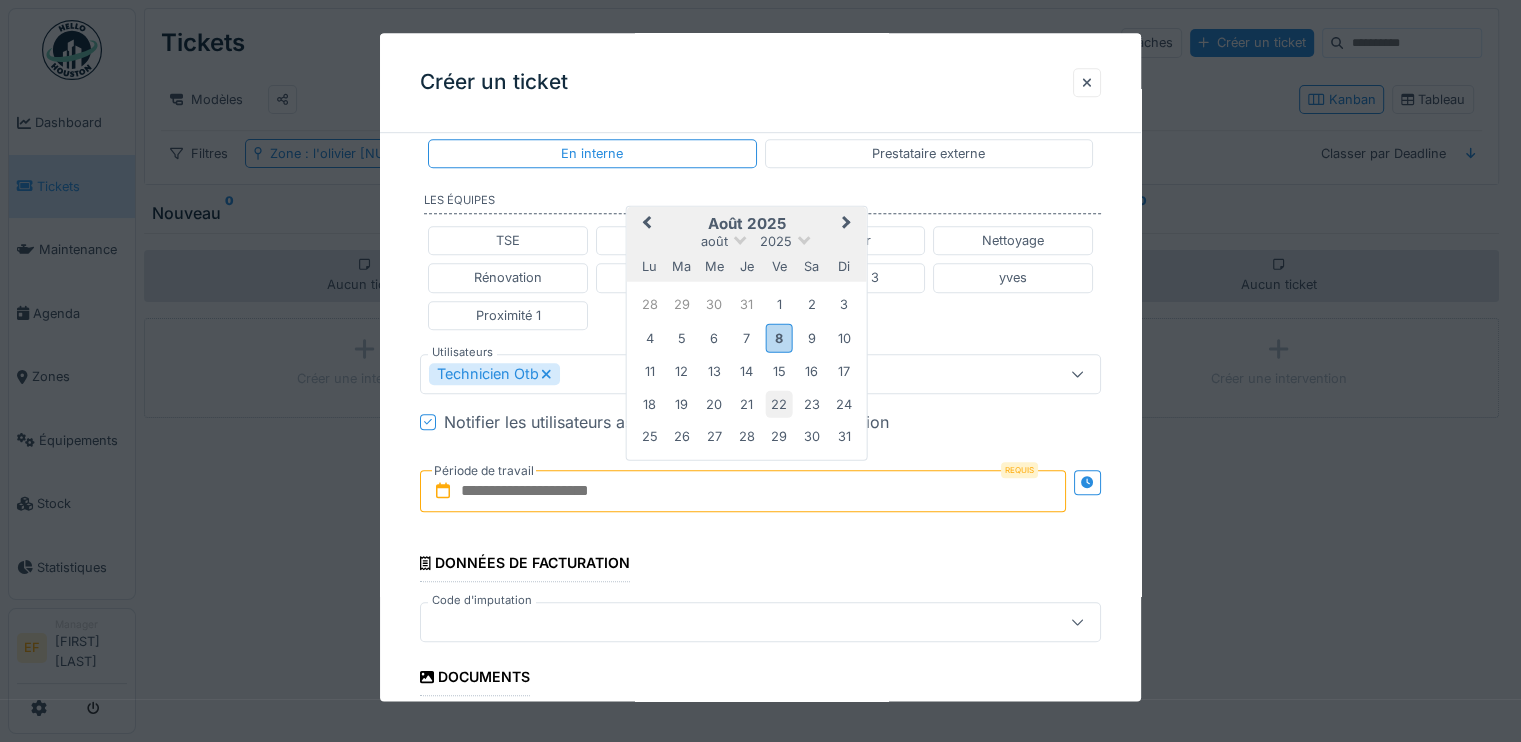 click on "22" at bounding box center [779, 404] 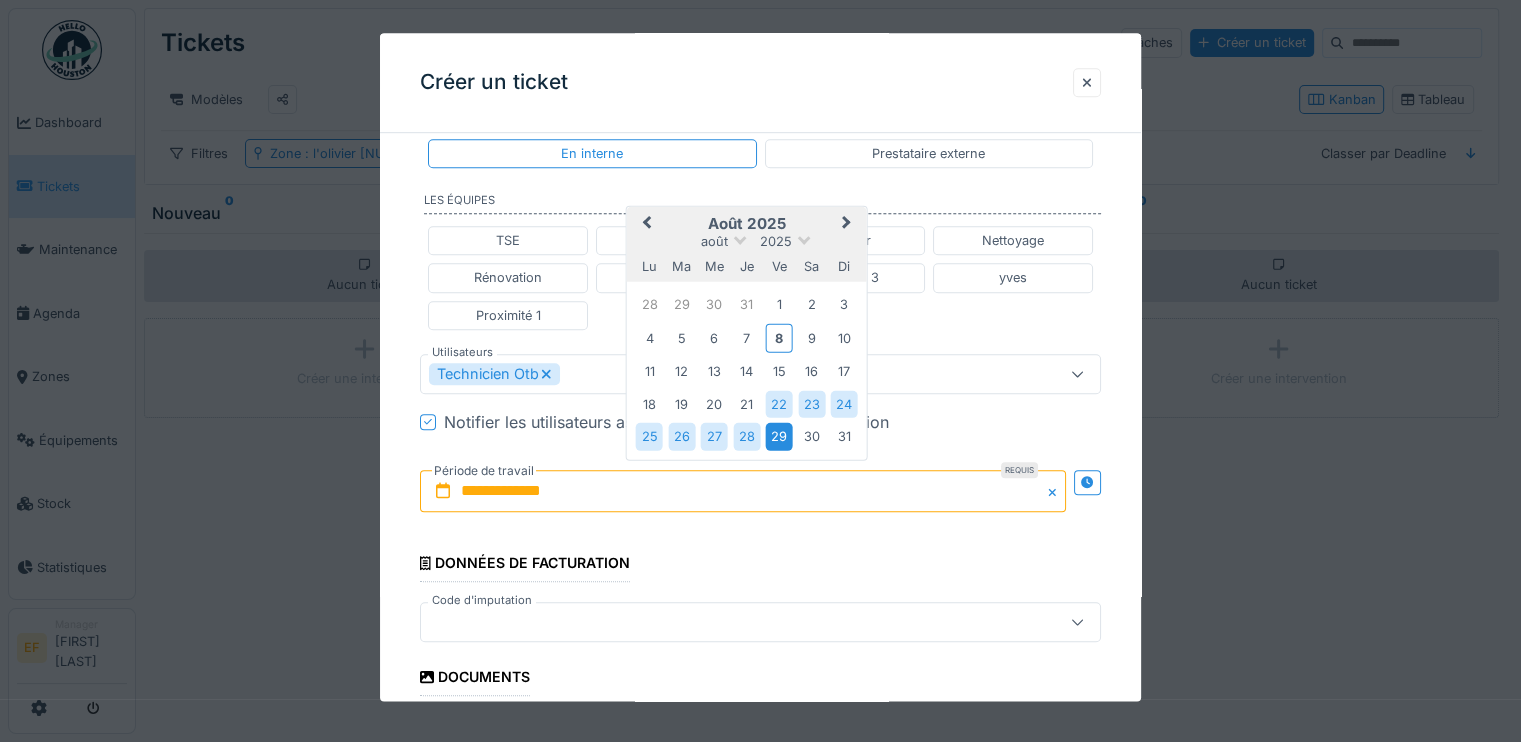 click on "29" at bounding box center (779, 436) 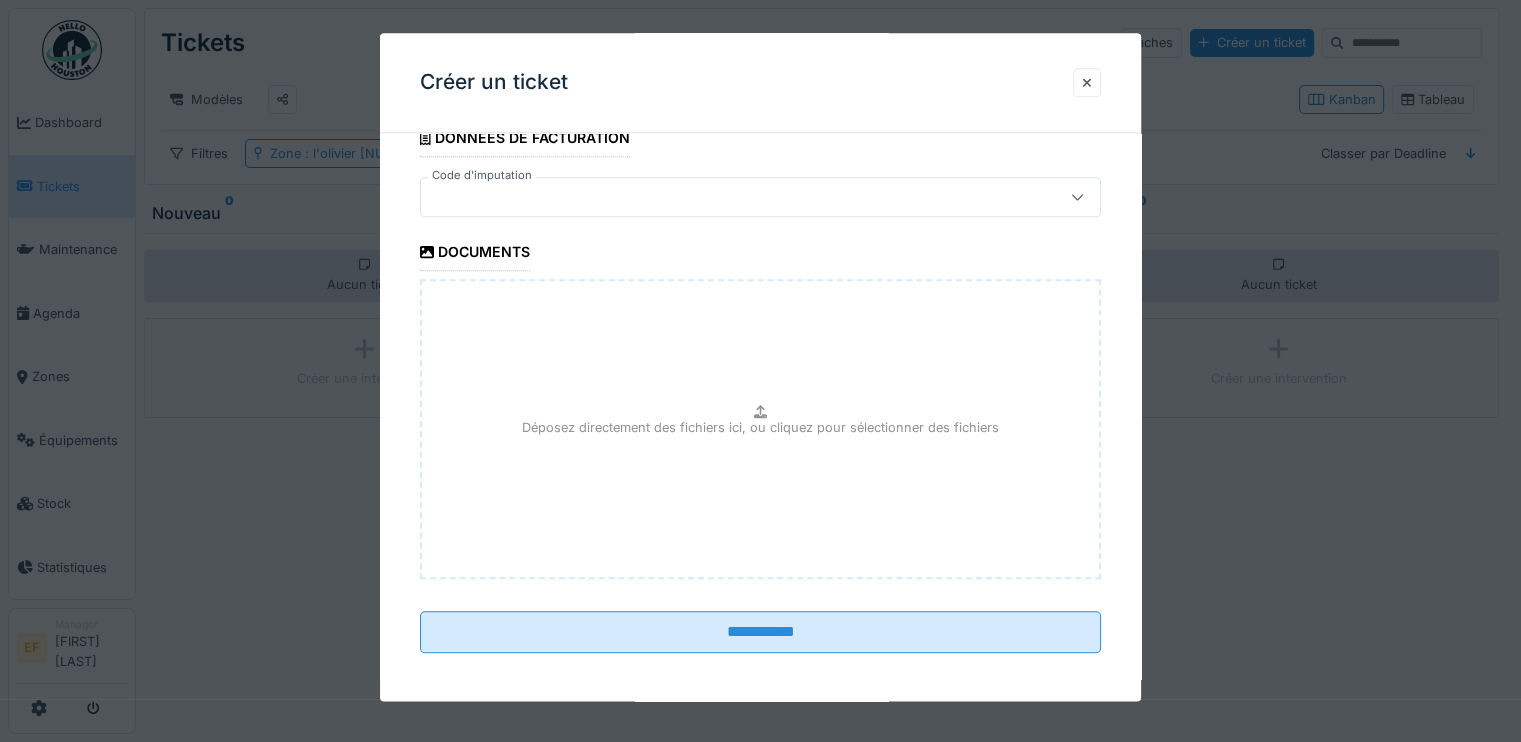 scroll, scrollTop: 1640, scrollLeft: 0, axis: vertical 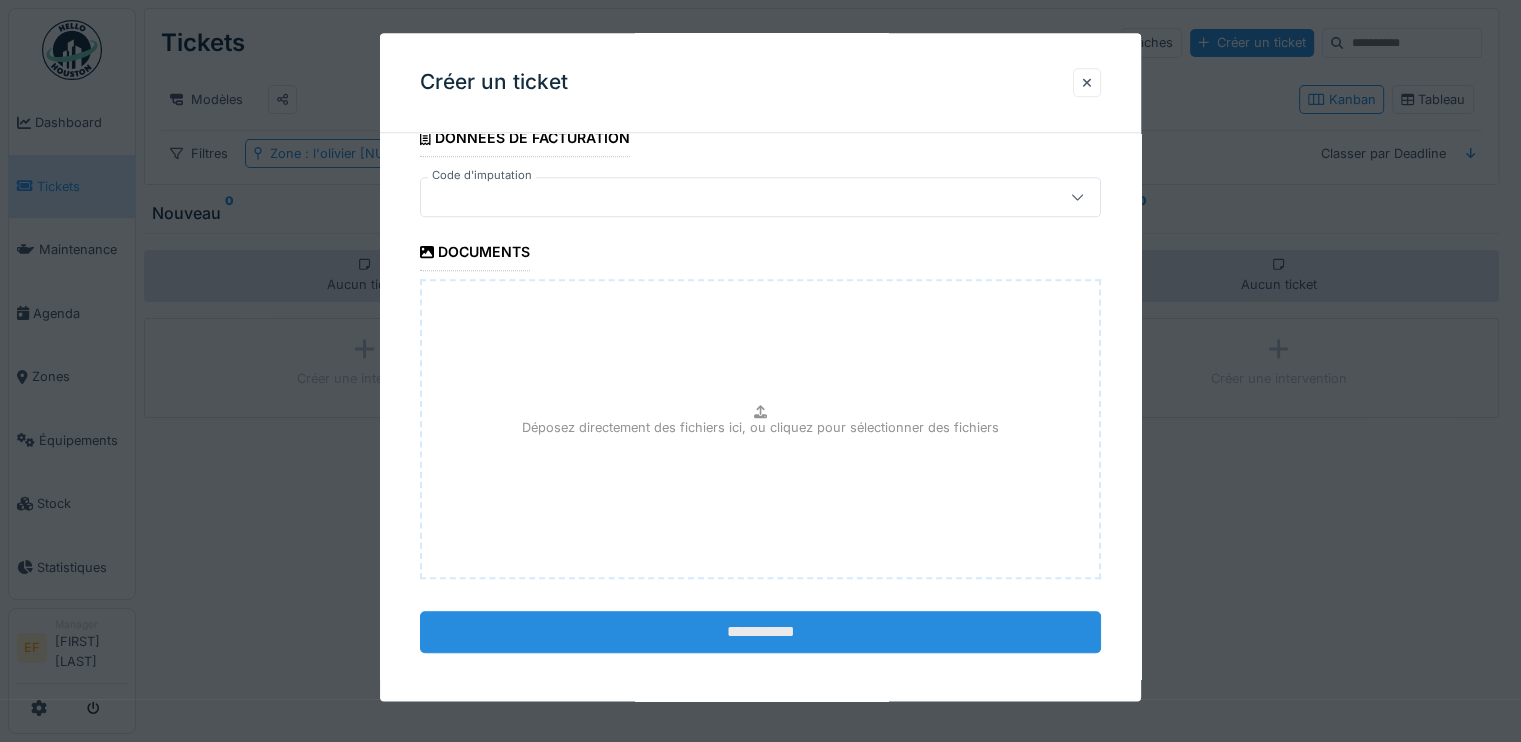 click on "**********" at bounding box center (760, 632) 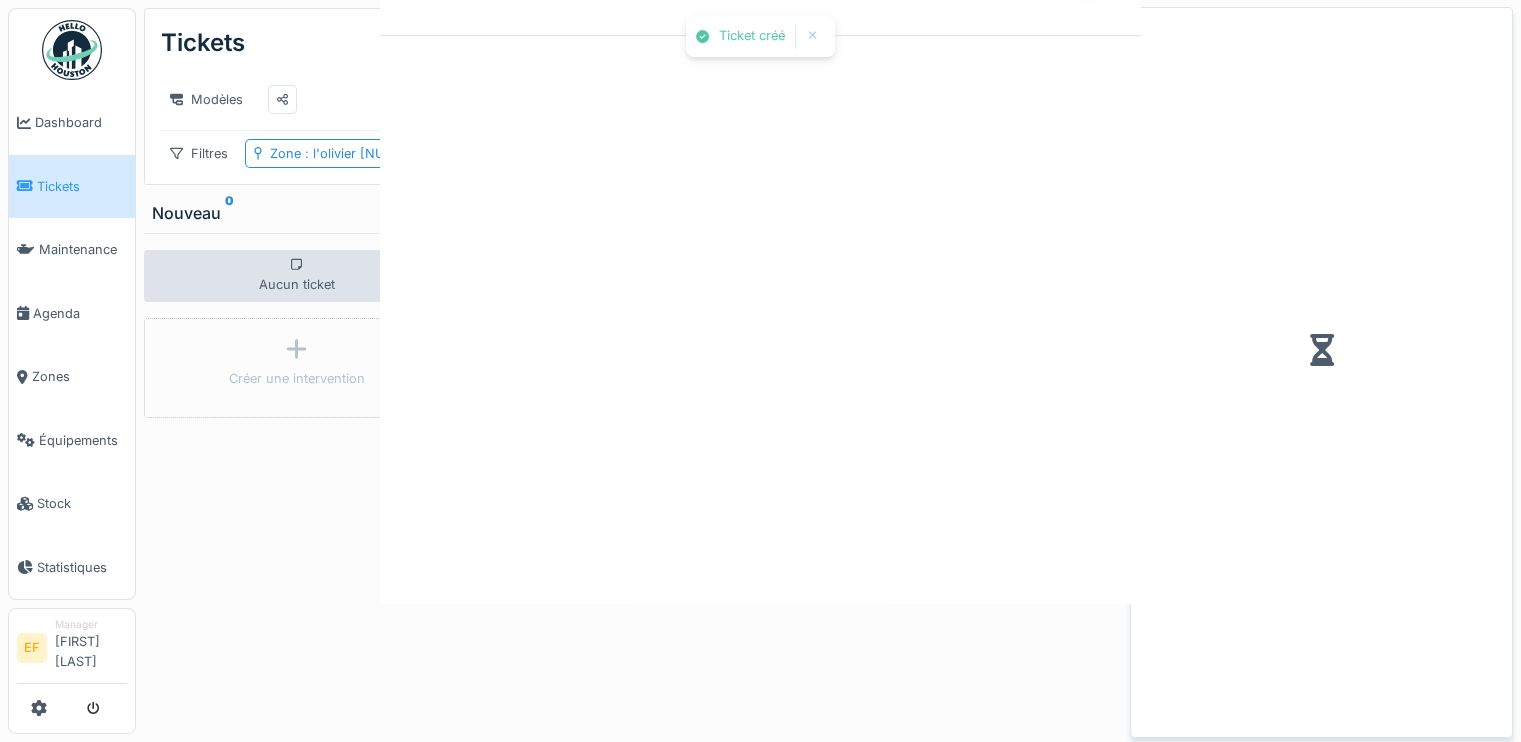 scroll, scrollTop: 0, scrollLeft: 0, axis: both 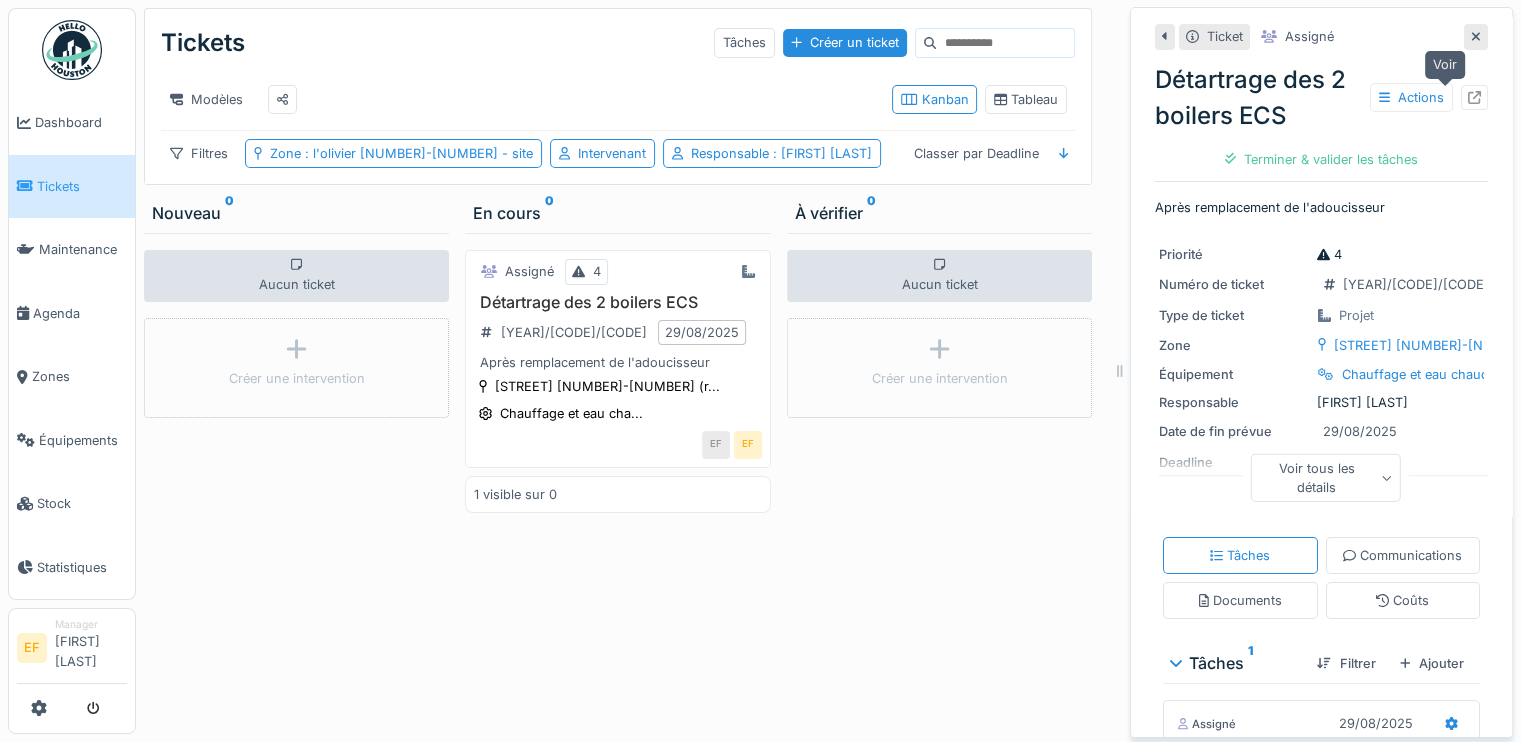 click 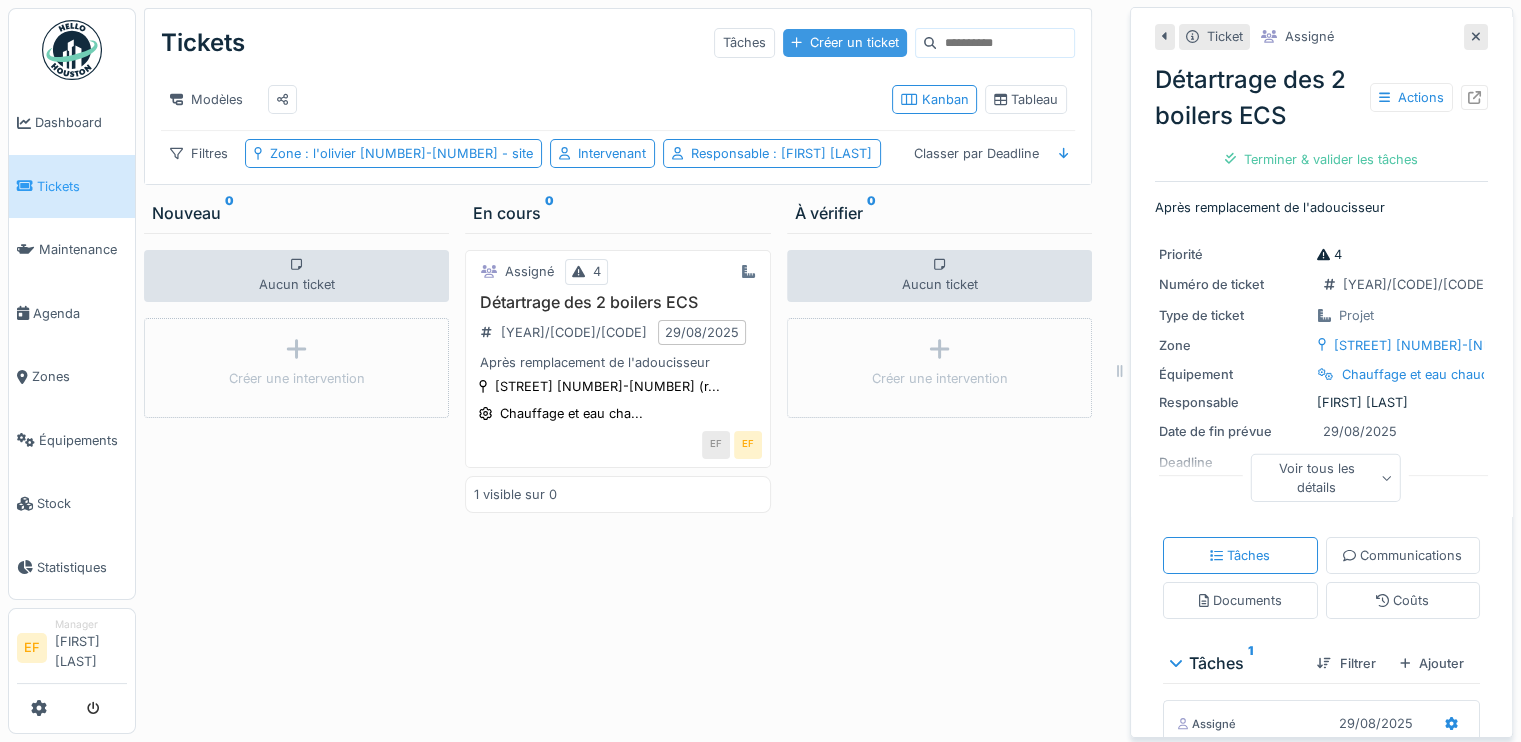 click on "Créer un ticket" at bounding box center (845, 42) 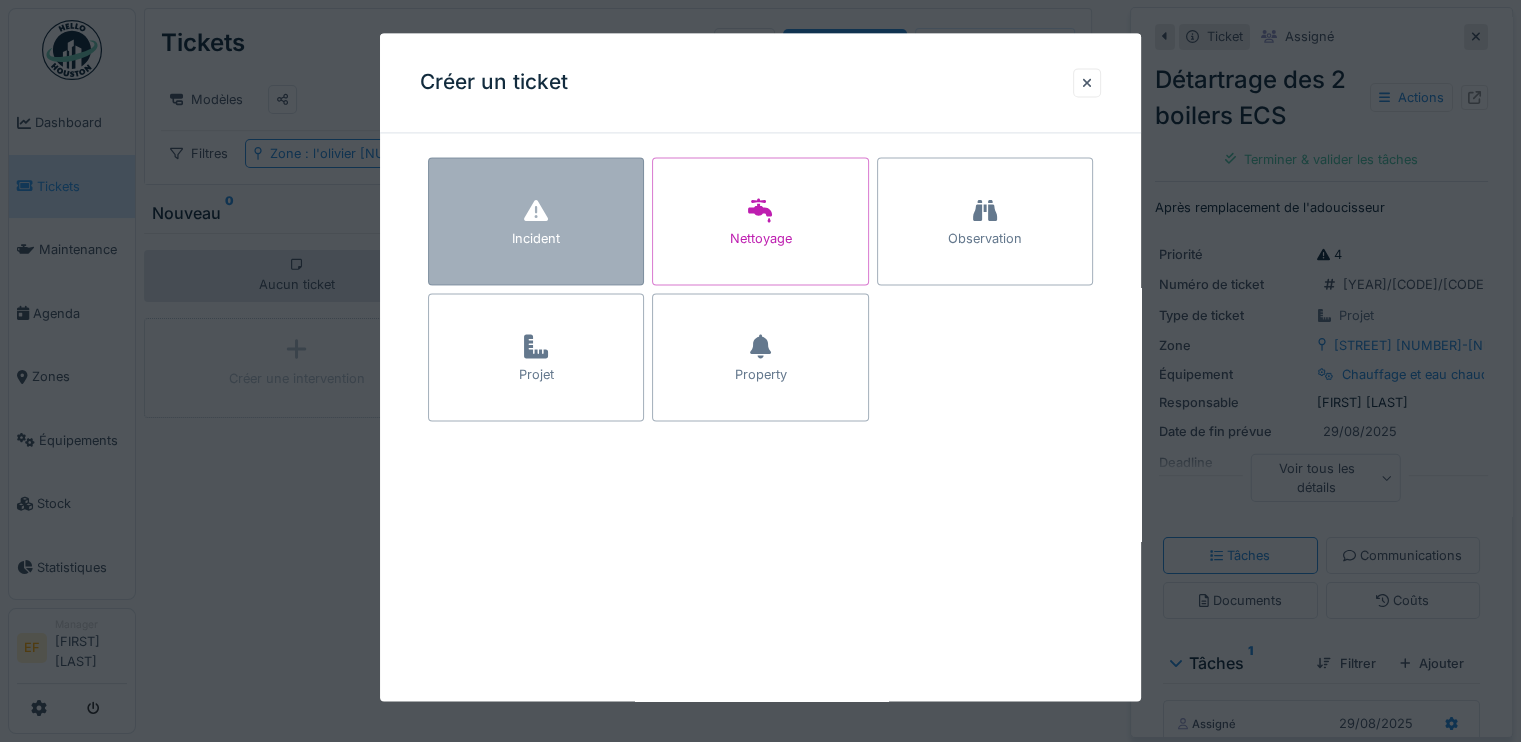 click 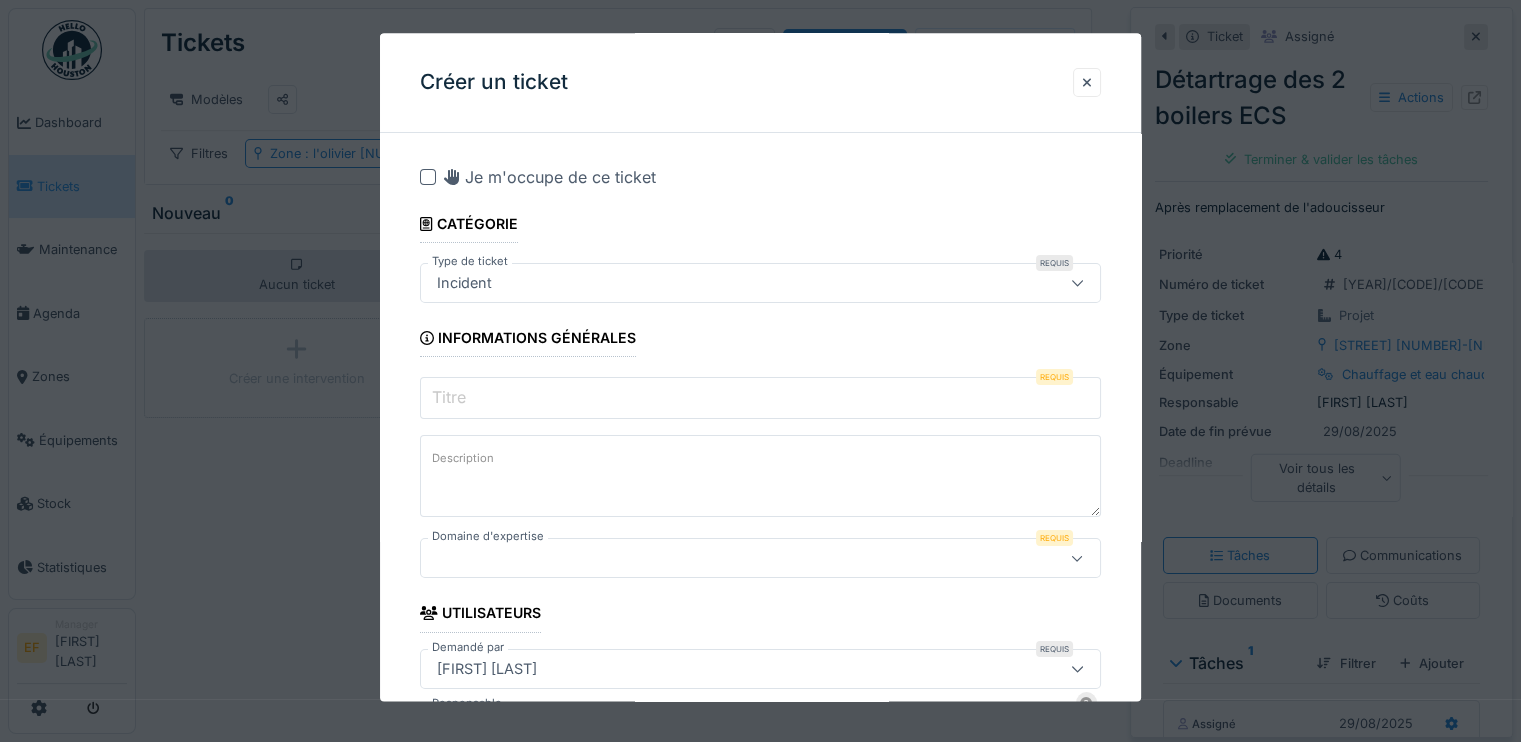 click on "Titre" at bounding box center [760, 399] 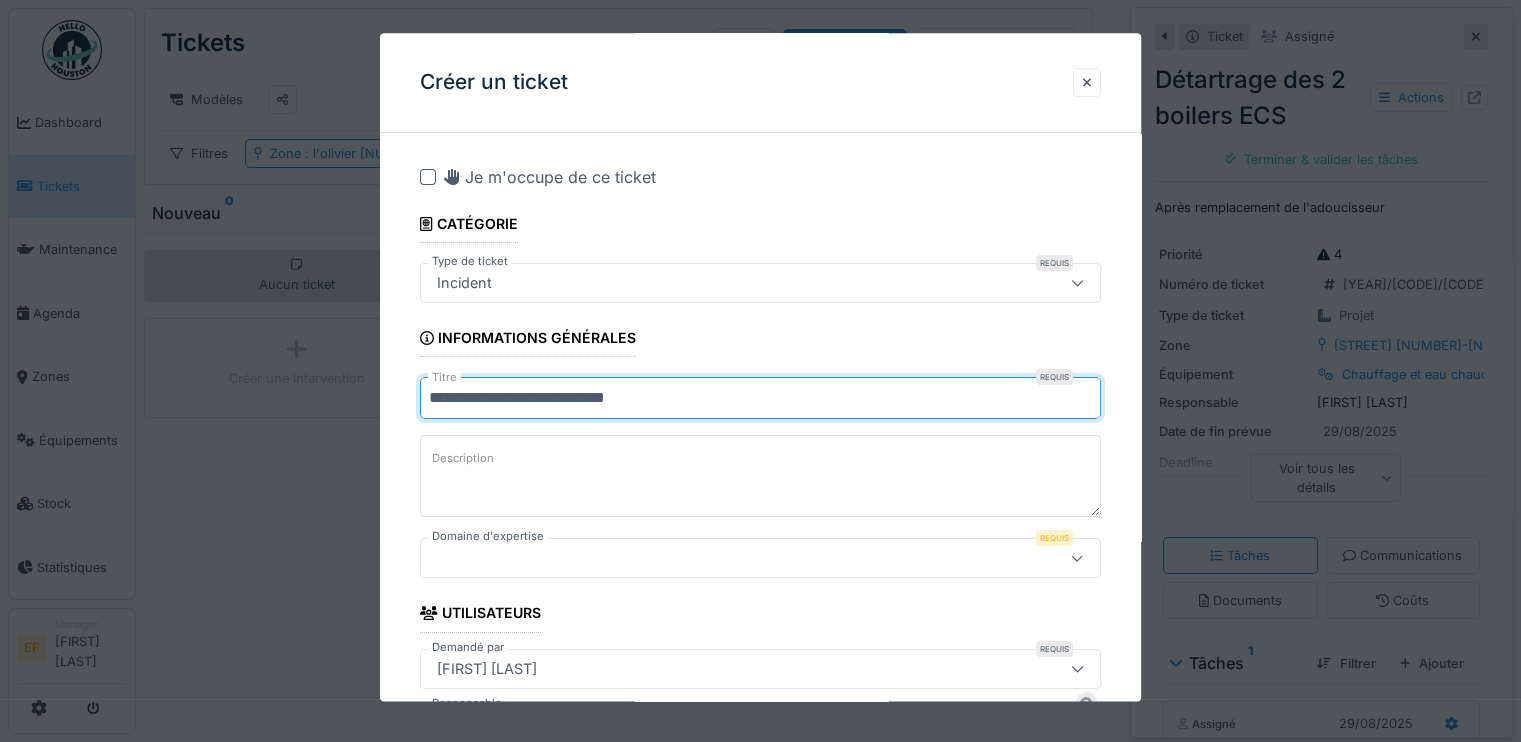 type on "**********" 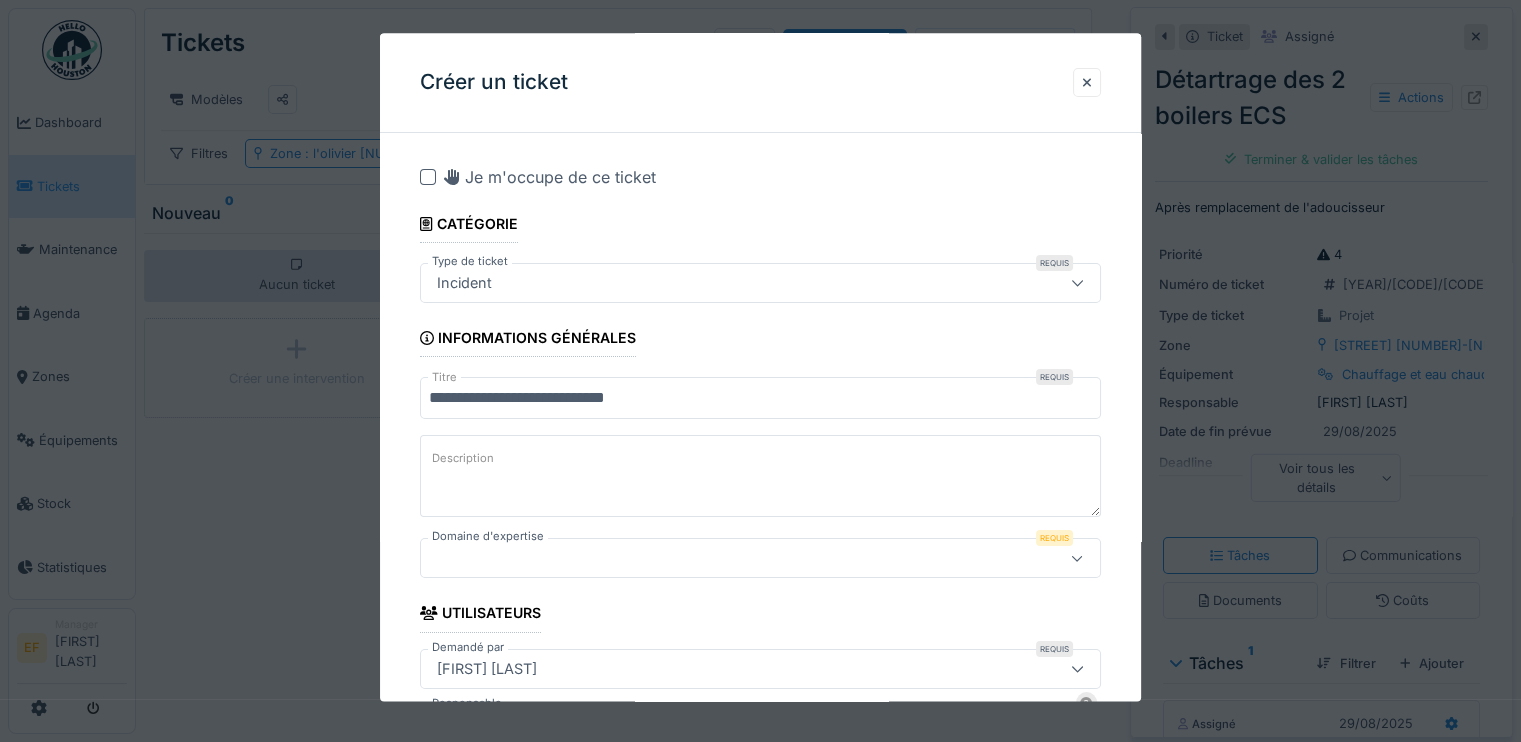 click on "Description" at bounding box center [463, 459] 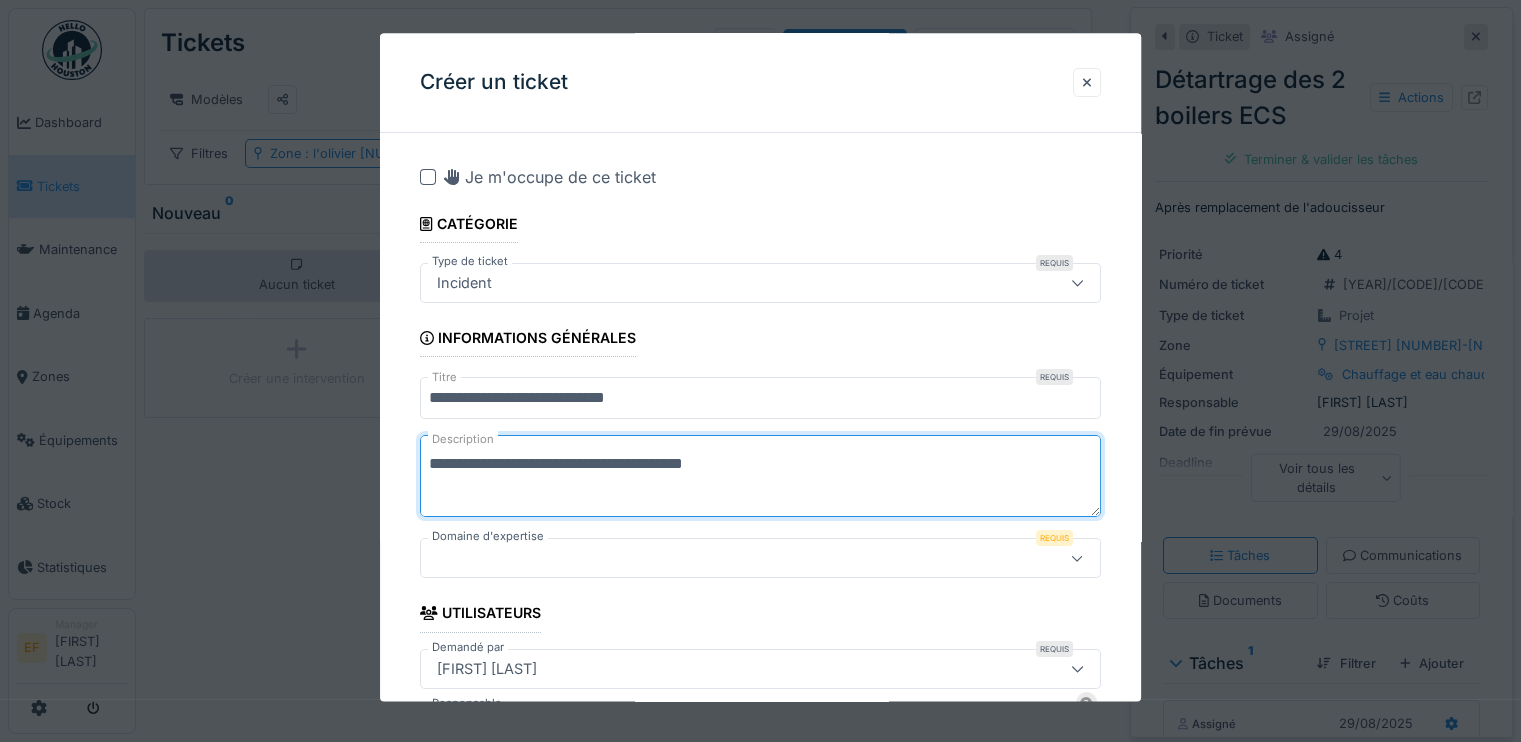type on "**********" 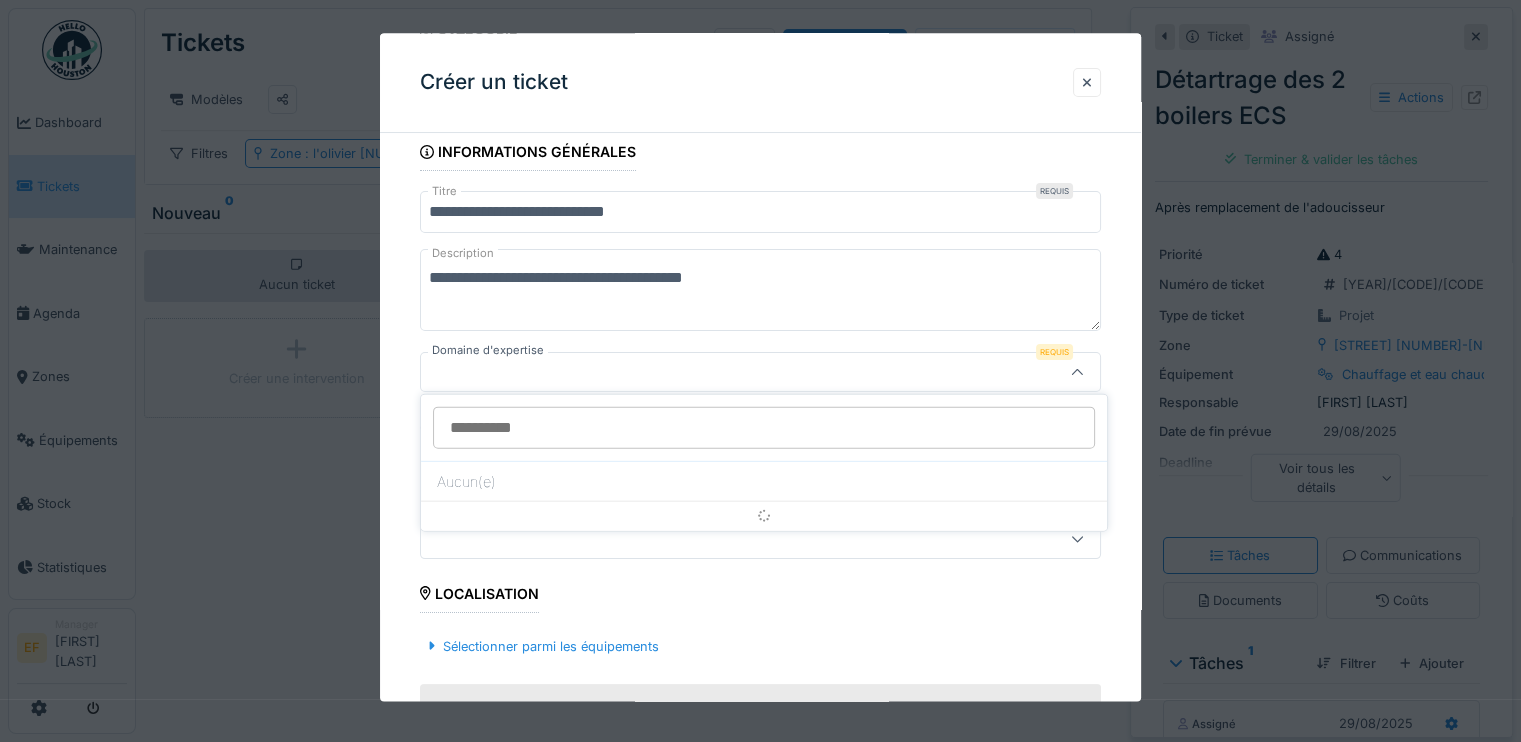 scroll, scrollTop: 189, scrollLeft: 0, axis: vertical 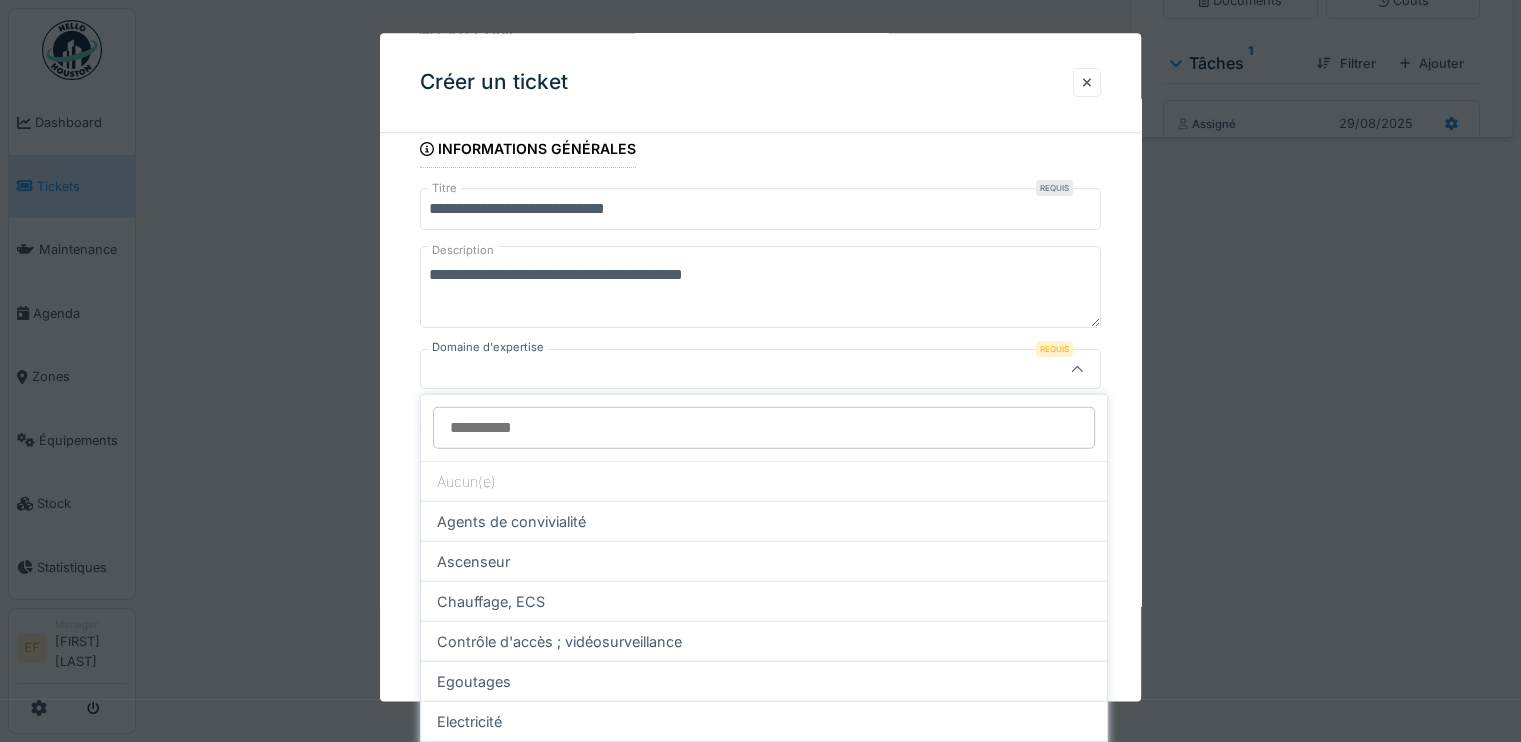 click on "Domaine d'expertise" at bounding box center (764, 428) 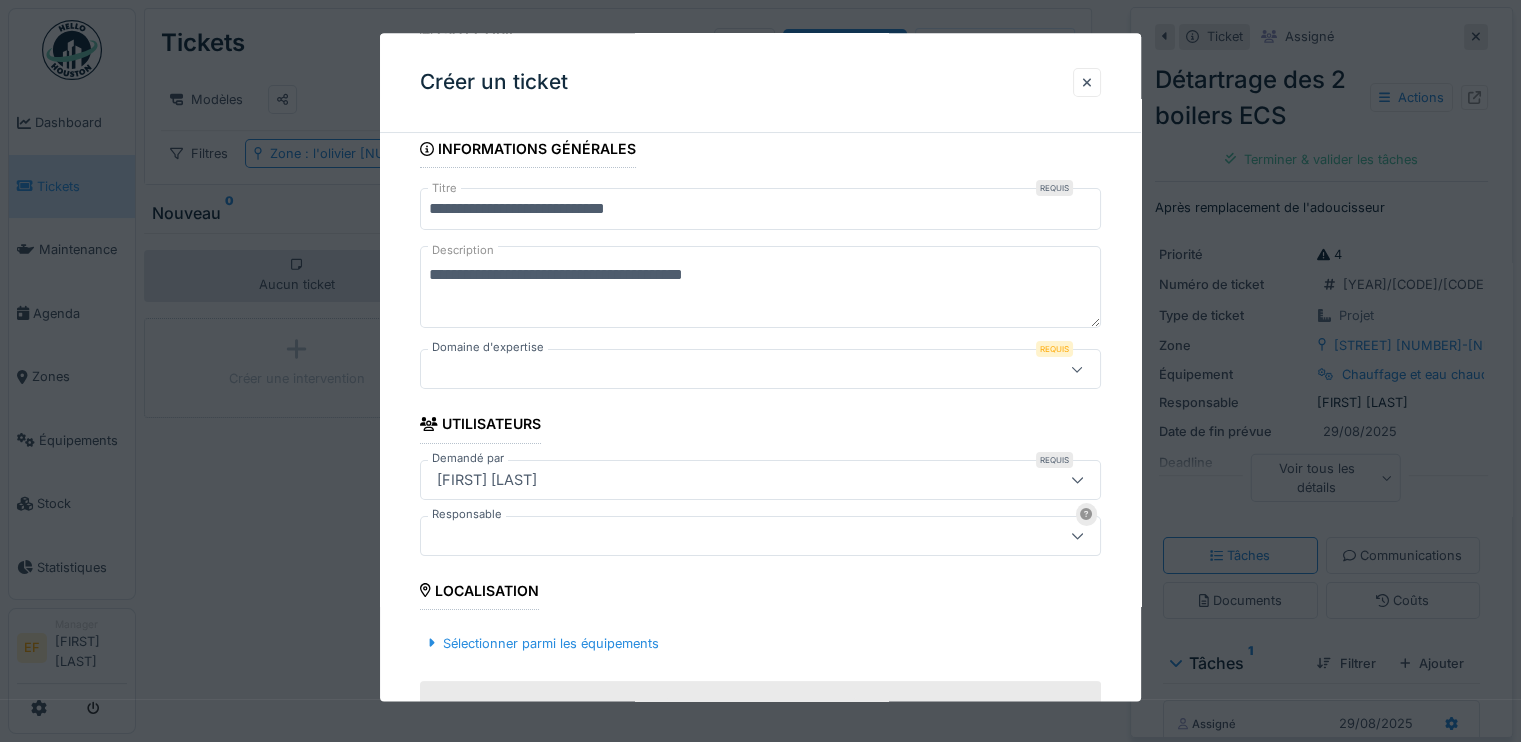scroll, scrollTop: 15, scrollLeft: 0, axis: vertical 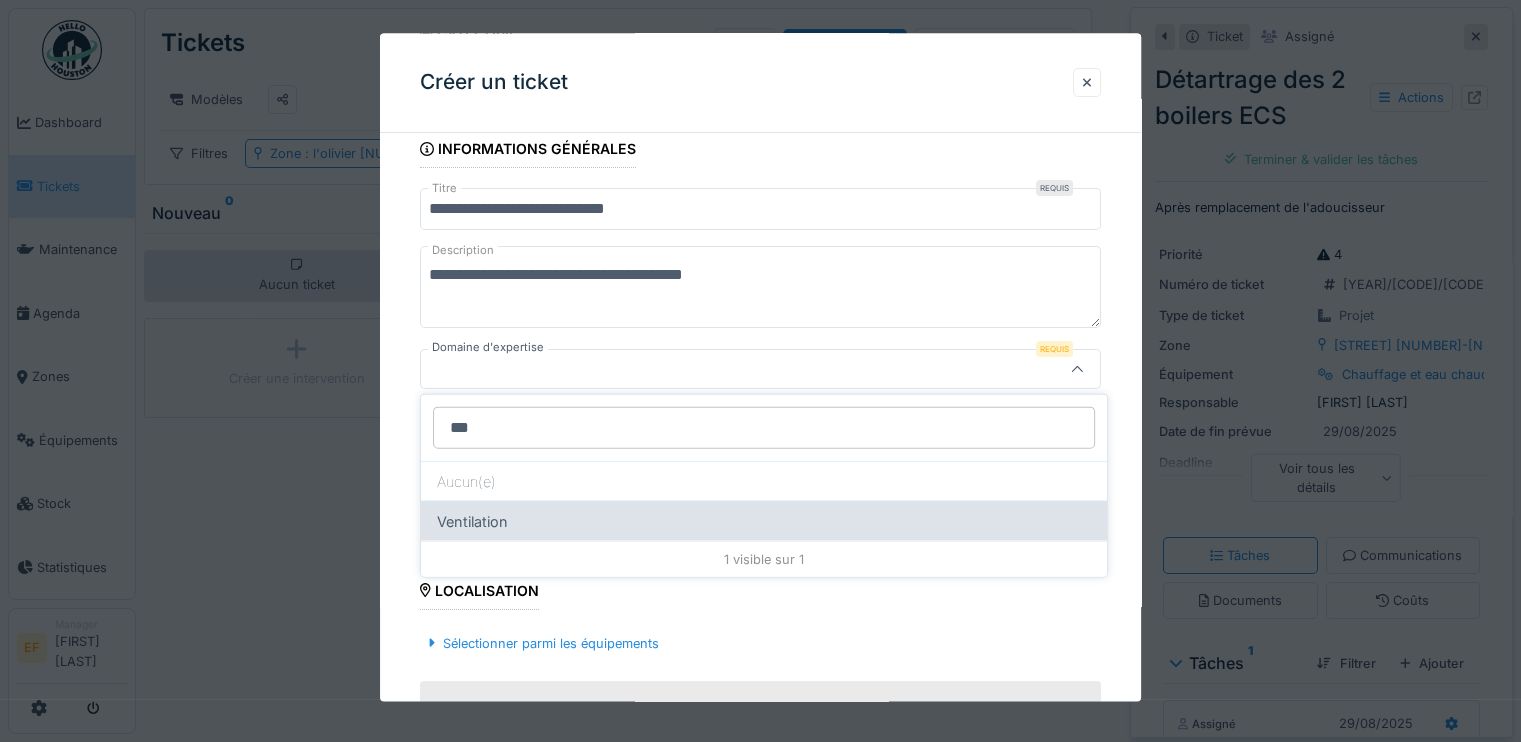 type on "***" 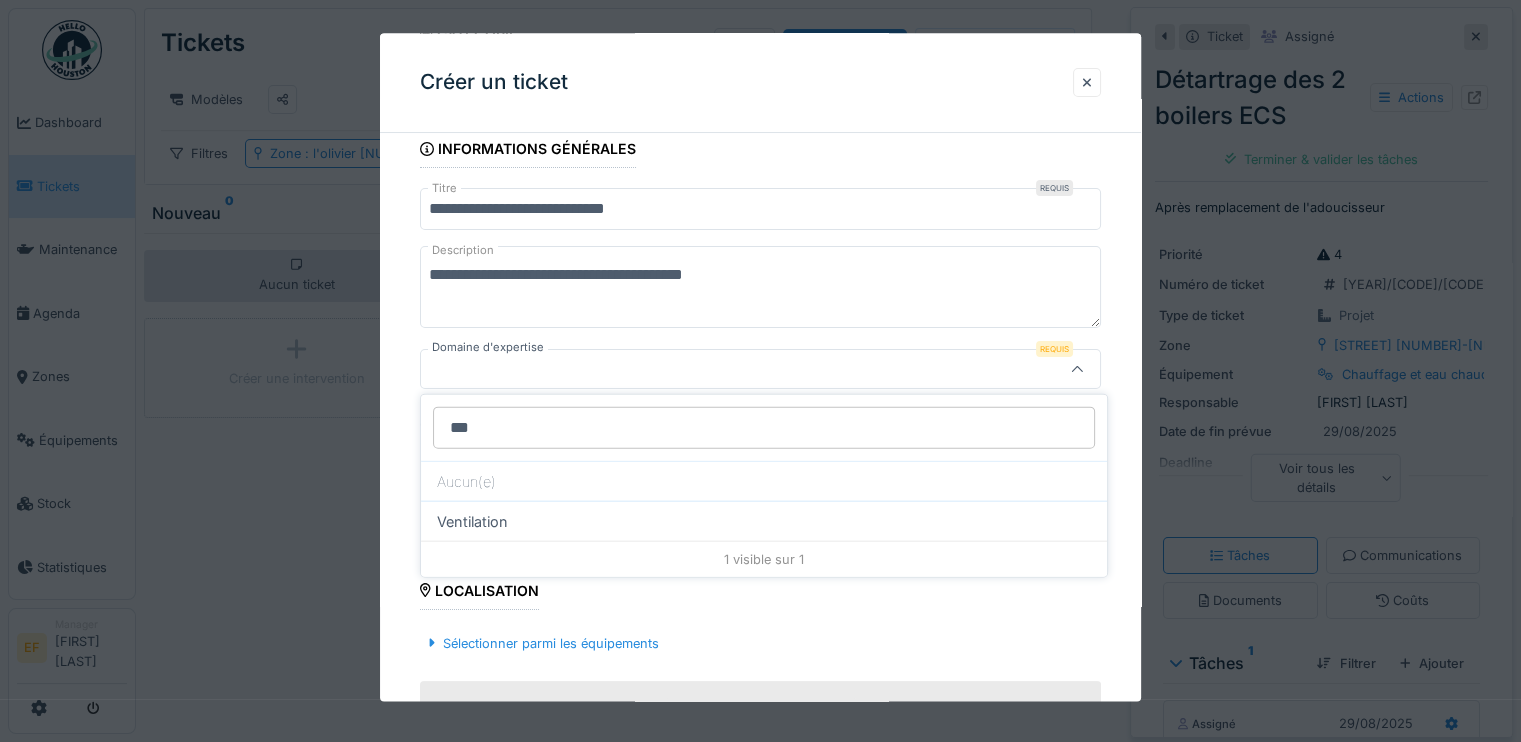 click on "Ventilation" at bounding box center [764, 521] 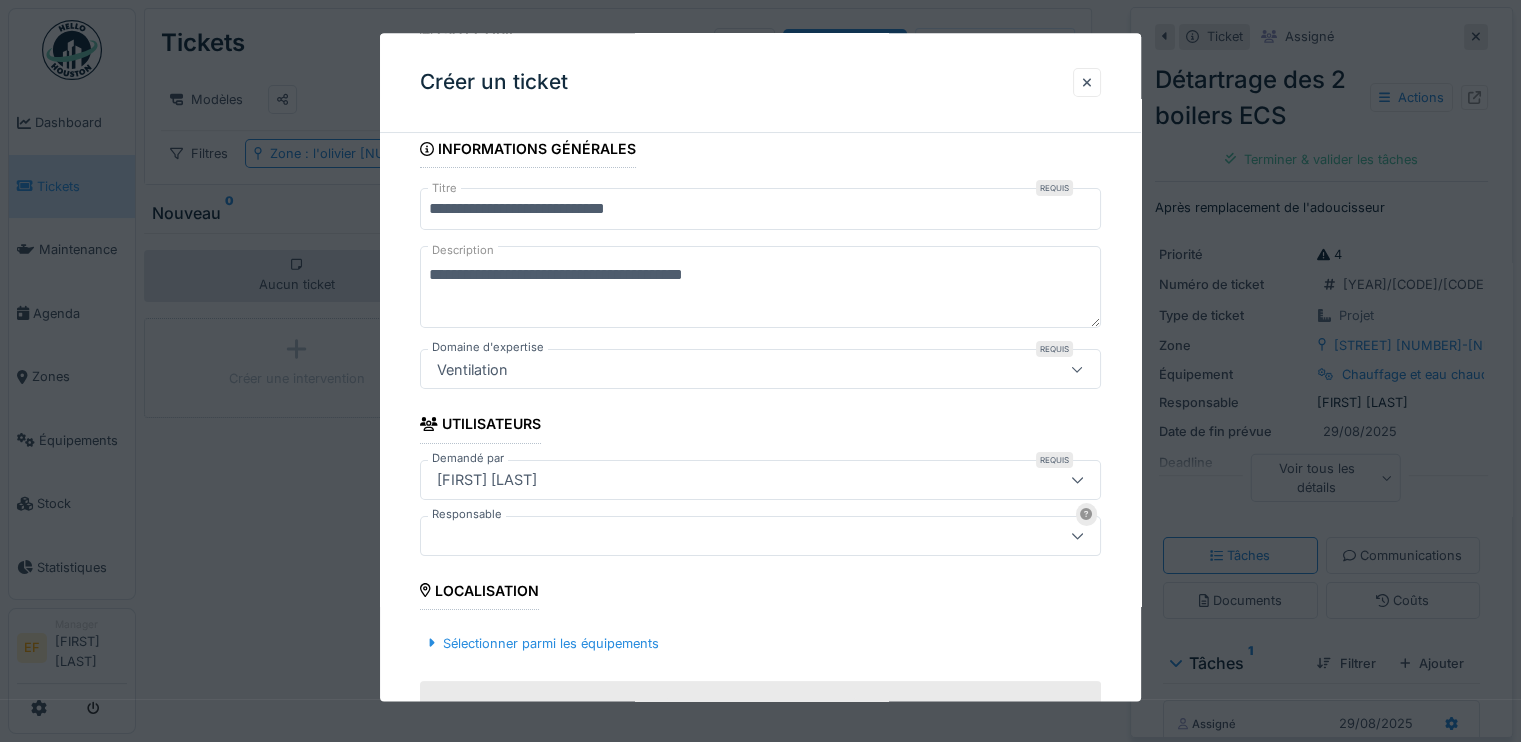 click at bounding box center (719, 536) 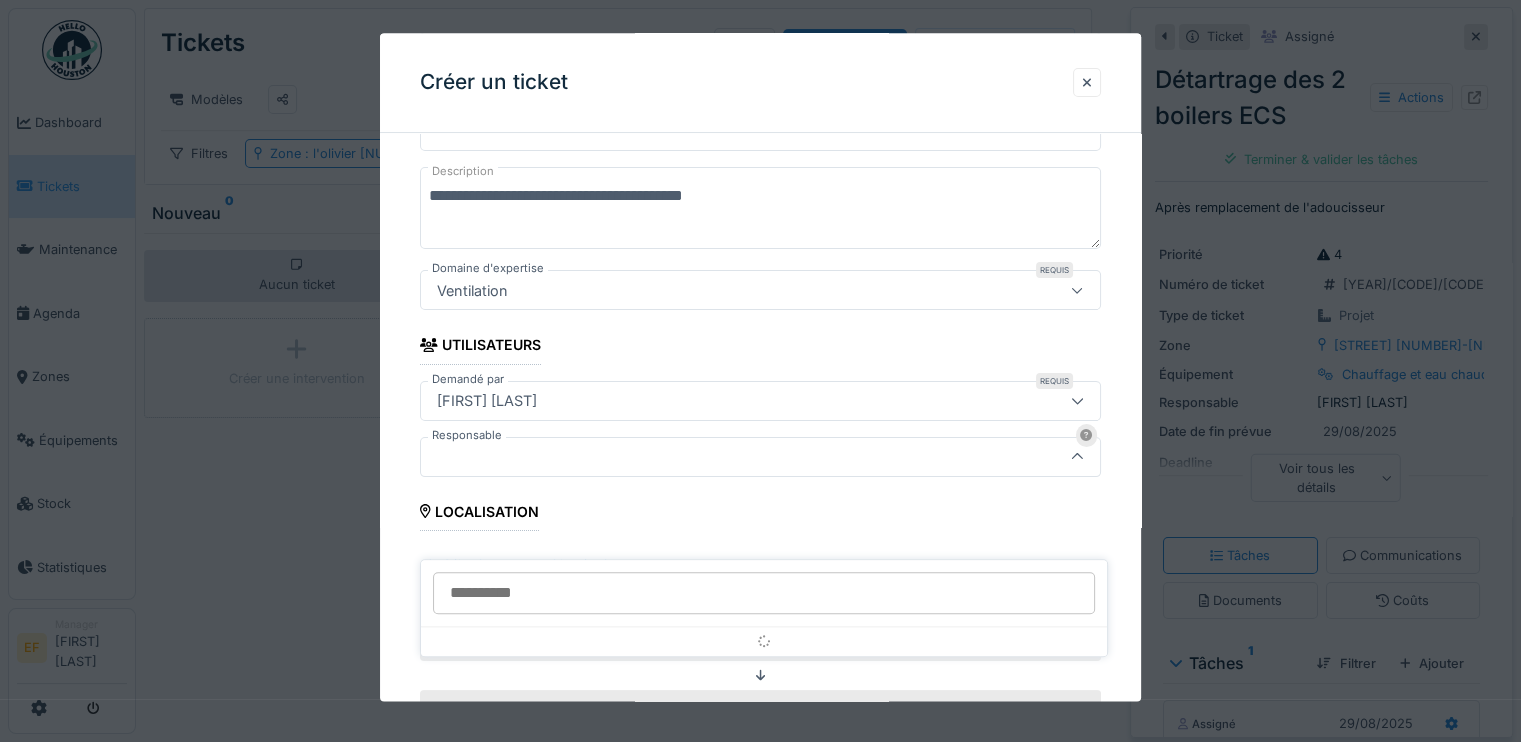scroll, scrollTop: 356, scrollLeft: 0, axis: vertical 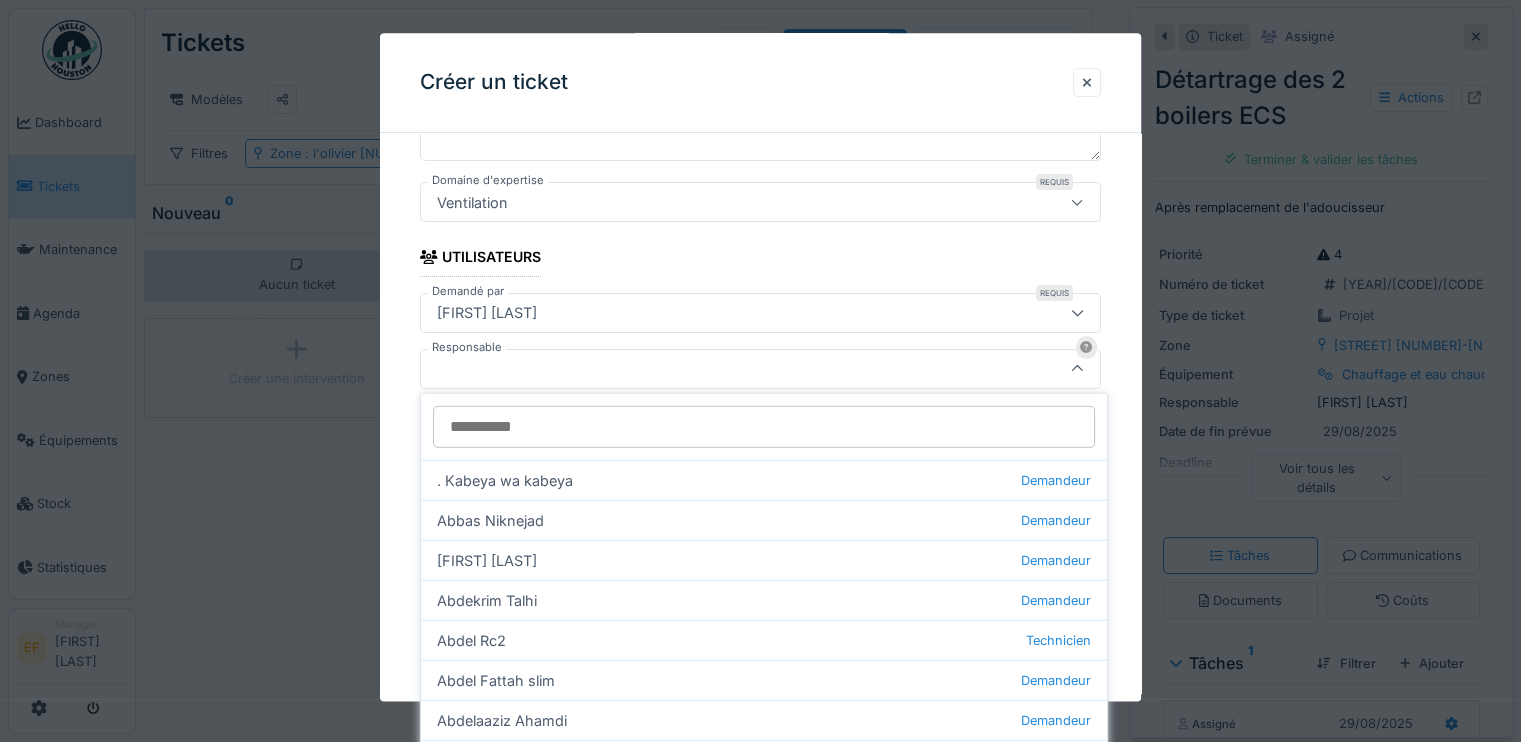 click at bounding box center [719, 369] 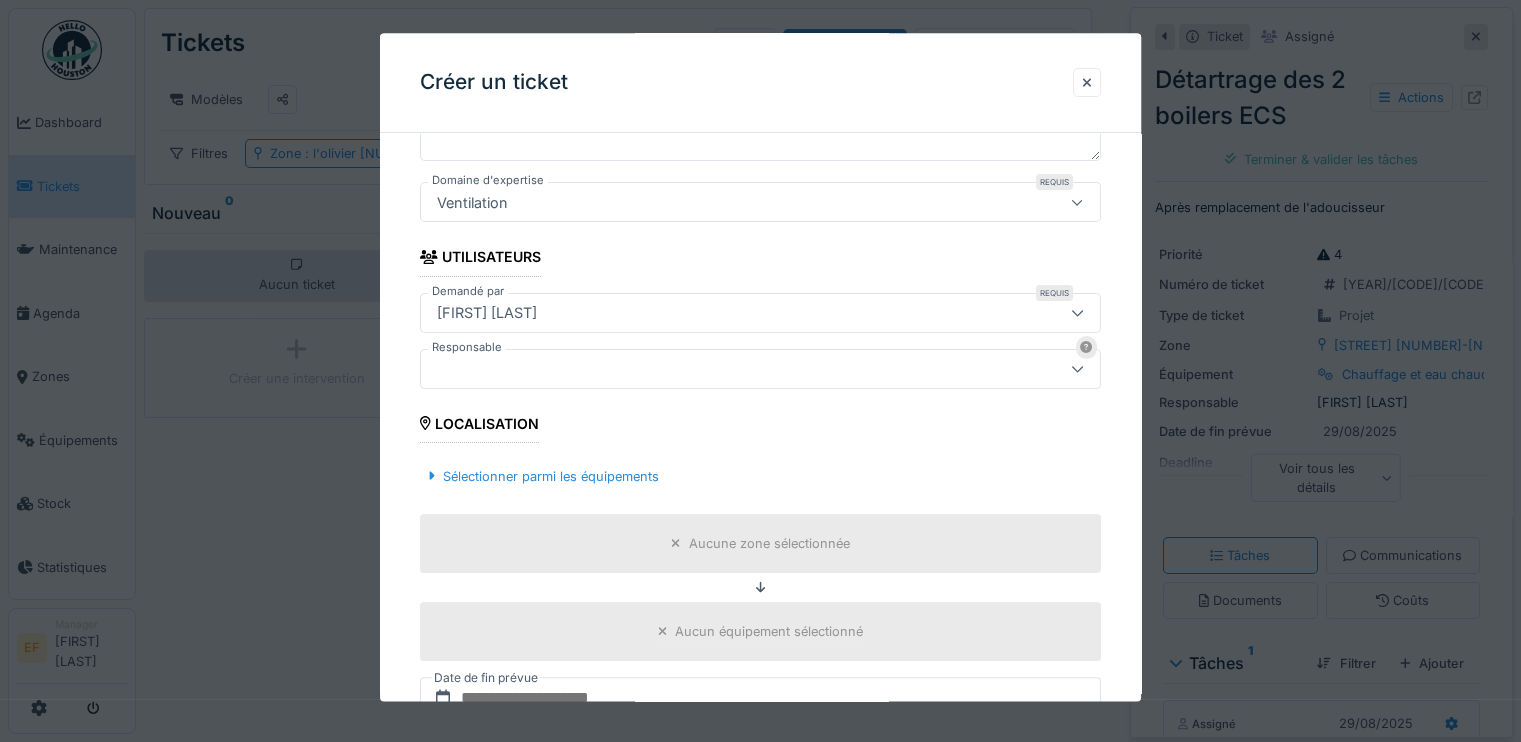 click at bounding box center (719, 369) 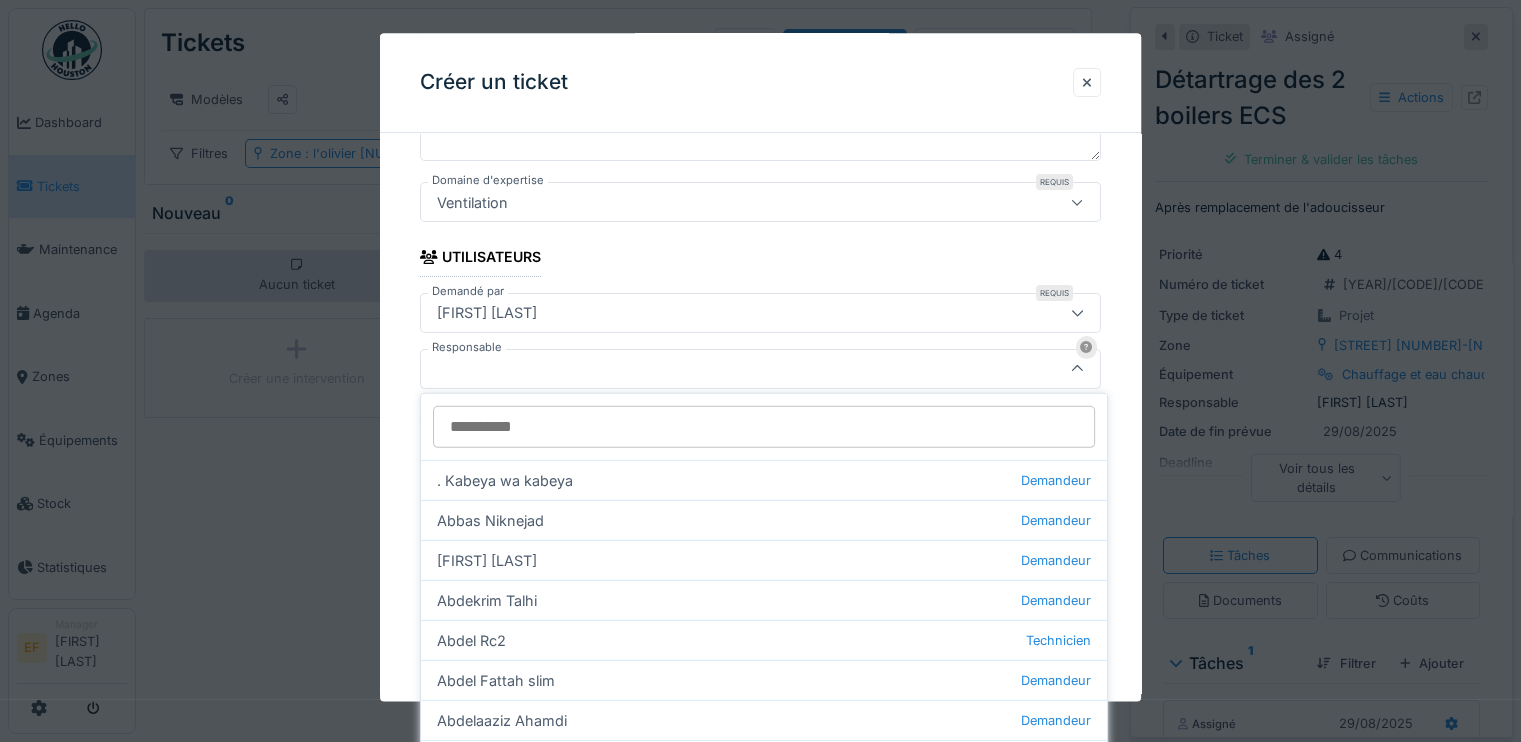 click on "[FIRST] [LAST]" at bounding box center (760, 313) 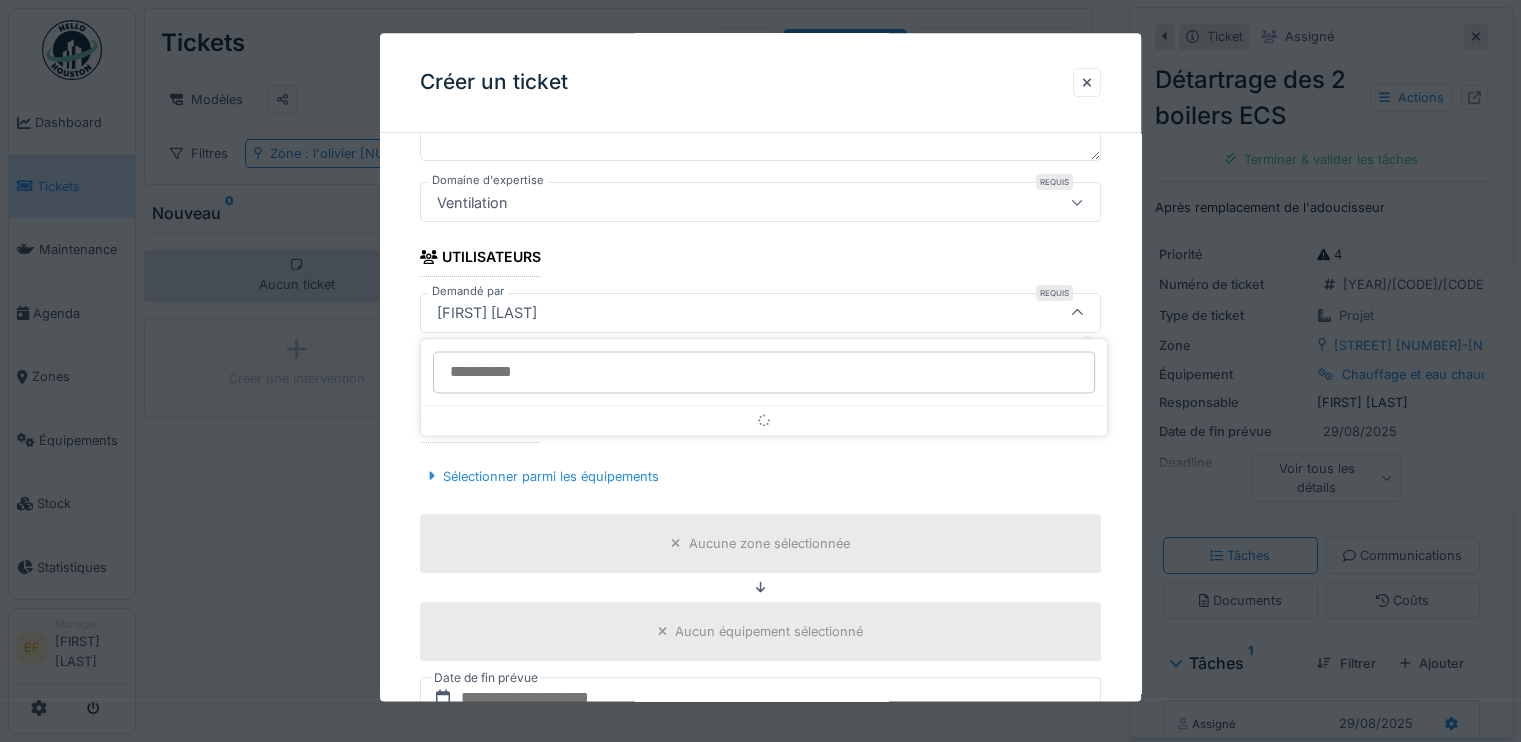 scroll, scrollTop: 300, scrollLeft: 0, axis: vertical 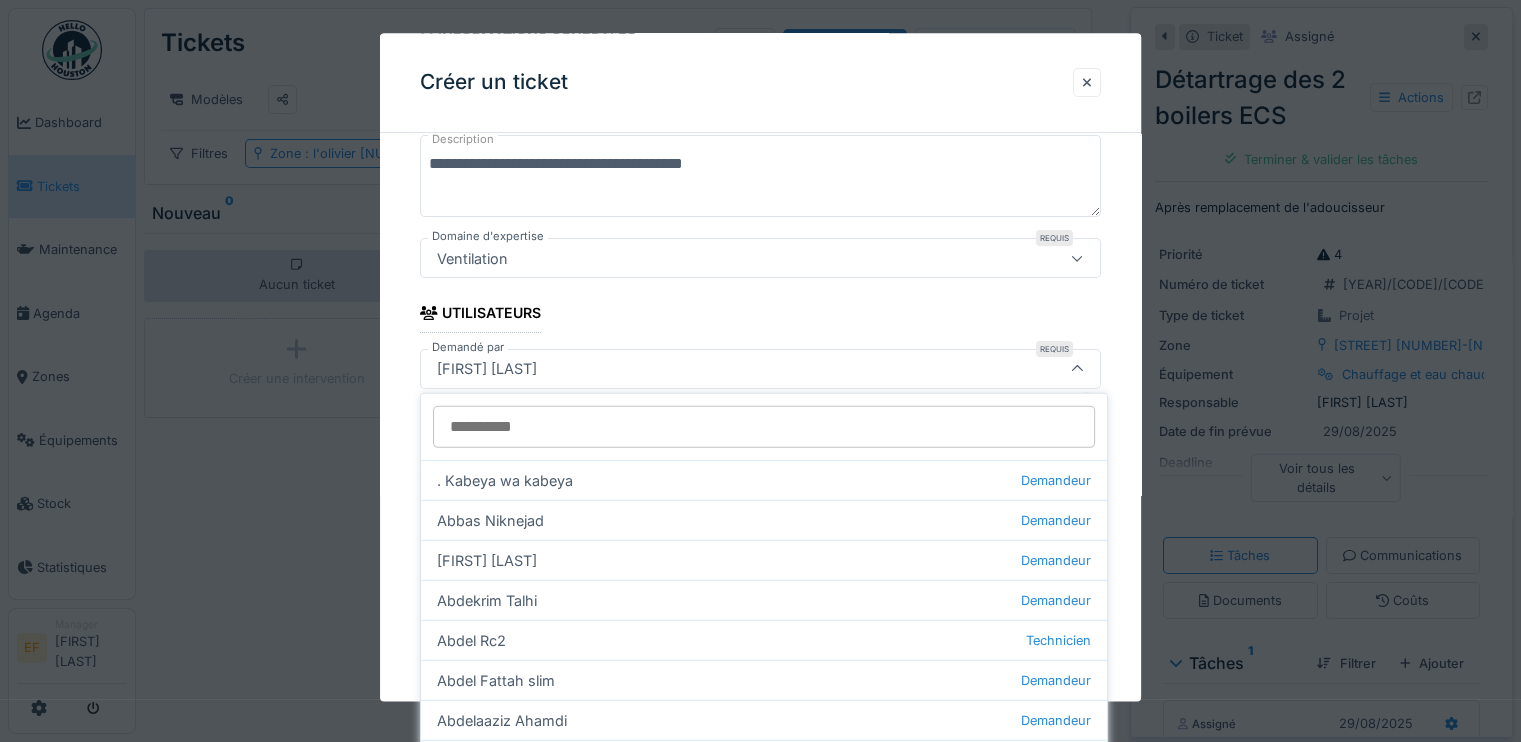click on "[FIRST] [LAST]" at bounding box center [719, 369] 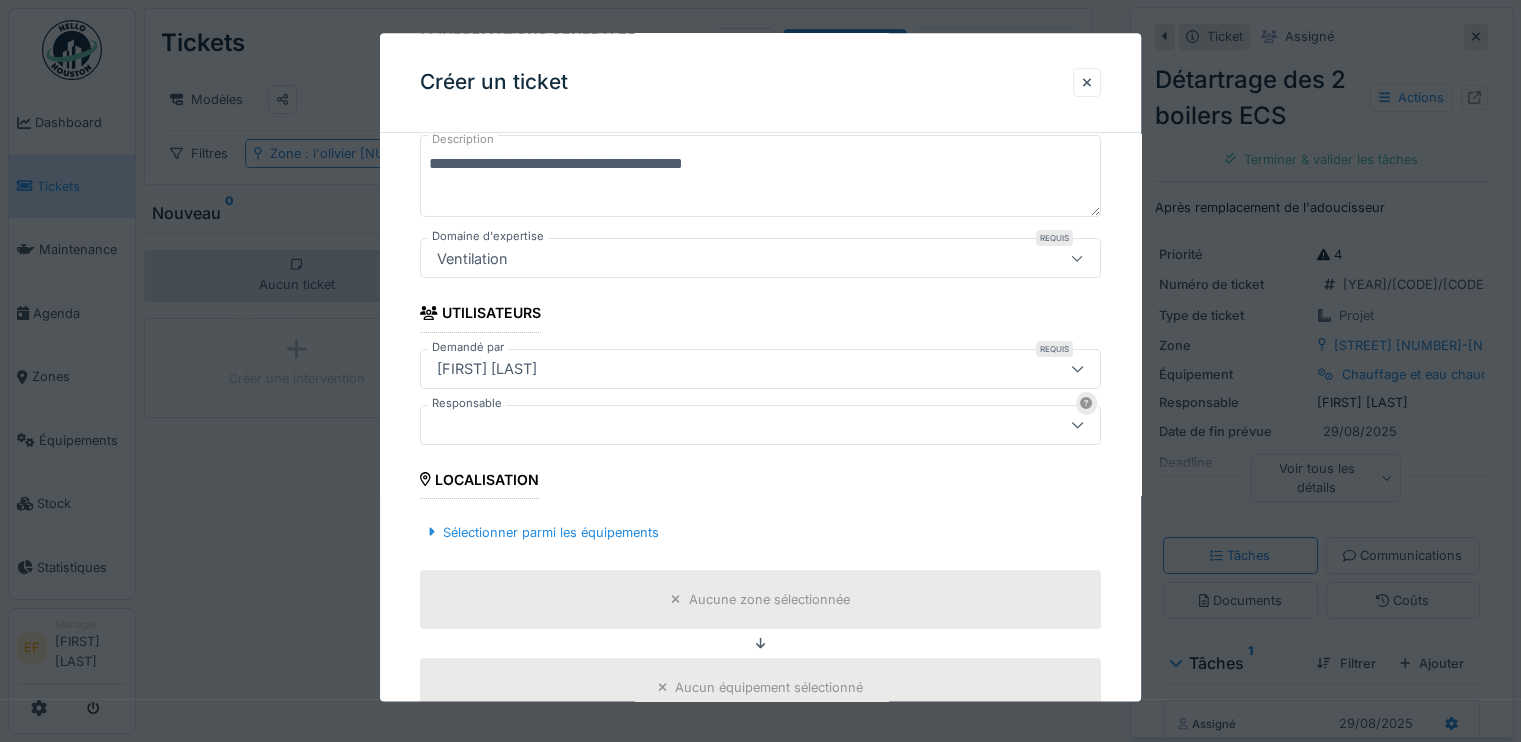 click on "[FIRST] [LAST]" at bounding box center [719, 369] 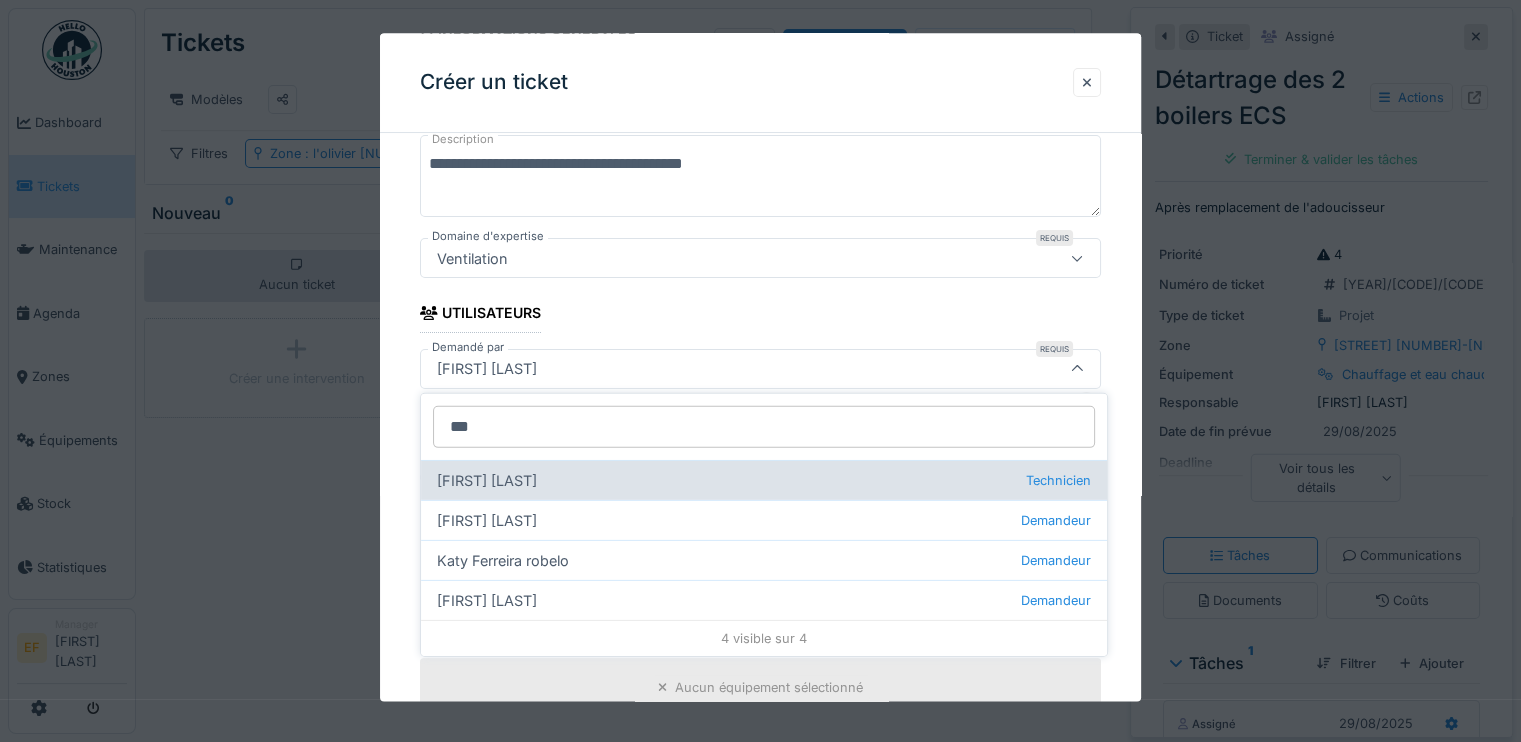 type on "***" 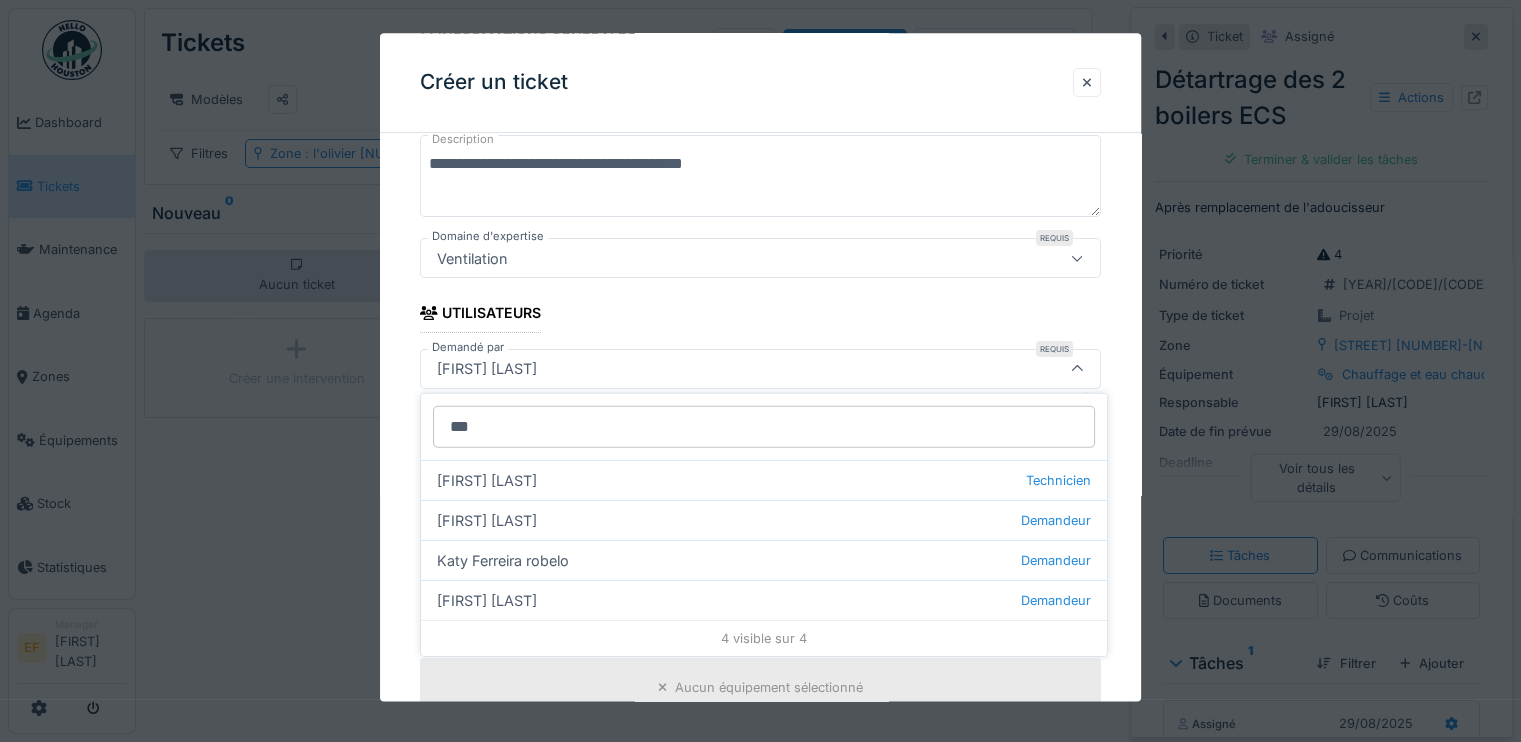 drag, startPoint x: 512, startPoint y: 475, endPoint x: 521, endPoint y: 457, distance: 20.12461 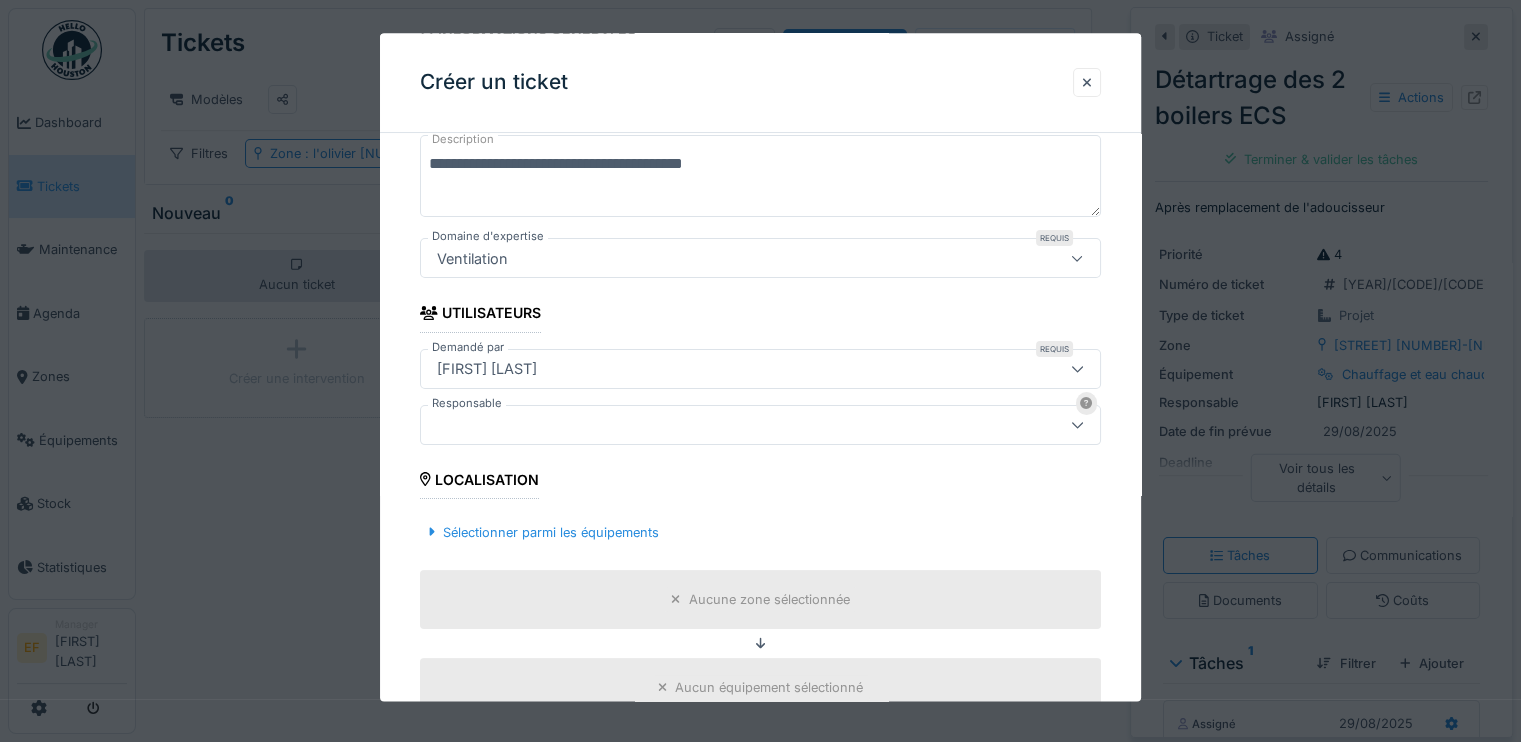 click at bounding box center [719, 425] 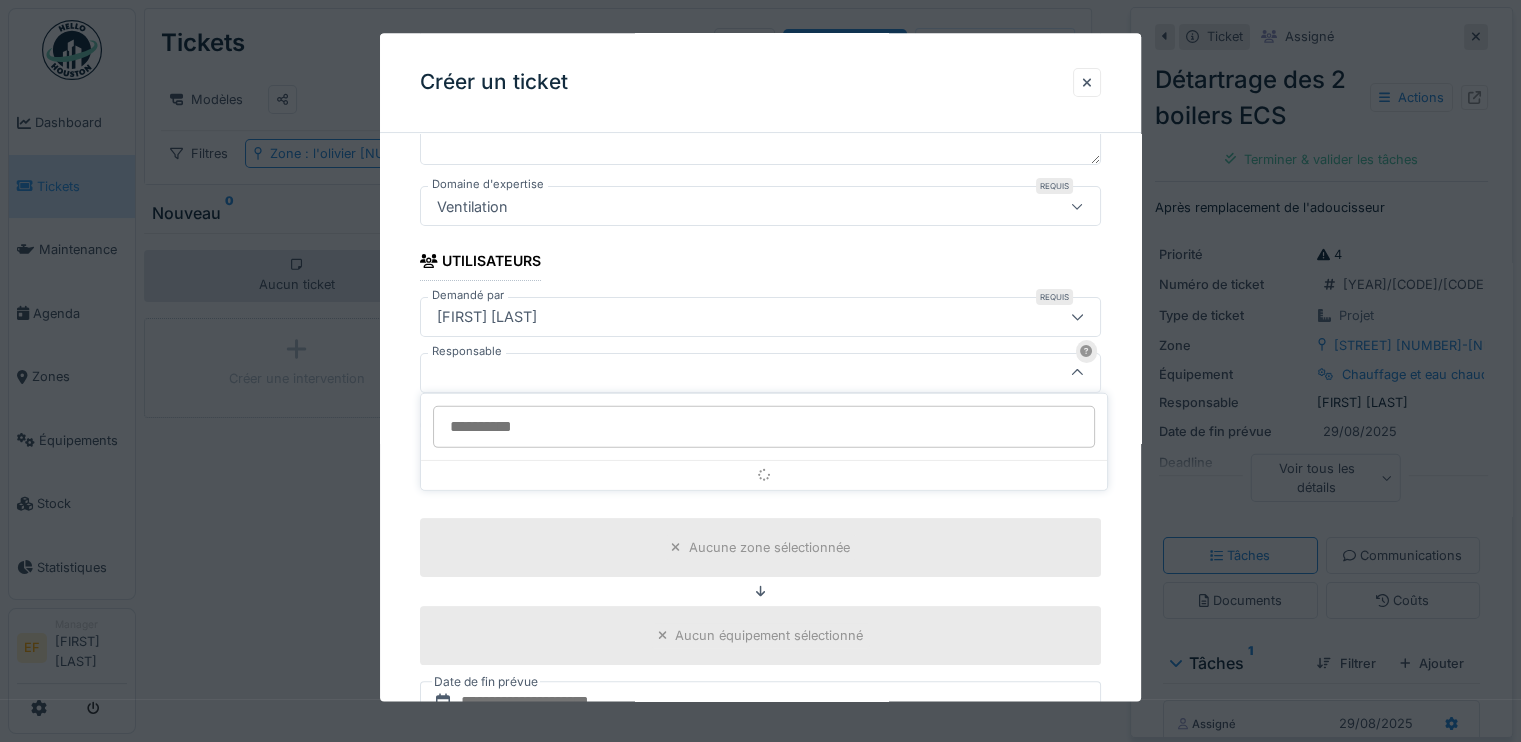 scroll, scrollTop: 356, scrollLeft: 0, axis: vertical 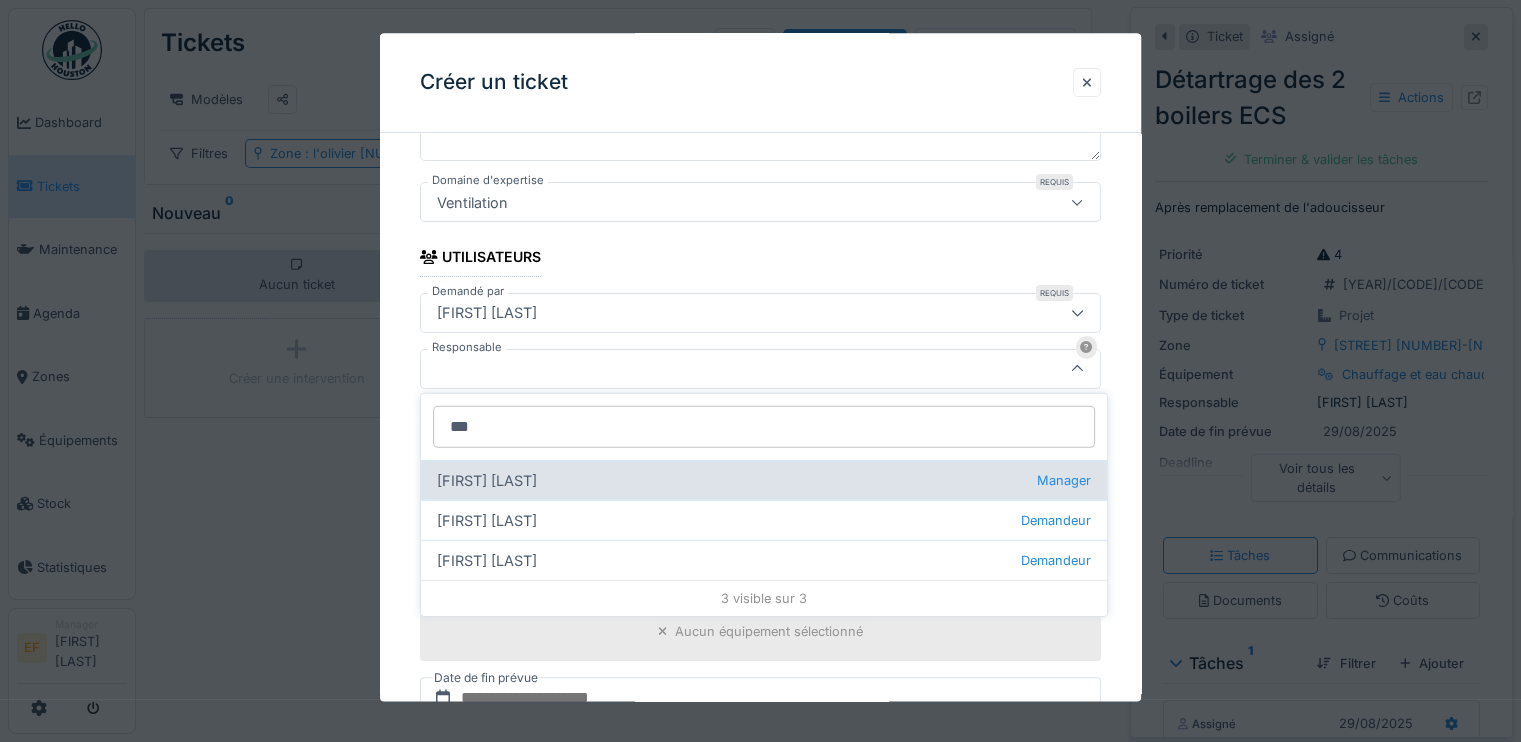 type on "***" 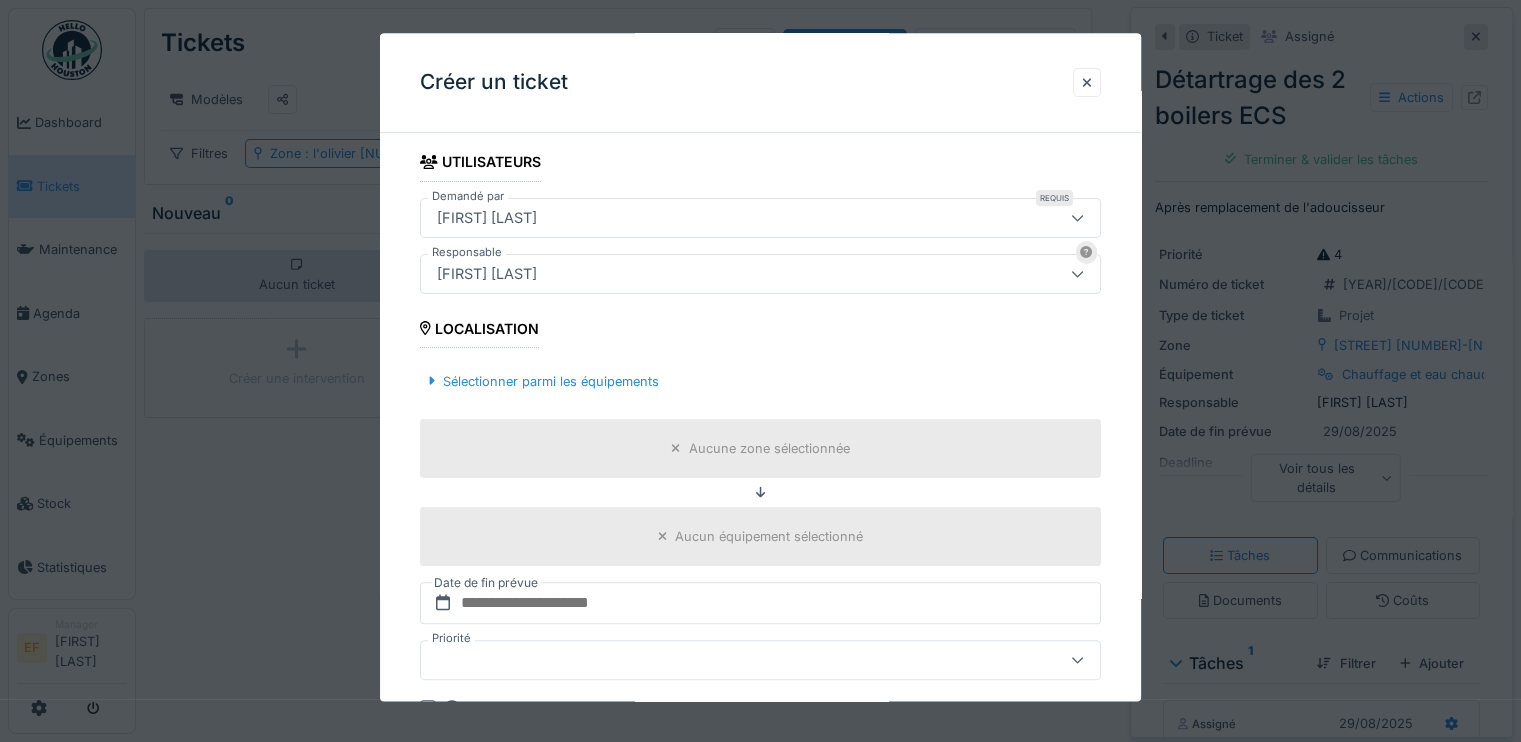 scroll, scrollTop: 656, scrollLeft: 0, axis: vertical 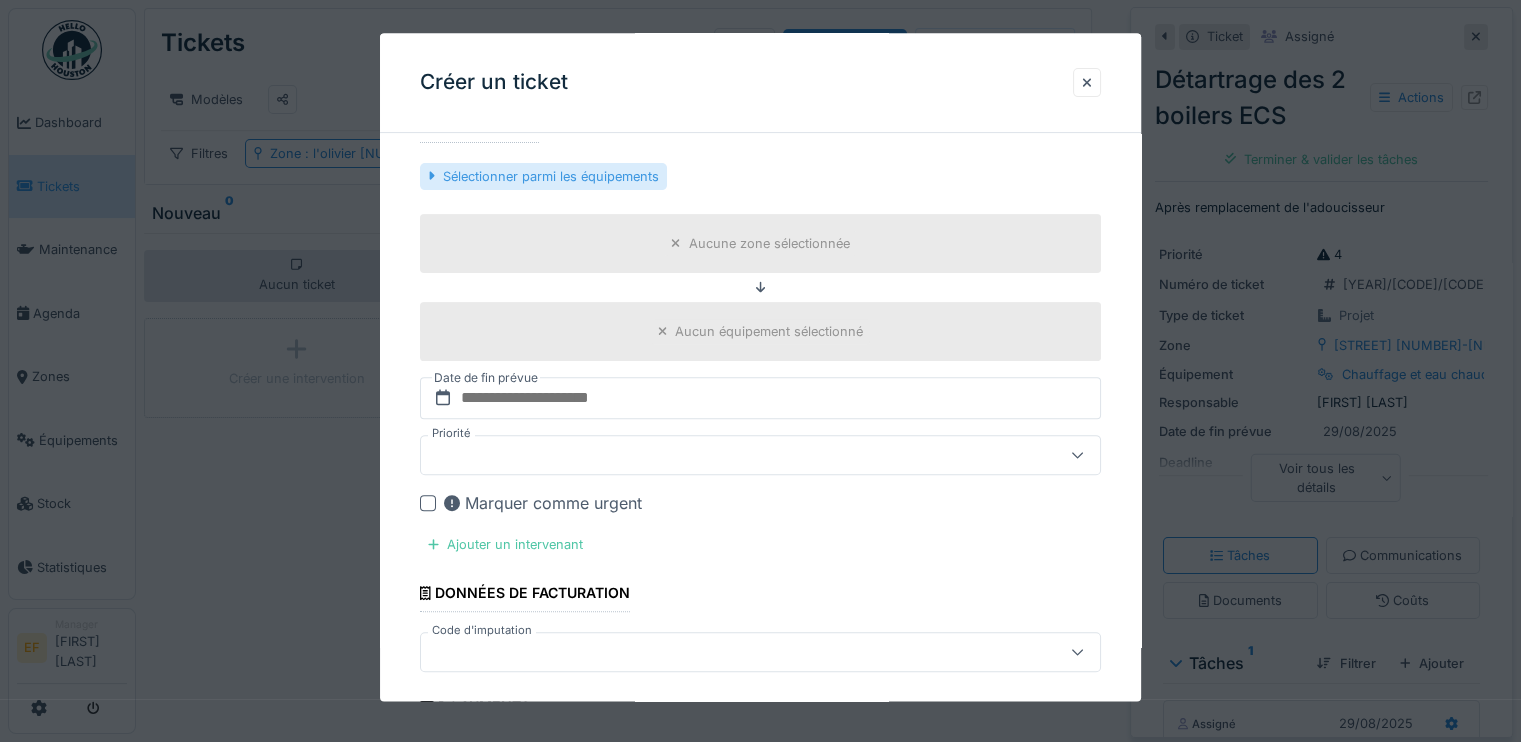 click on "Sélectionner parmi les équipements" at bounding box center [543, 176] 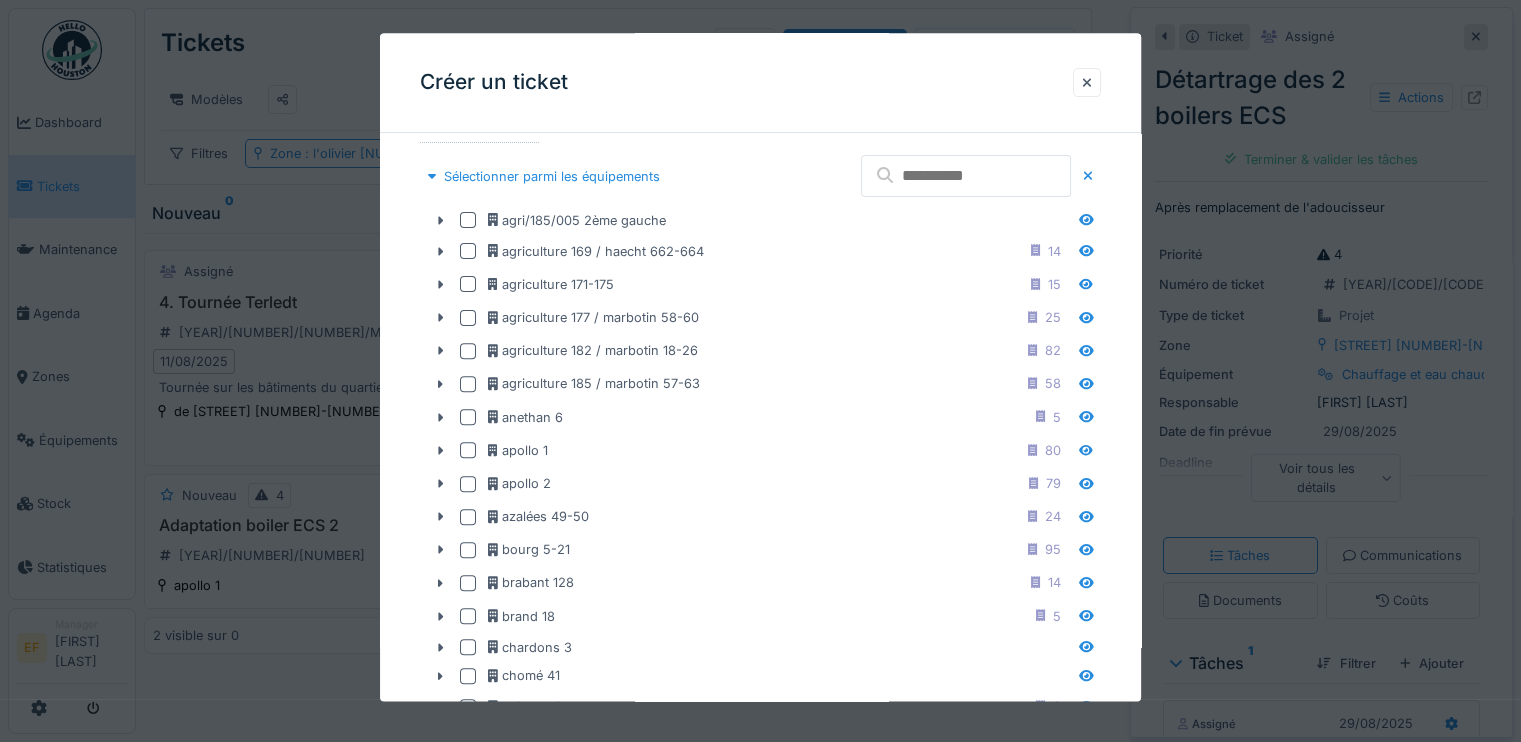 click at bounding box center (966, 177) 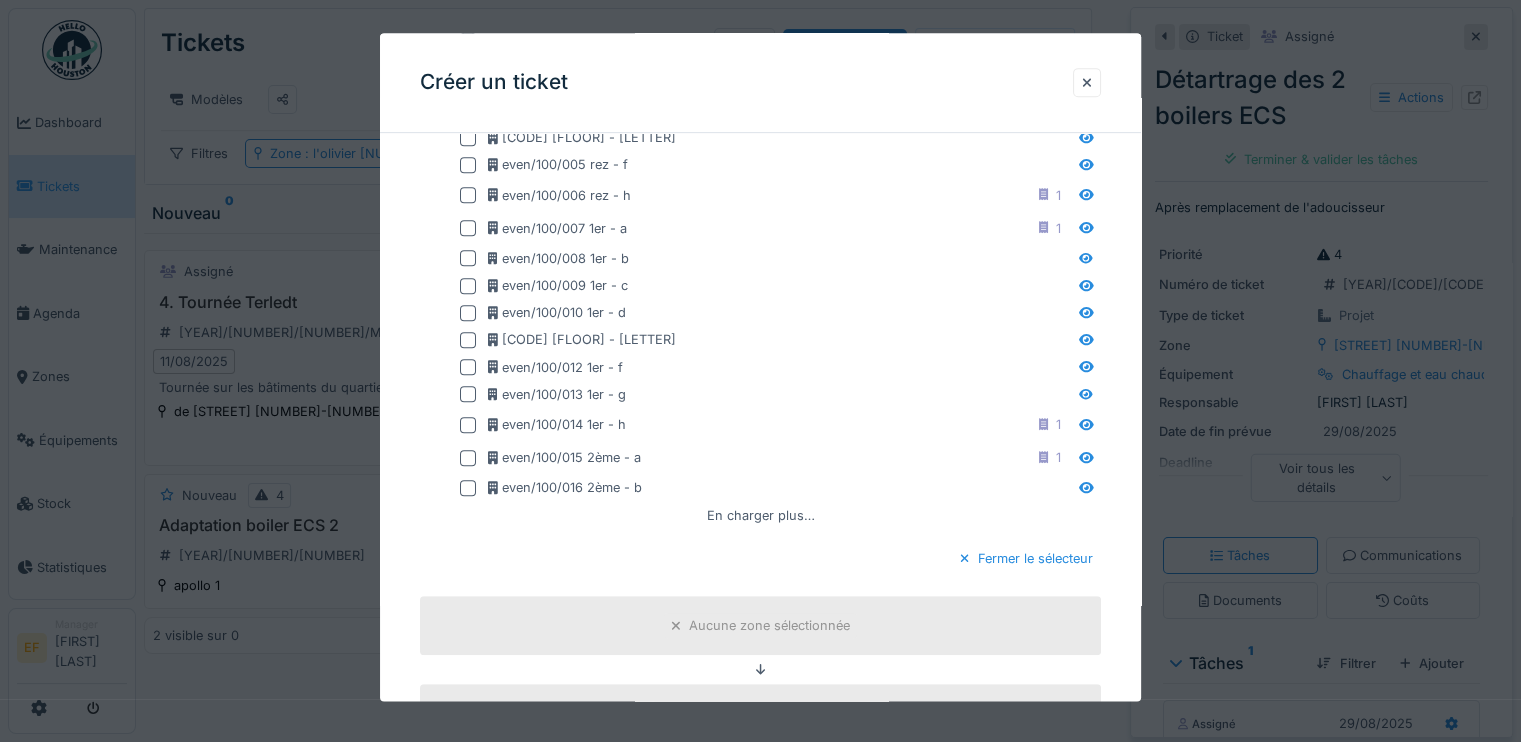 scroll, scrollTop: 956, scrollLeft: 0, axis: vertical 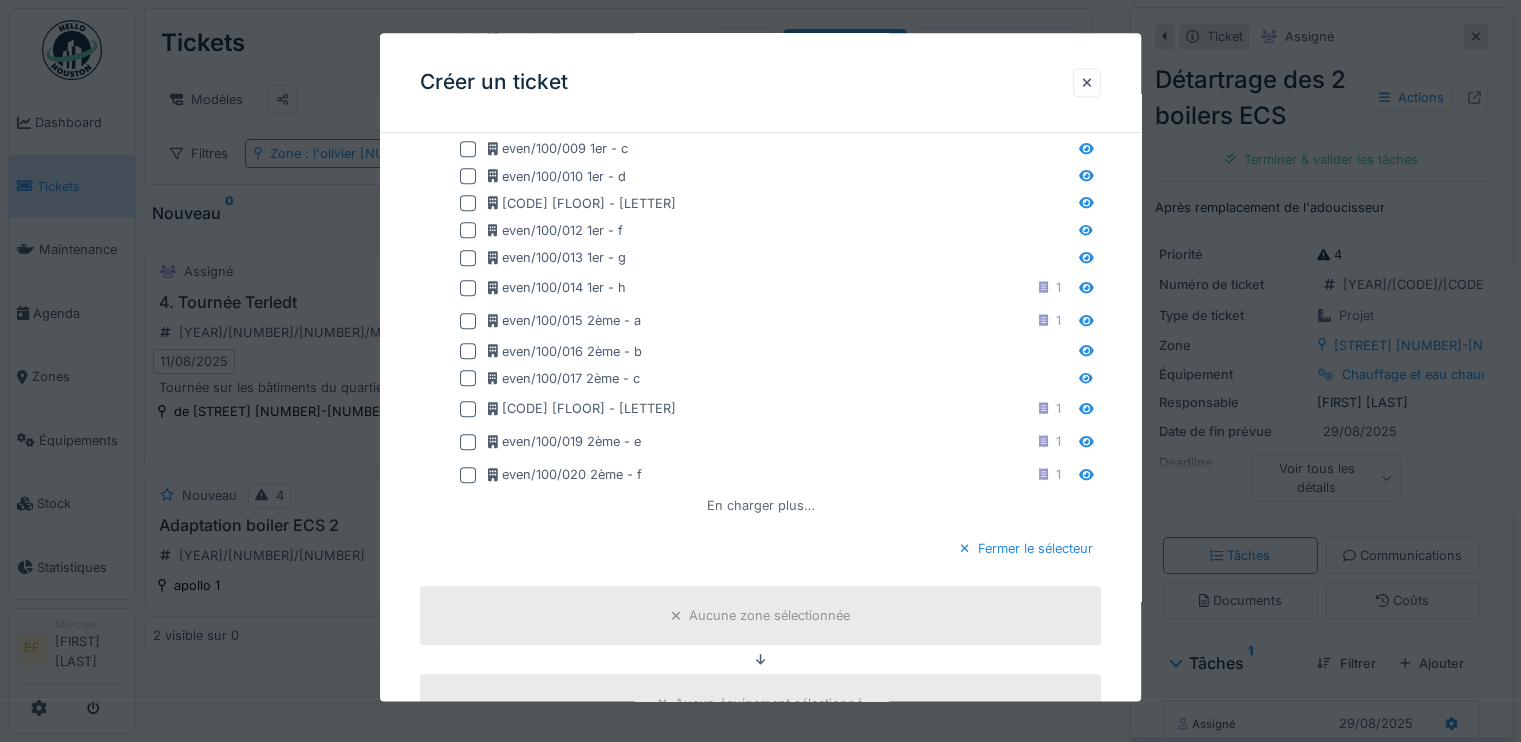 click on "En charger plus…" at bounding box center [761, 505] 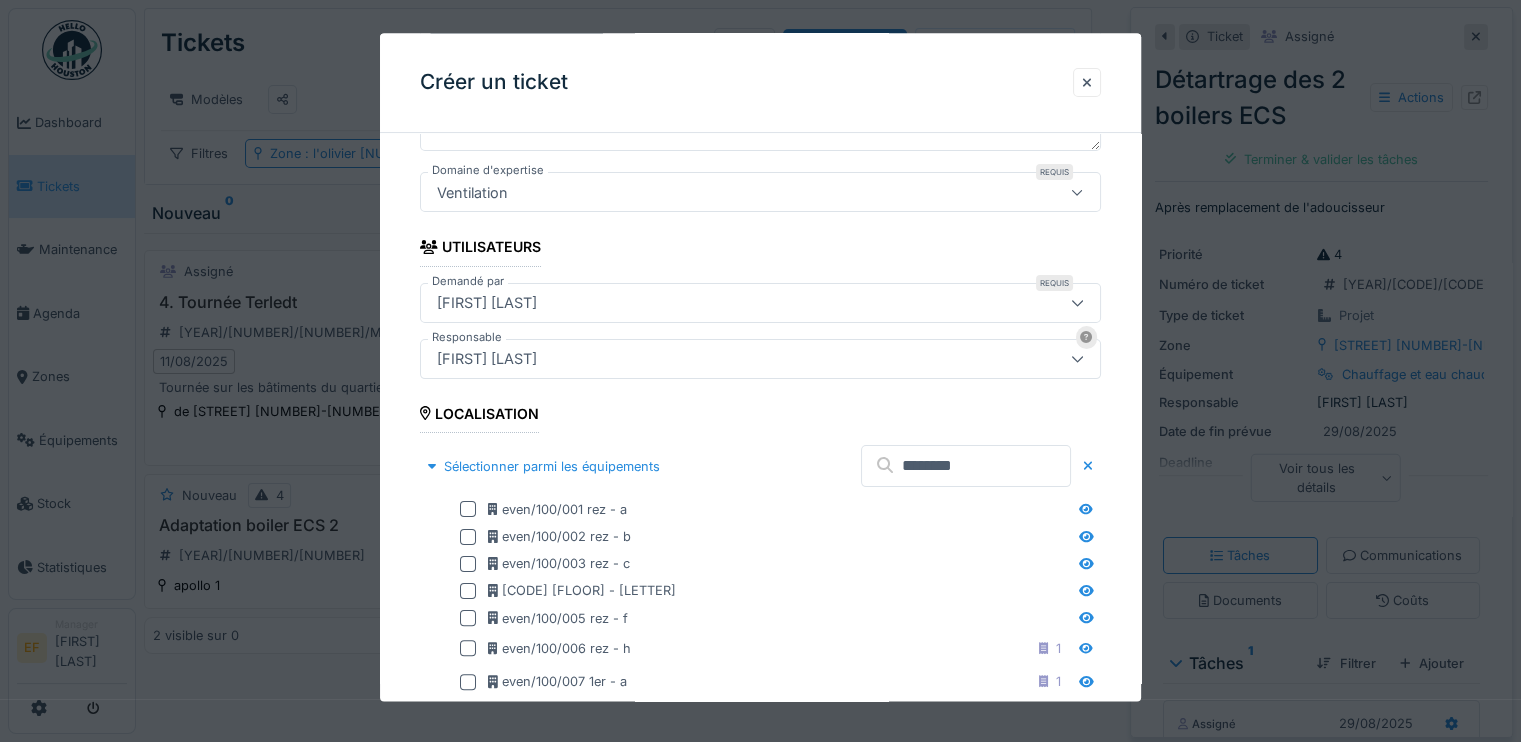 scroll, scrollTop: 356, scrollLeft: 0, axis: vertical 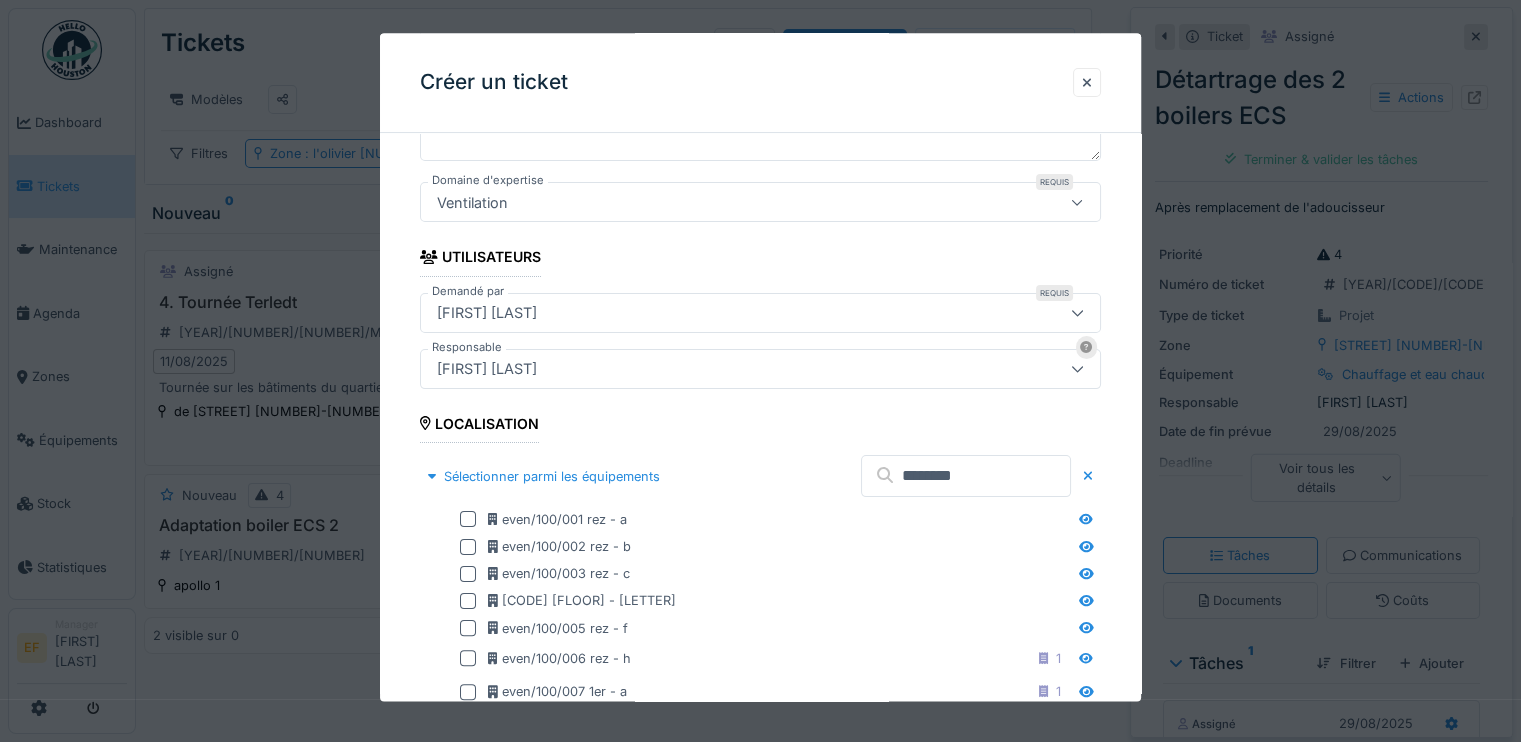 click on "********" at bounding box center [966, 477] 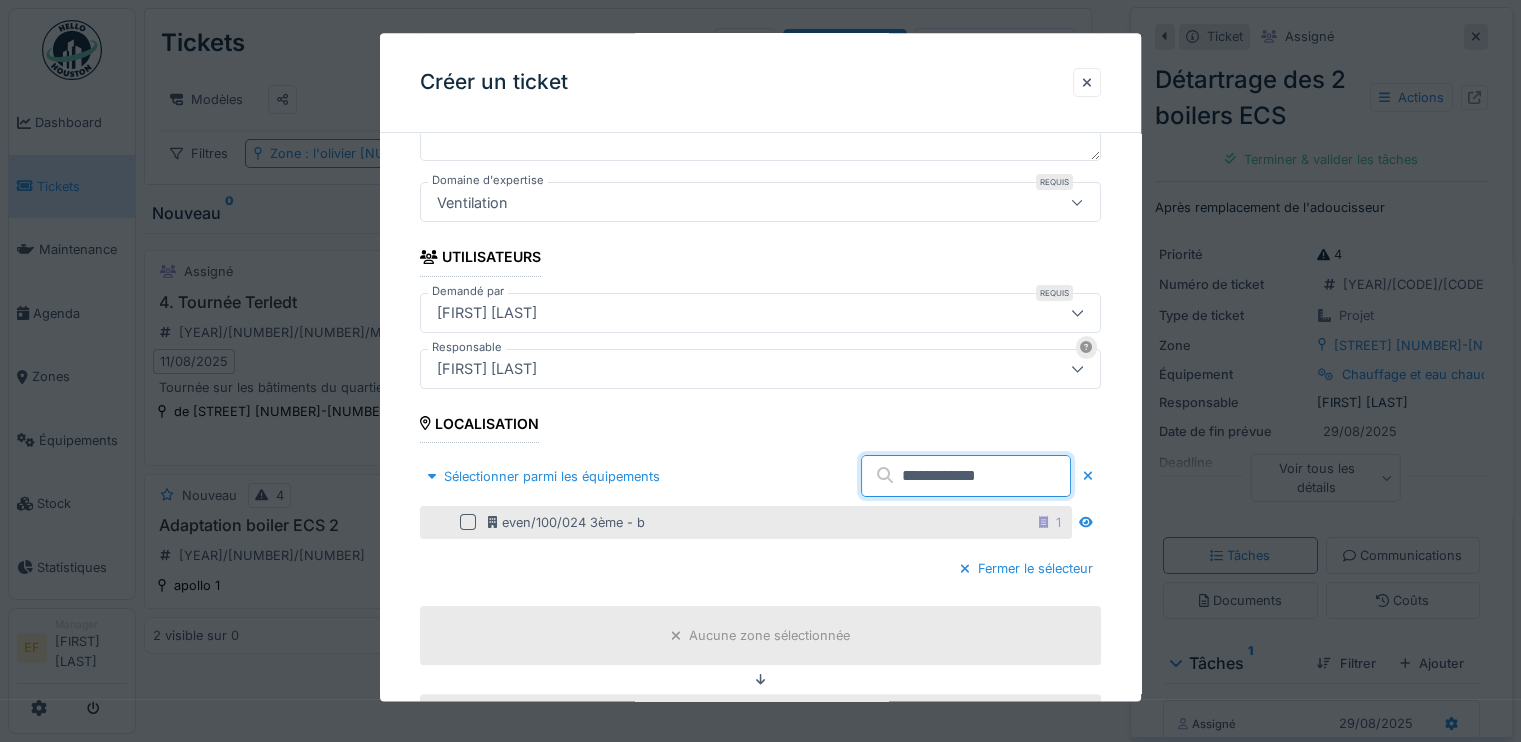 type on "**********" 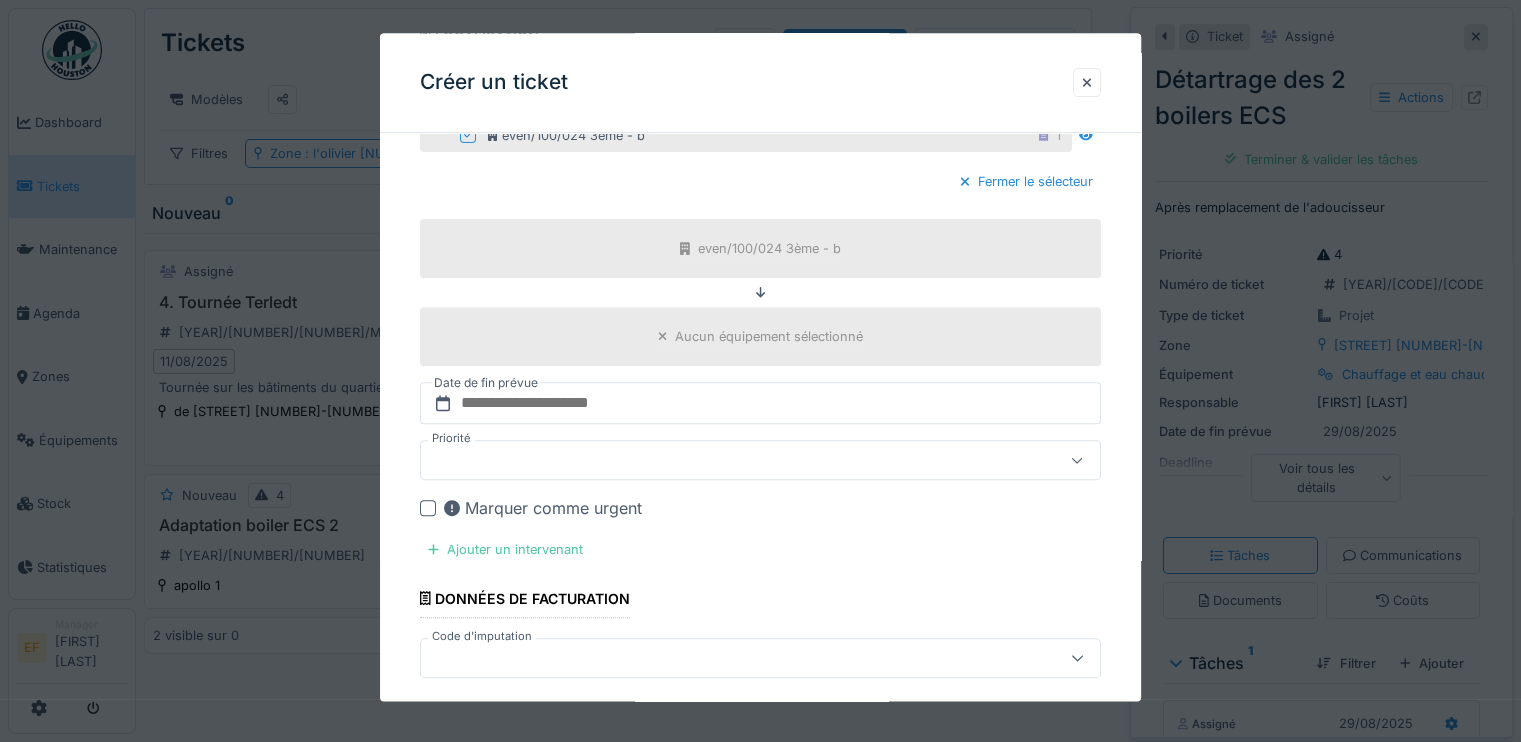 scroll, scrollTop: 756, scrollLeft: 0, axis: vertical 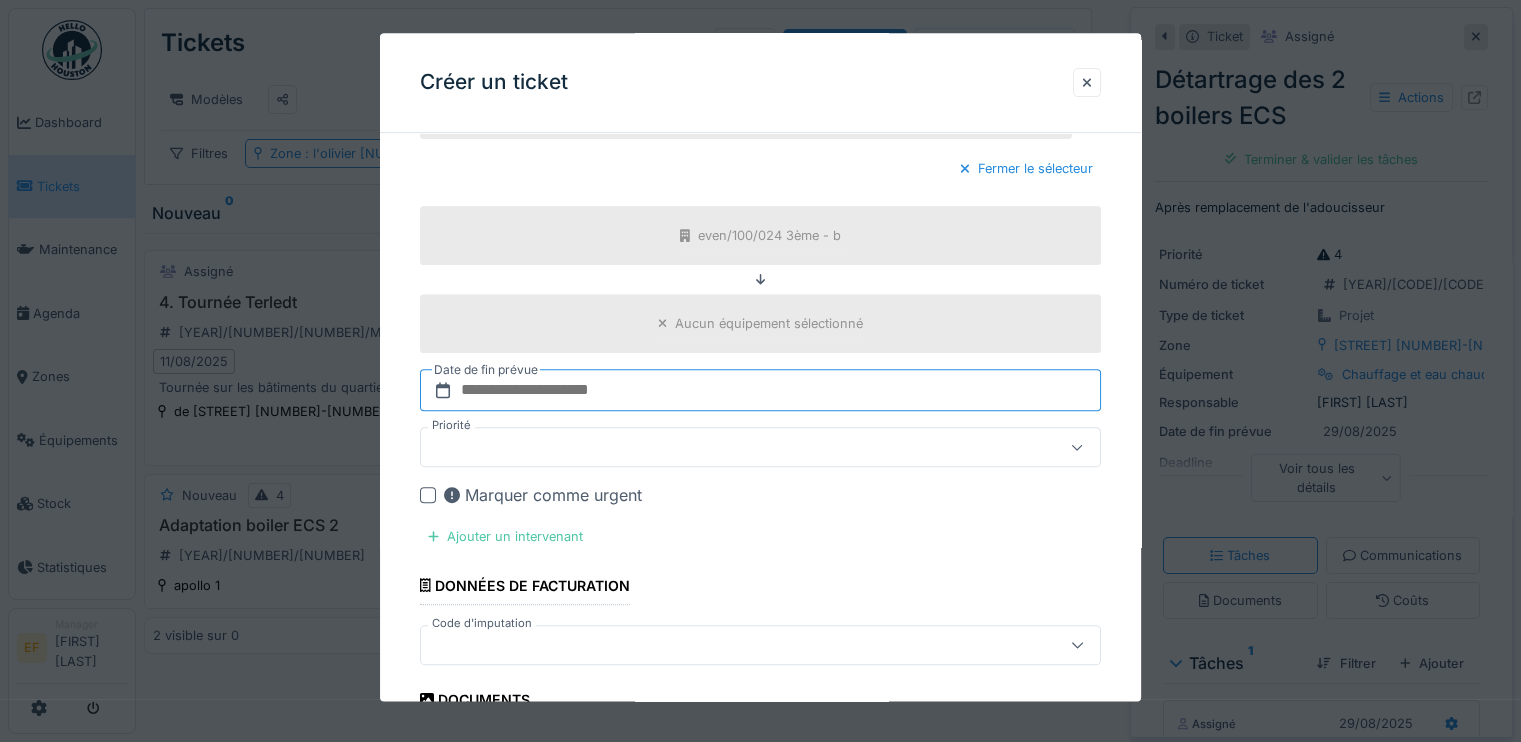 click at bounding box center [760, 391] 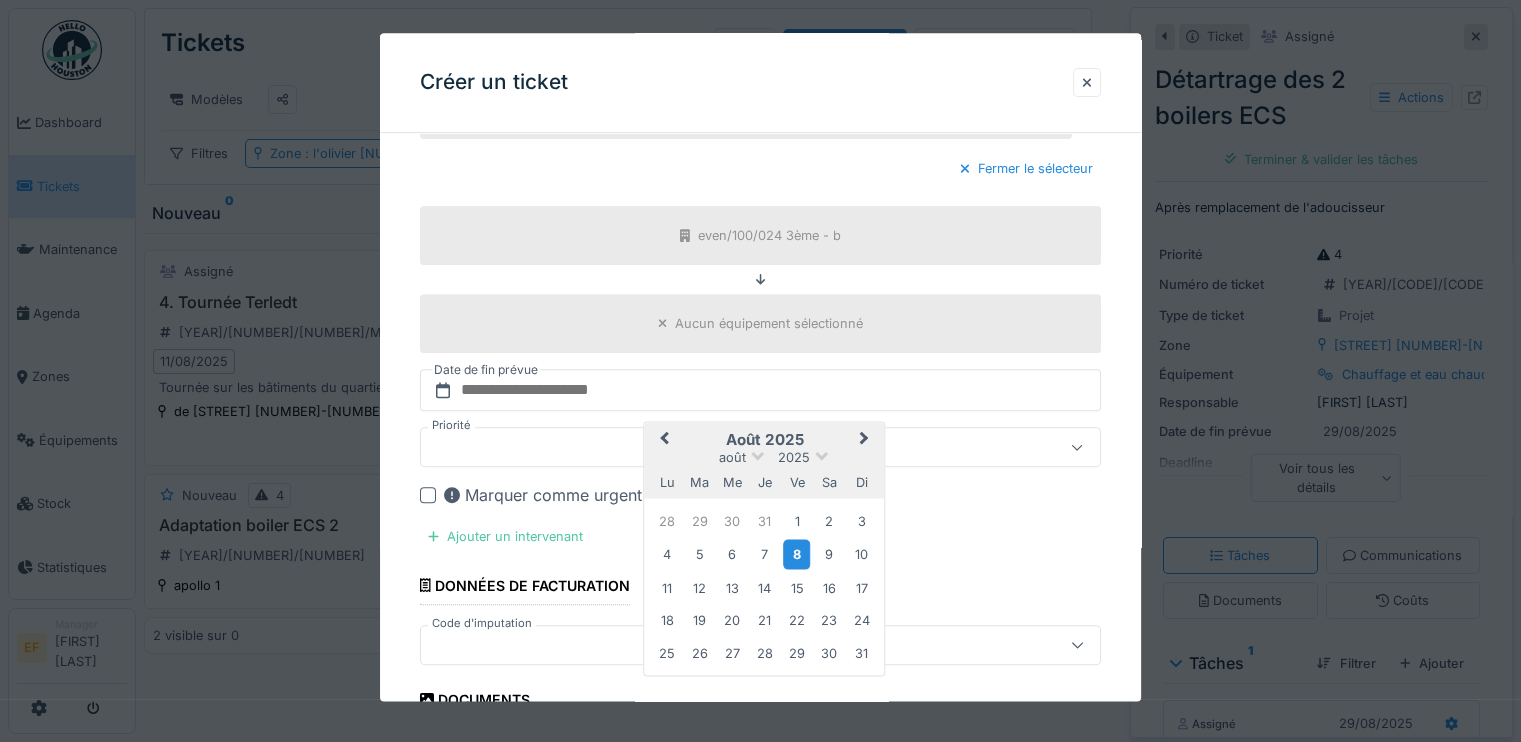 click on "8" at bounding box center [796, 554] 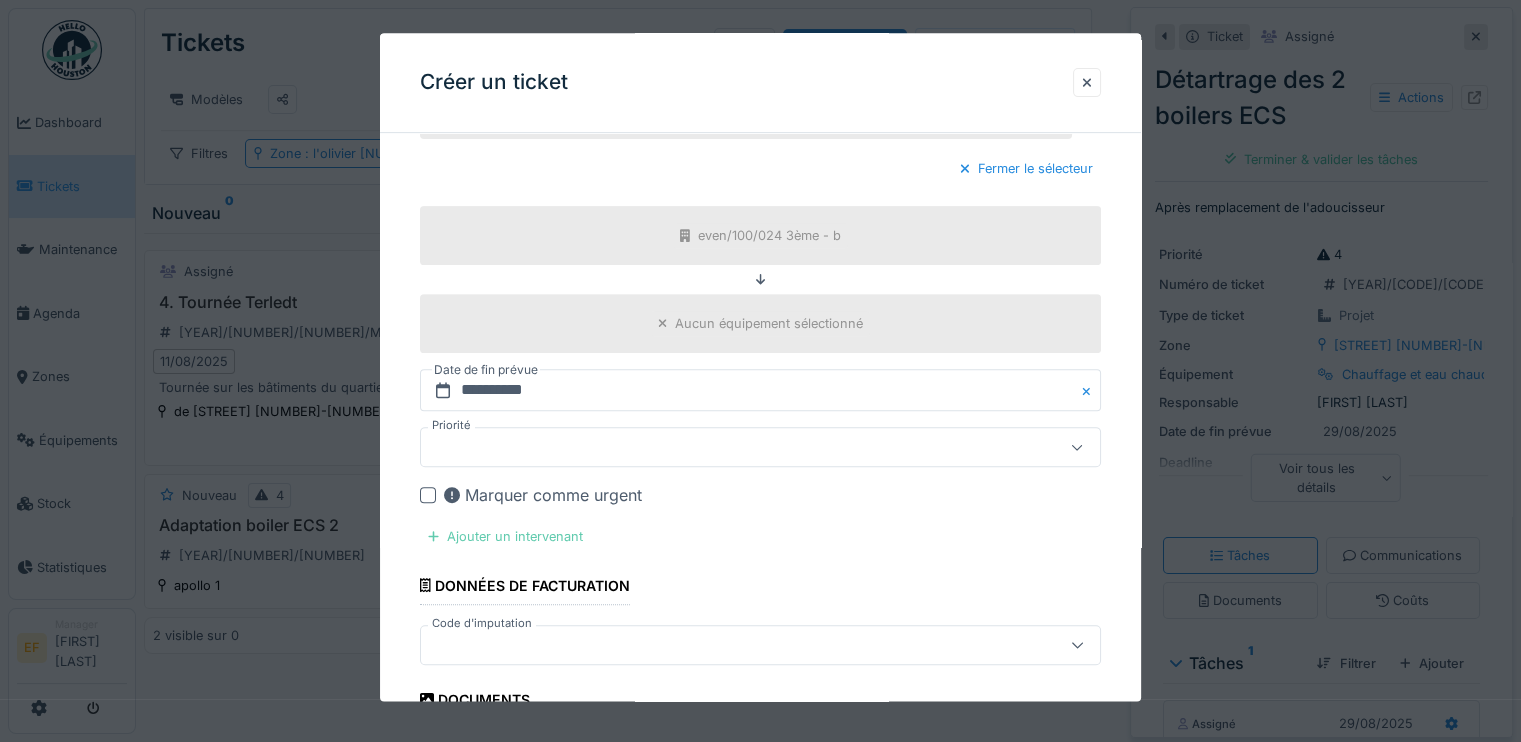 click on "Ajouter un intervenant" at bounding box center [505, 537] 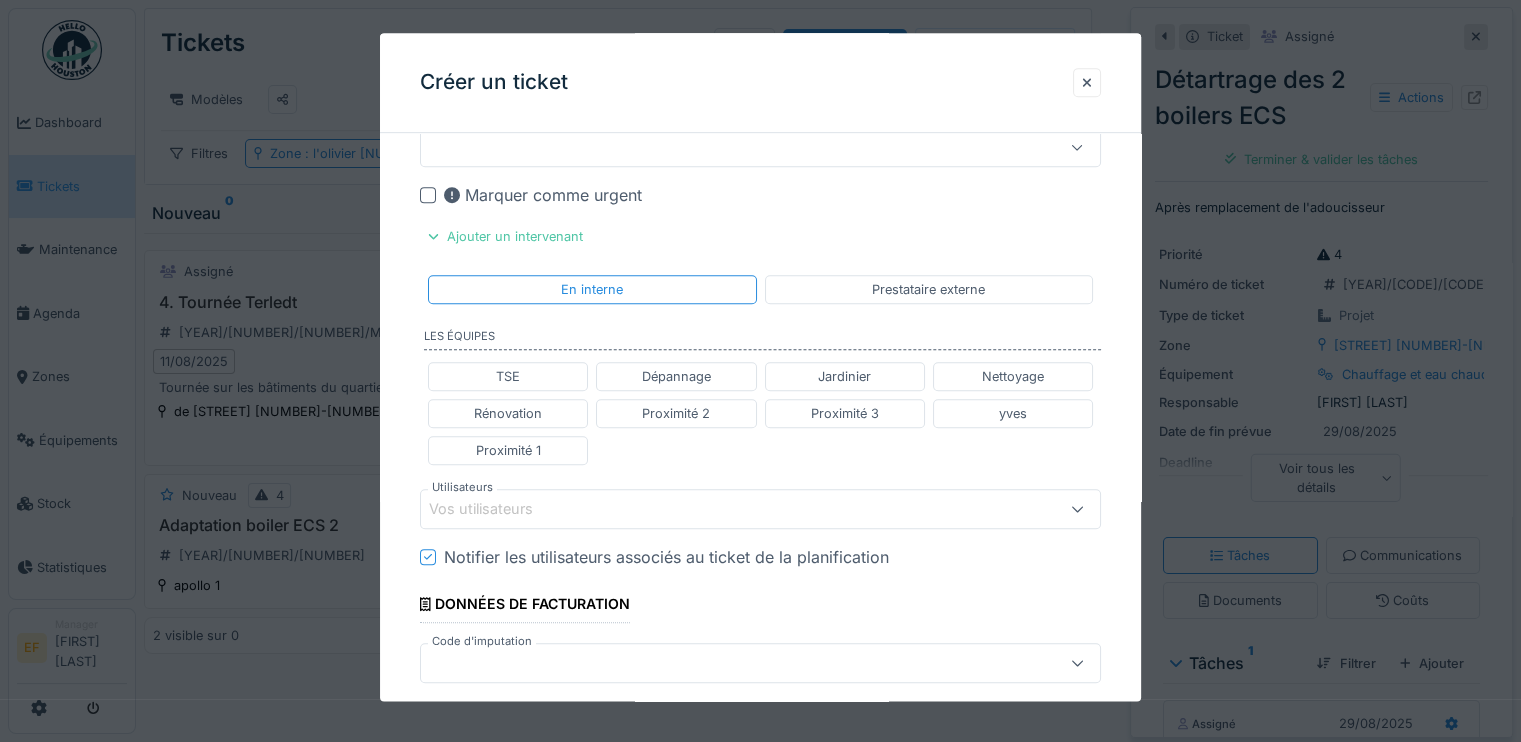 click on "Vos utilisateurs" at bounding box center (495, 510) 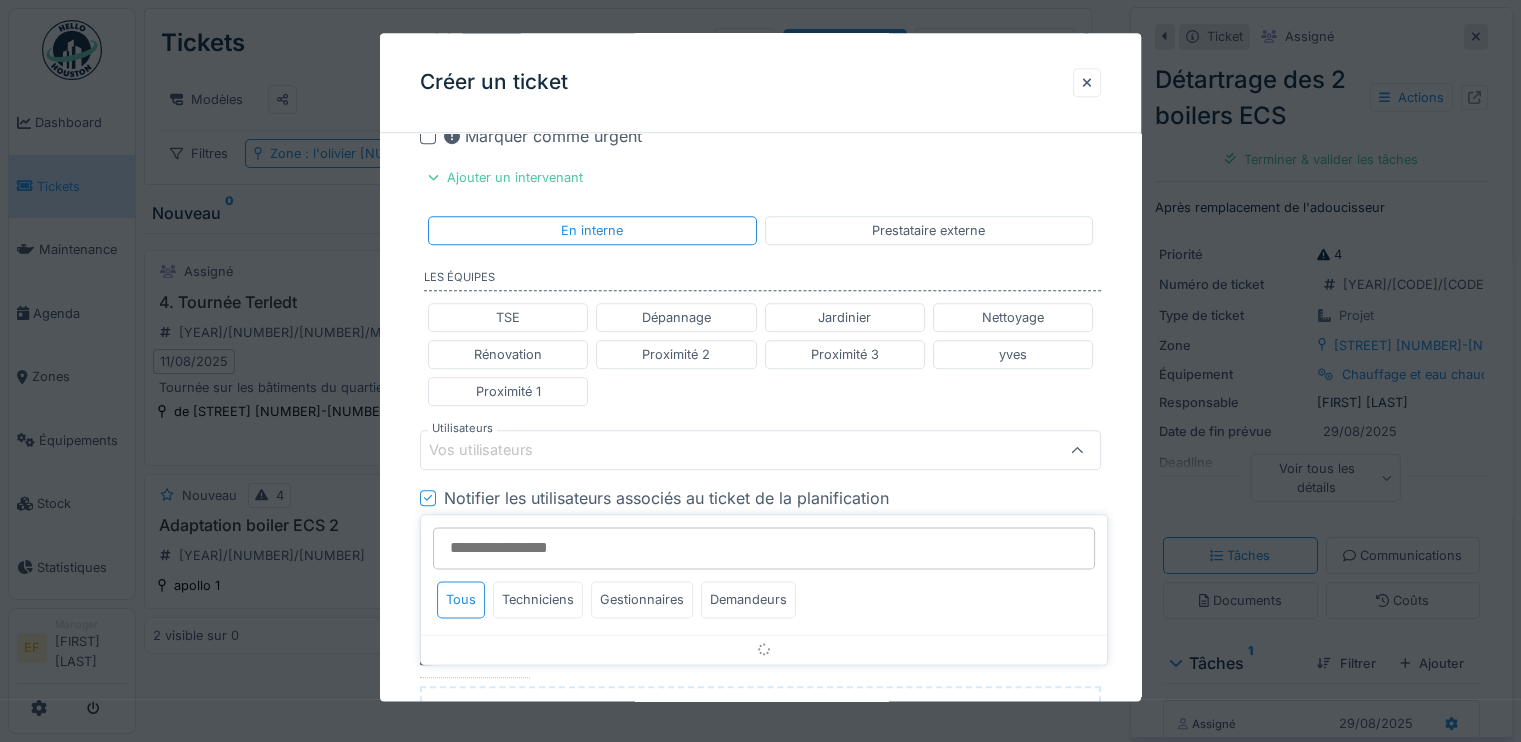 scroll, scrollTop: 1192, scrollLeft: 0, axis: vertical 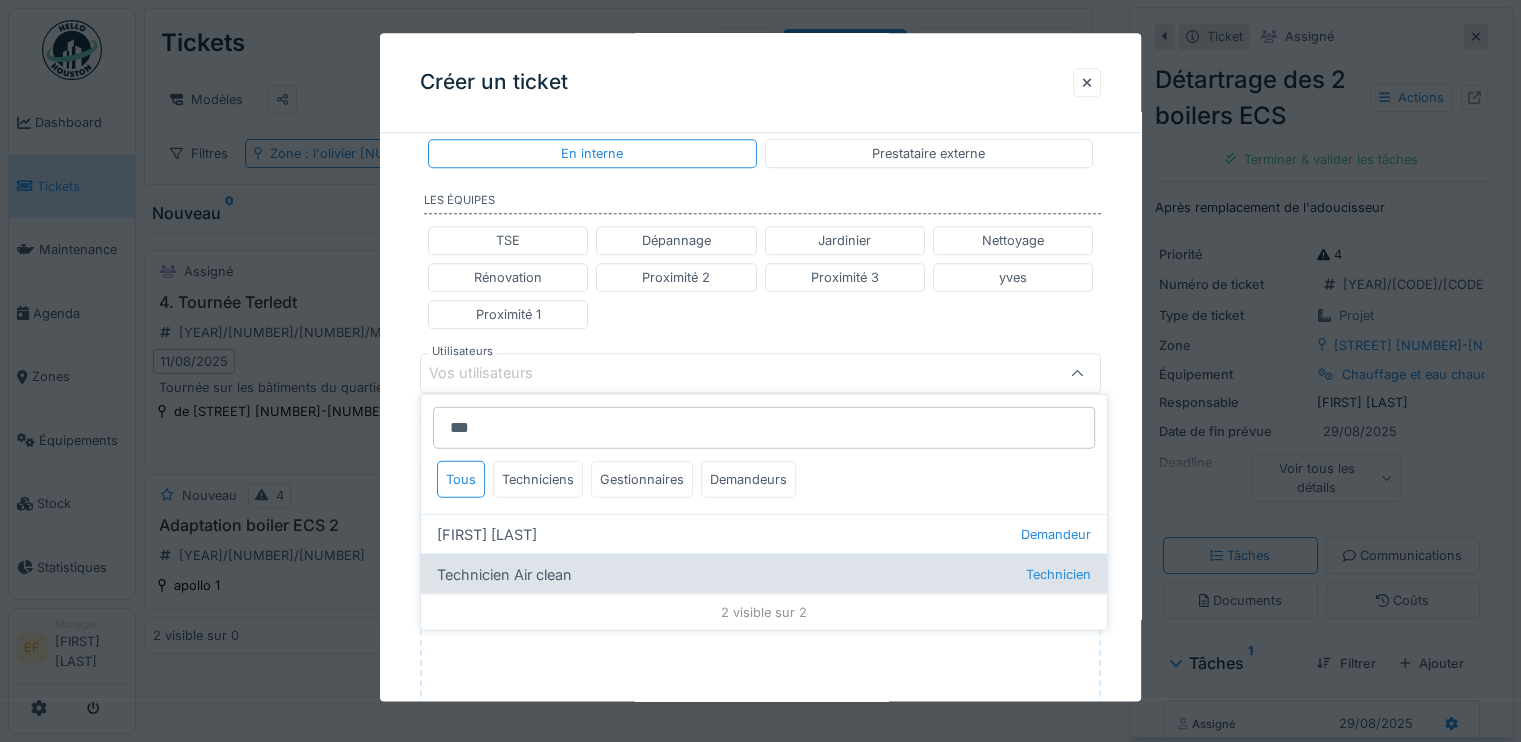 type on "***" 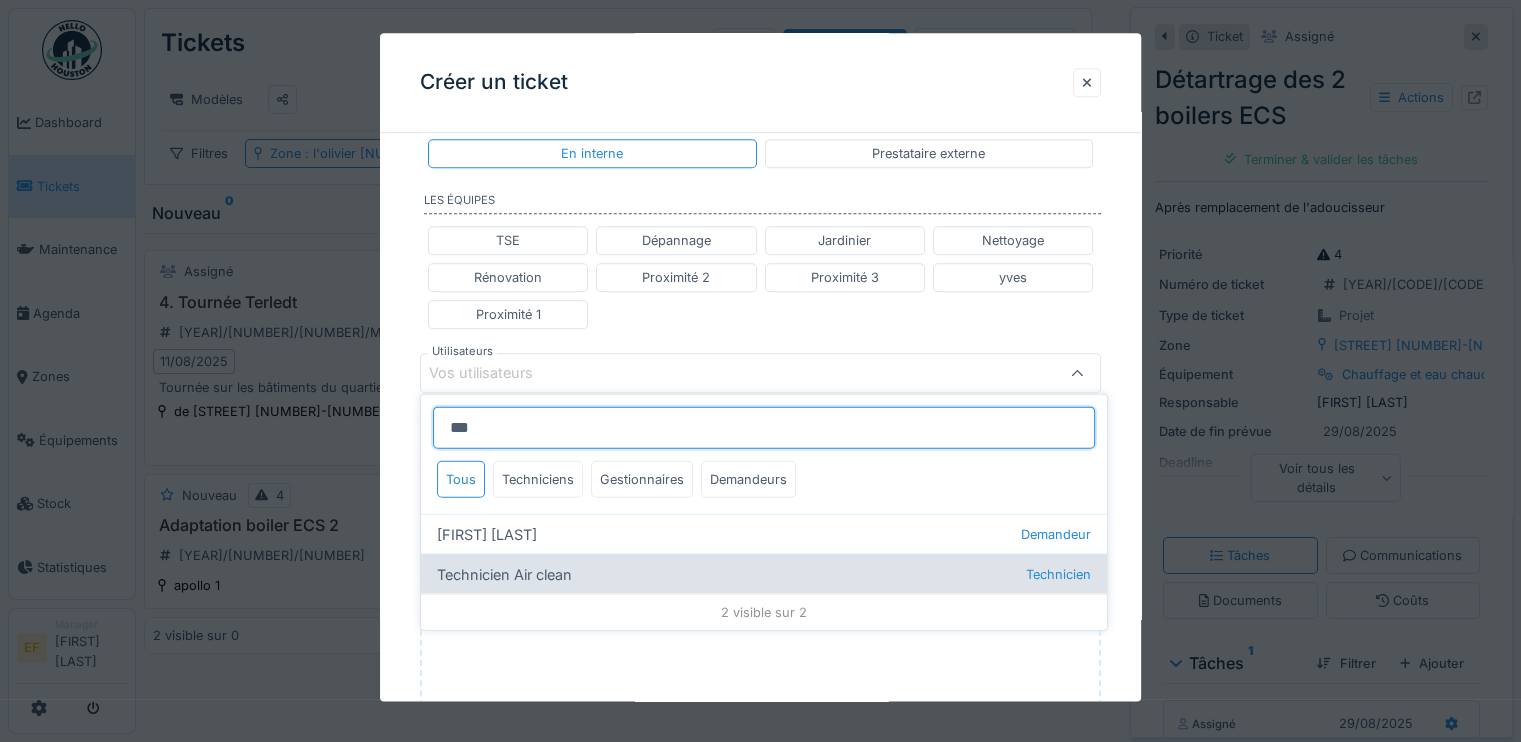 type on "*****" 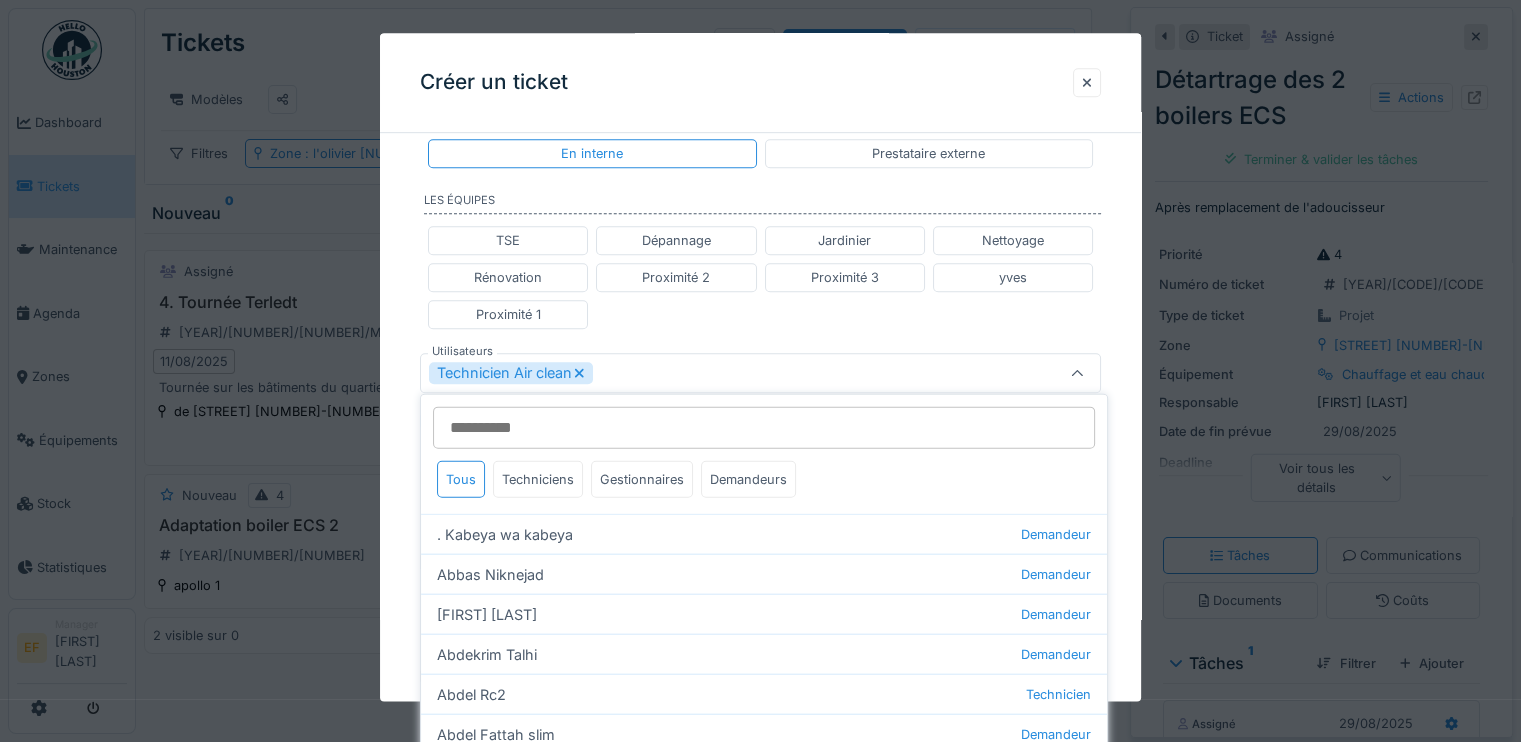 click on "Technicien Air clean" at bounding box center [719, 373] 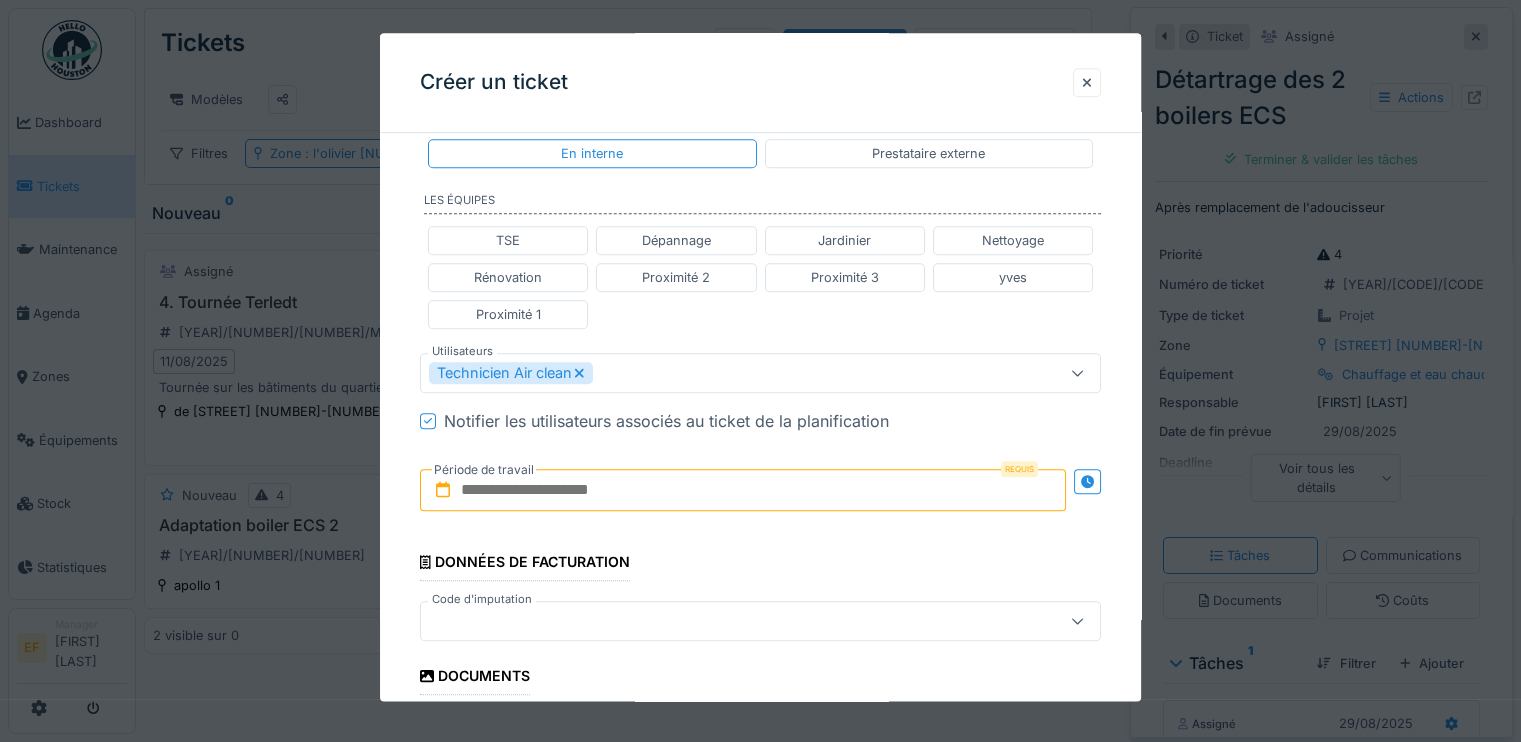 click at bounding box center [743, 490] 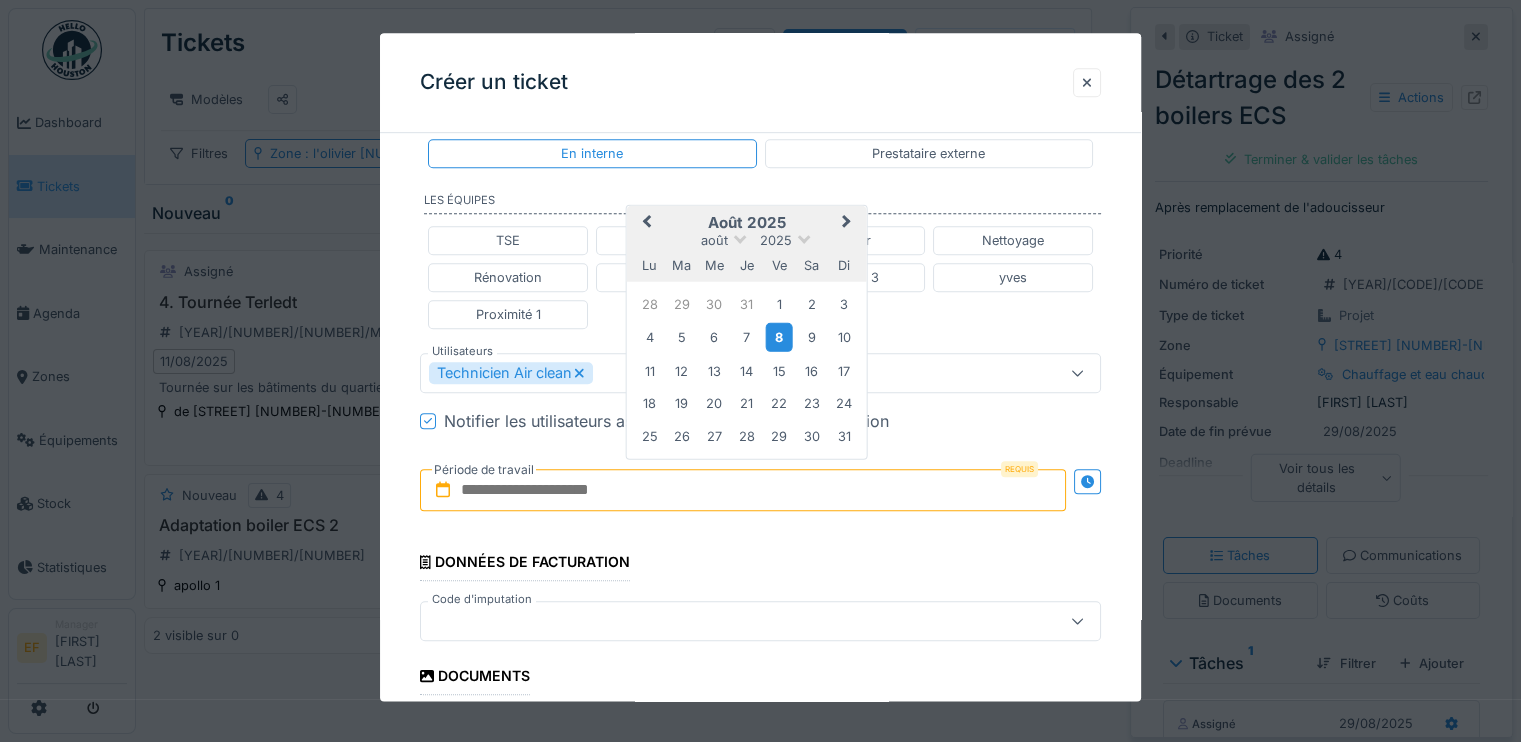 click on "8" at bounding box center (779, 337) 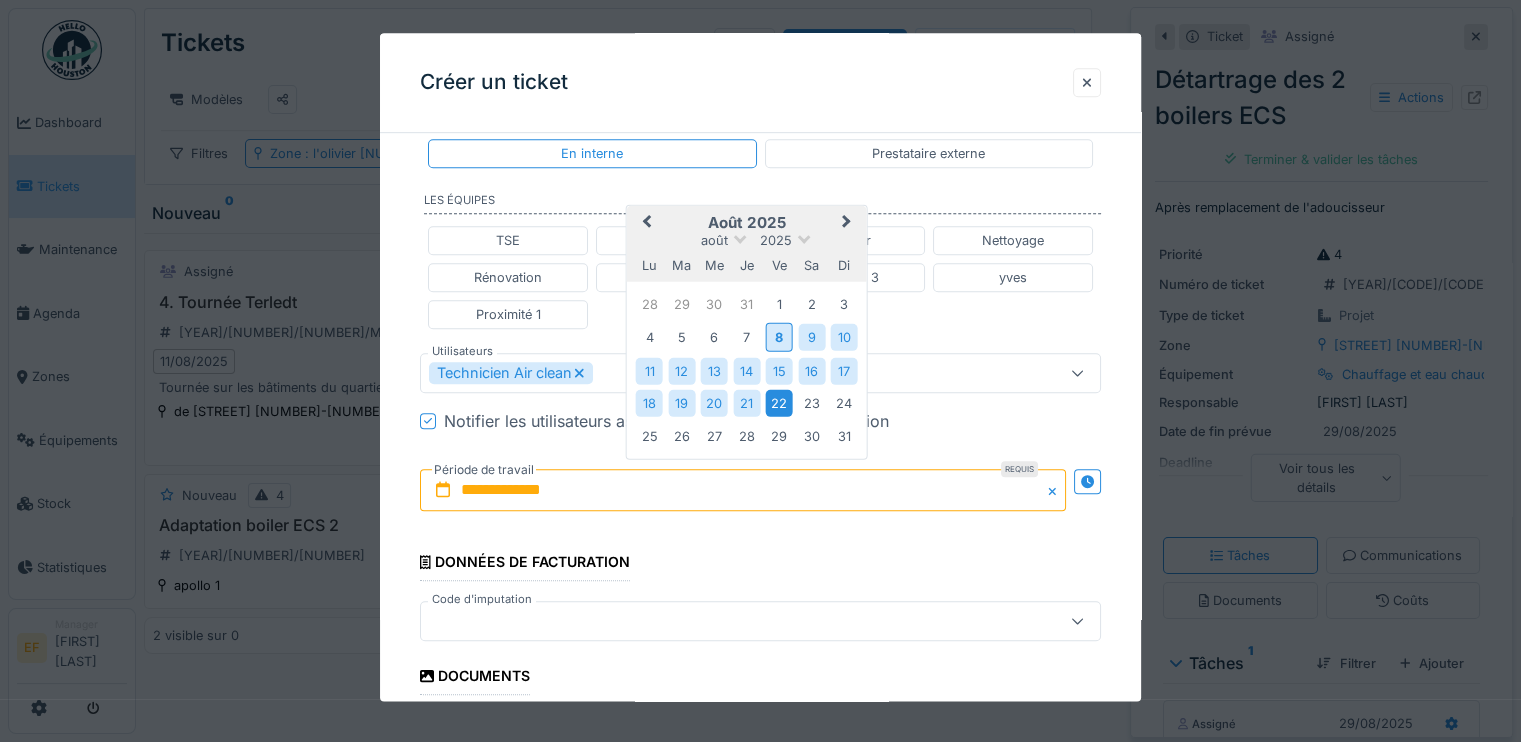 click on "22" at bounding box center (779, 403) 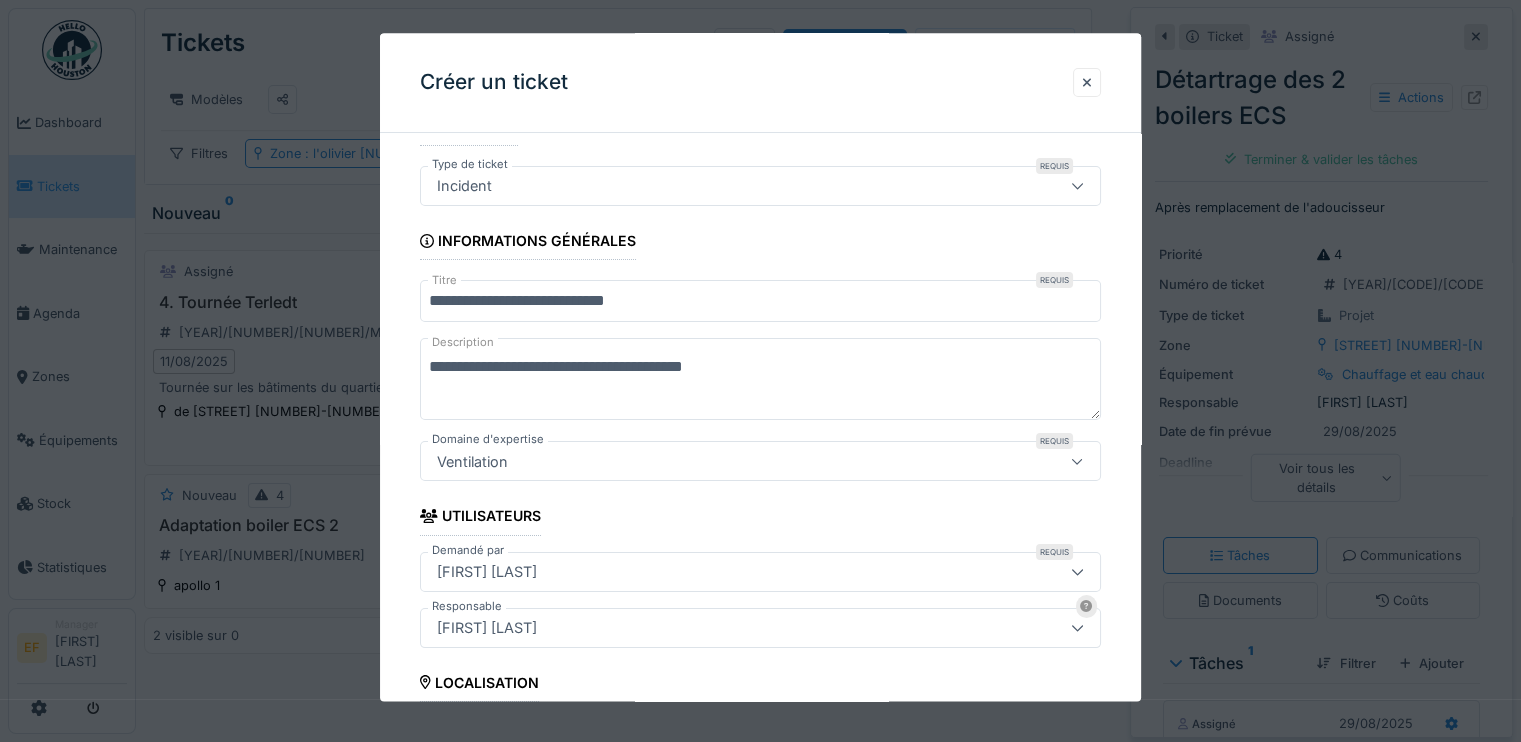 scroll, scrollTop: 92, scrollLeft: 0, axis: vertical 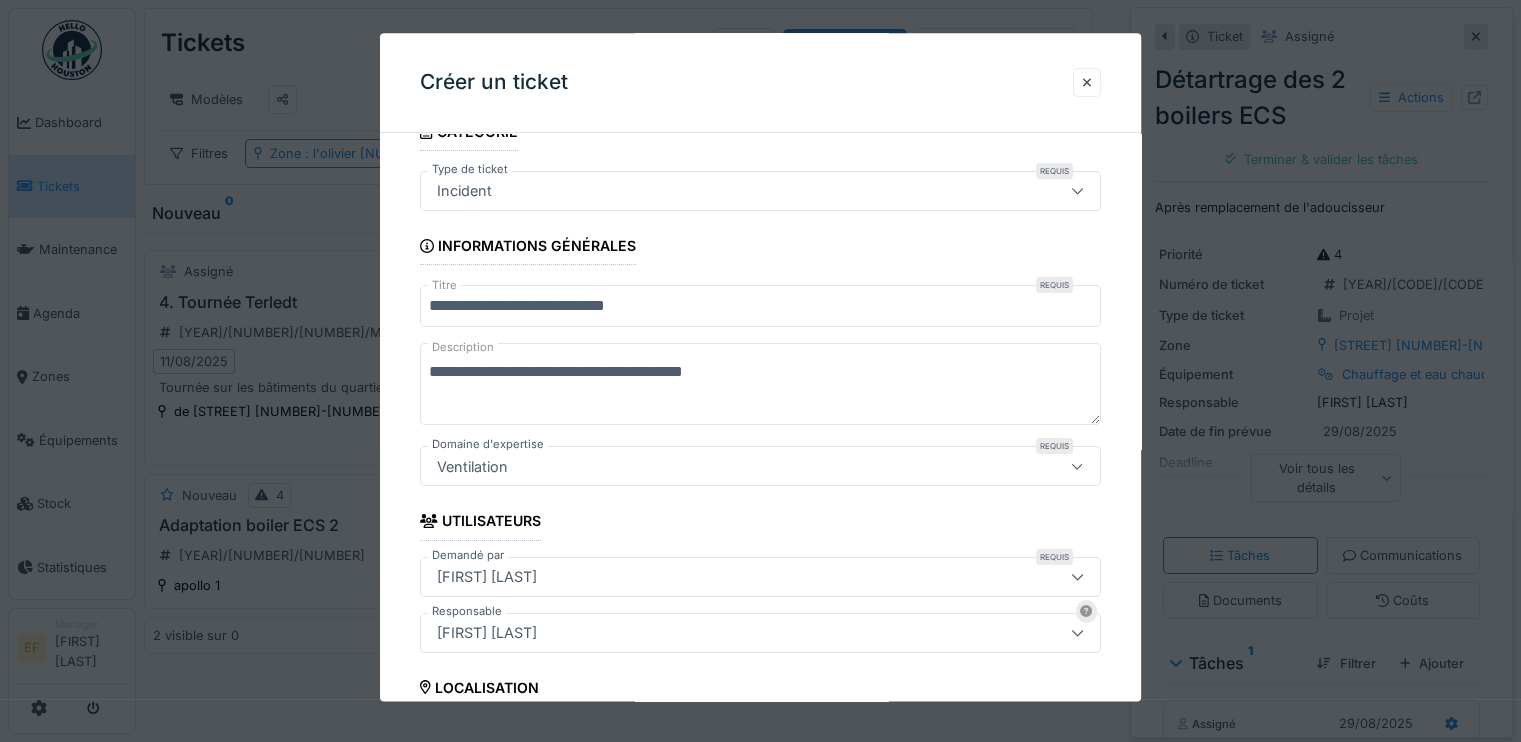 click on "**********" at bounding box center [760, 385] 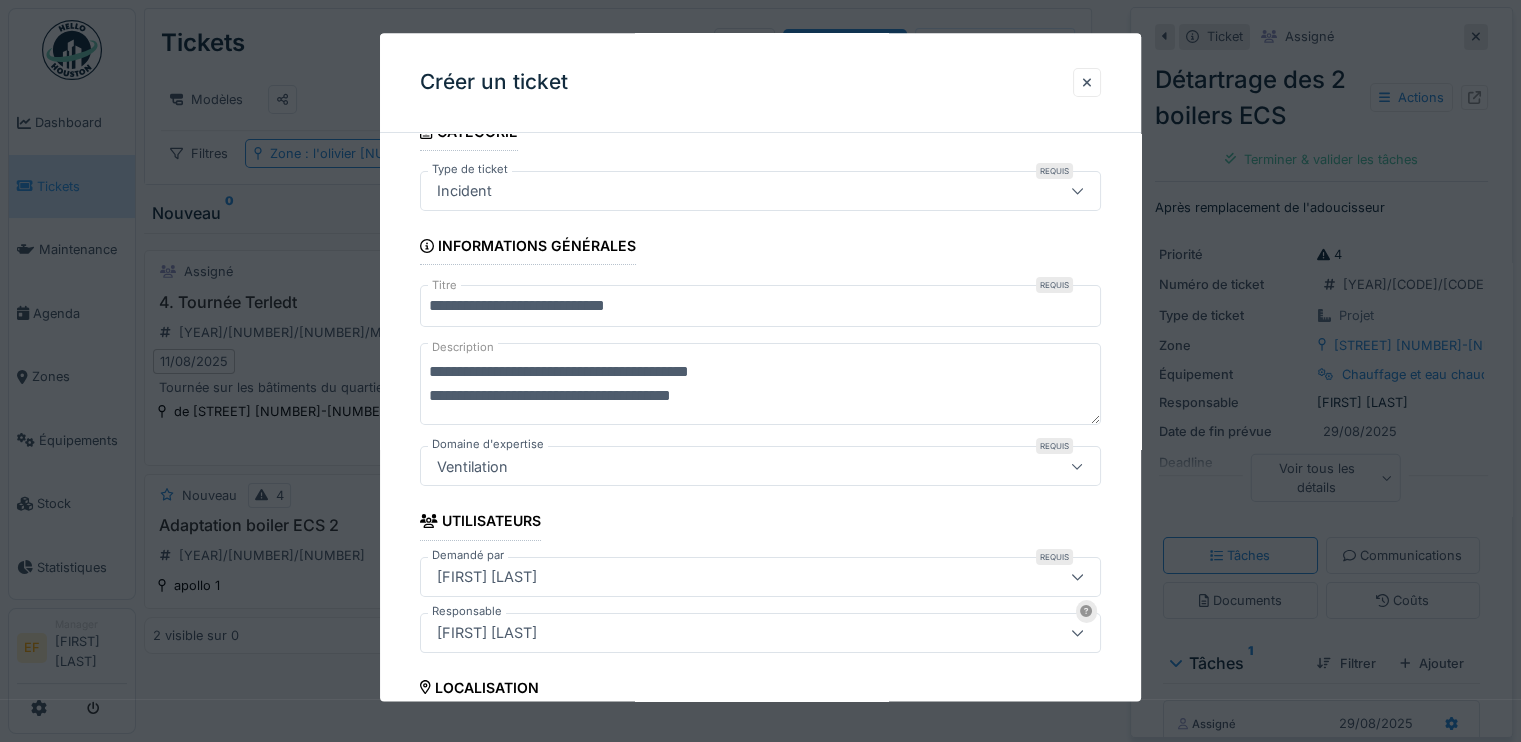scroll, scrollTop: 0, scrollLeft: 0, axis: both 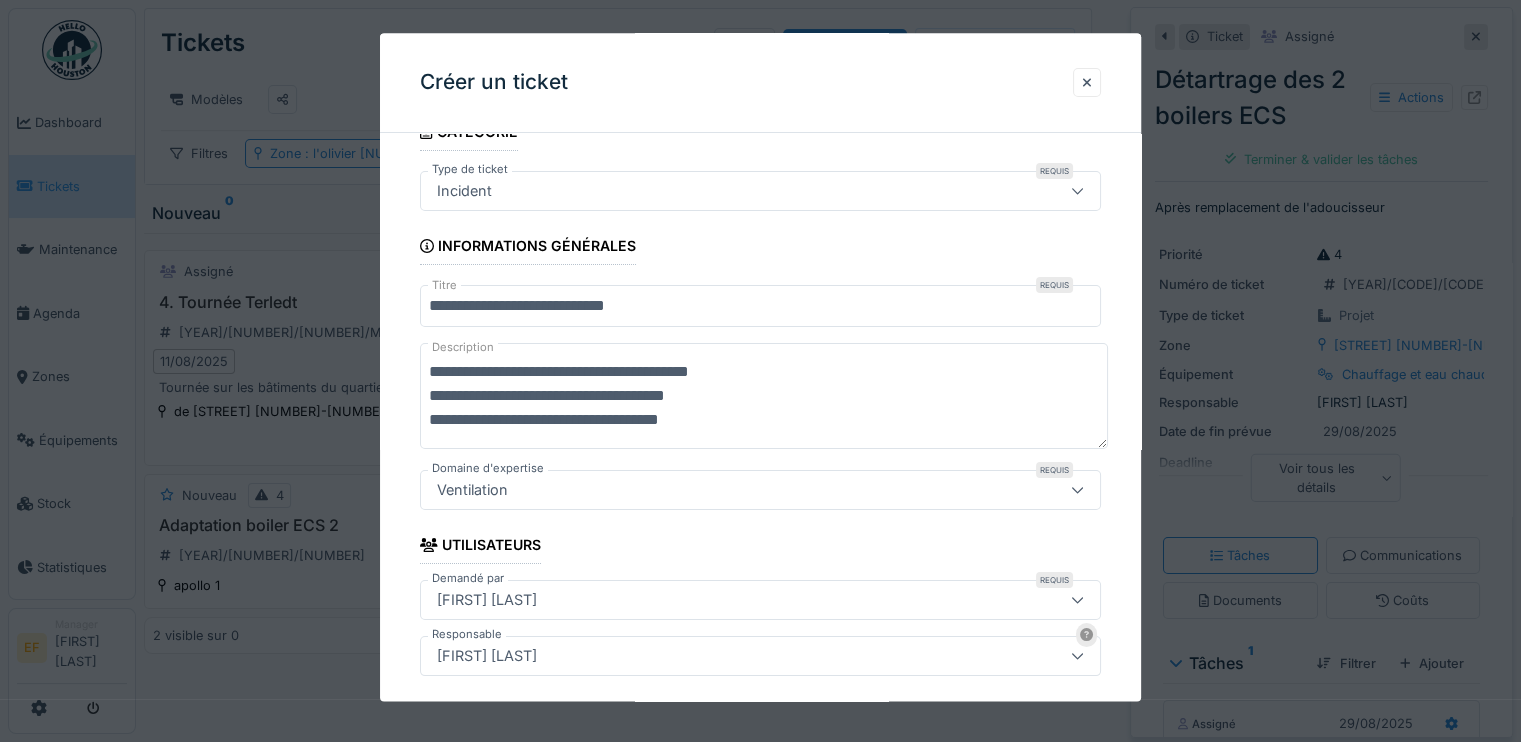drag, startPoint x: 556, startPoint y: 371, endPoint x: 751, endPoint y: 366, distance: 195.06409 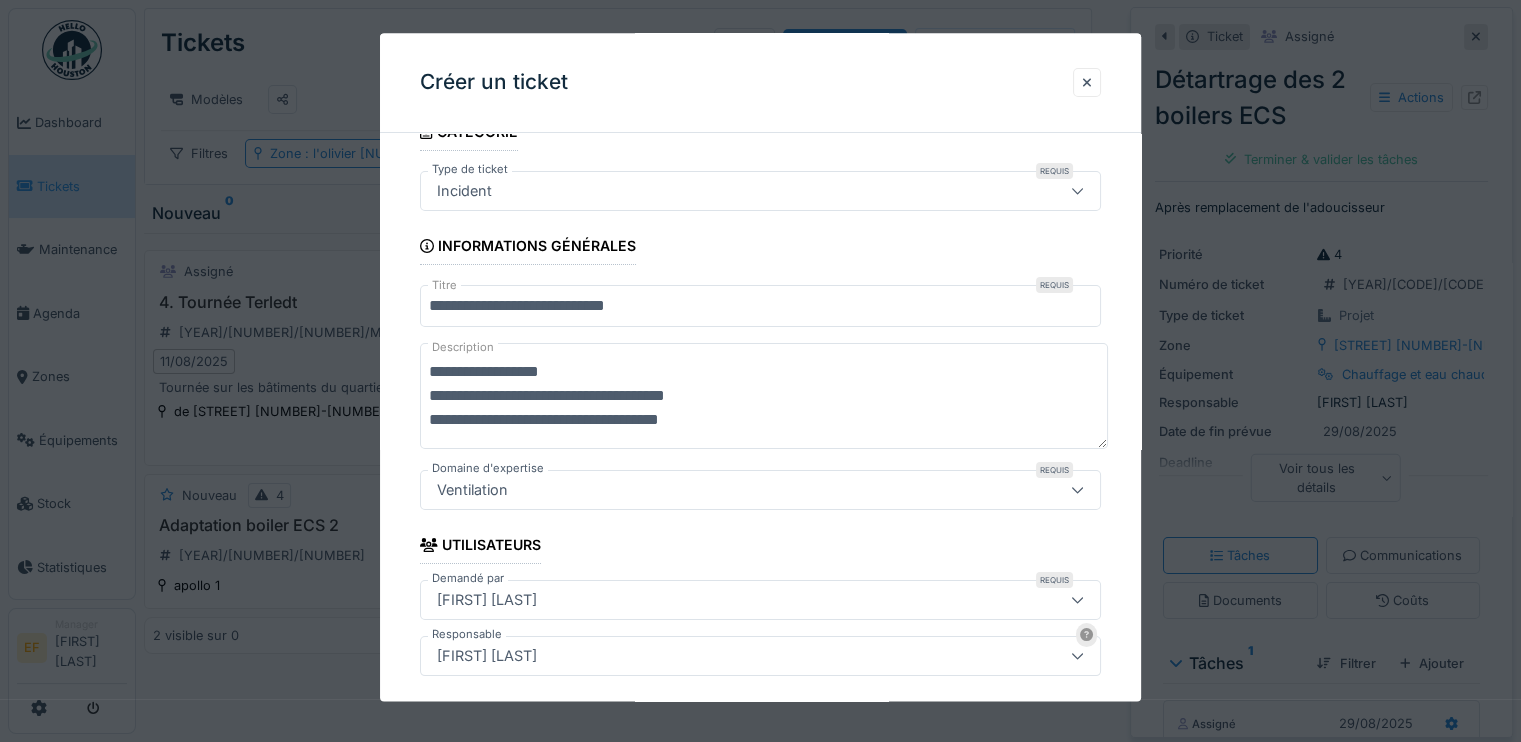 type on "**********" 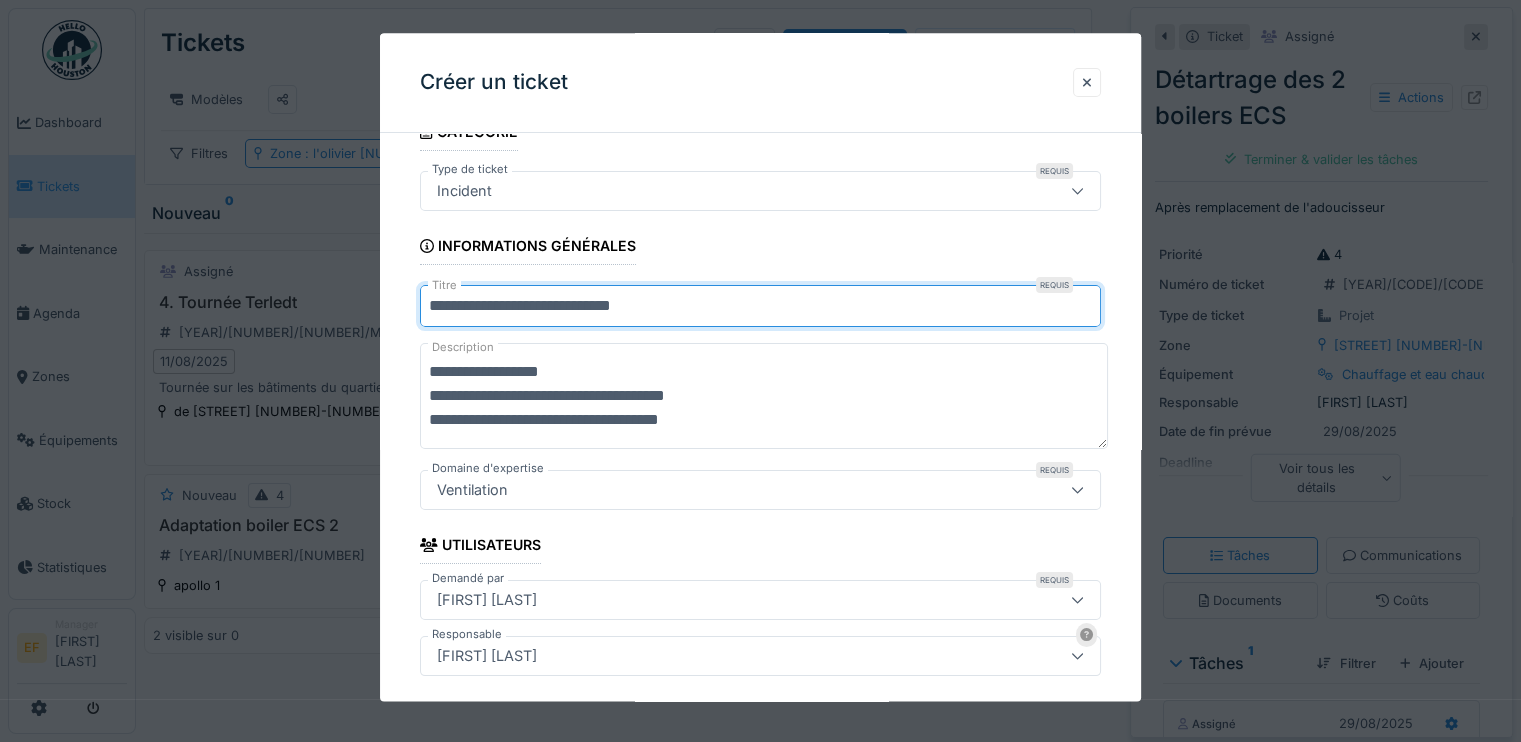 paste on "**********" 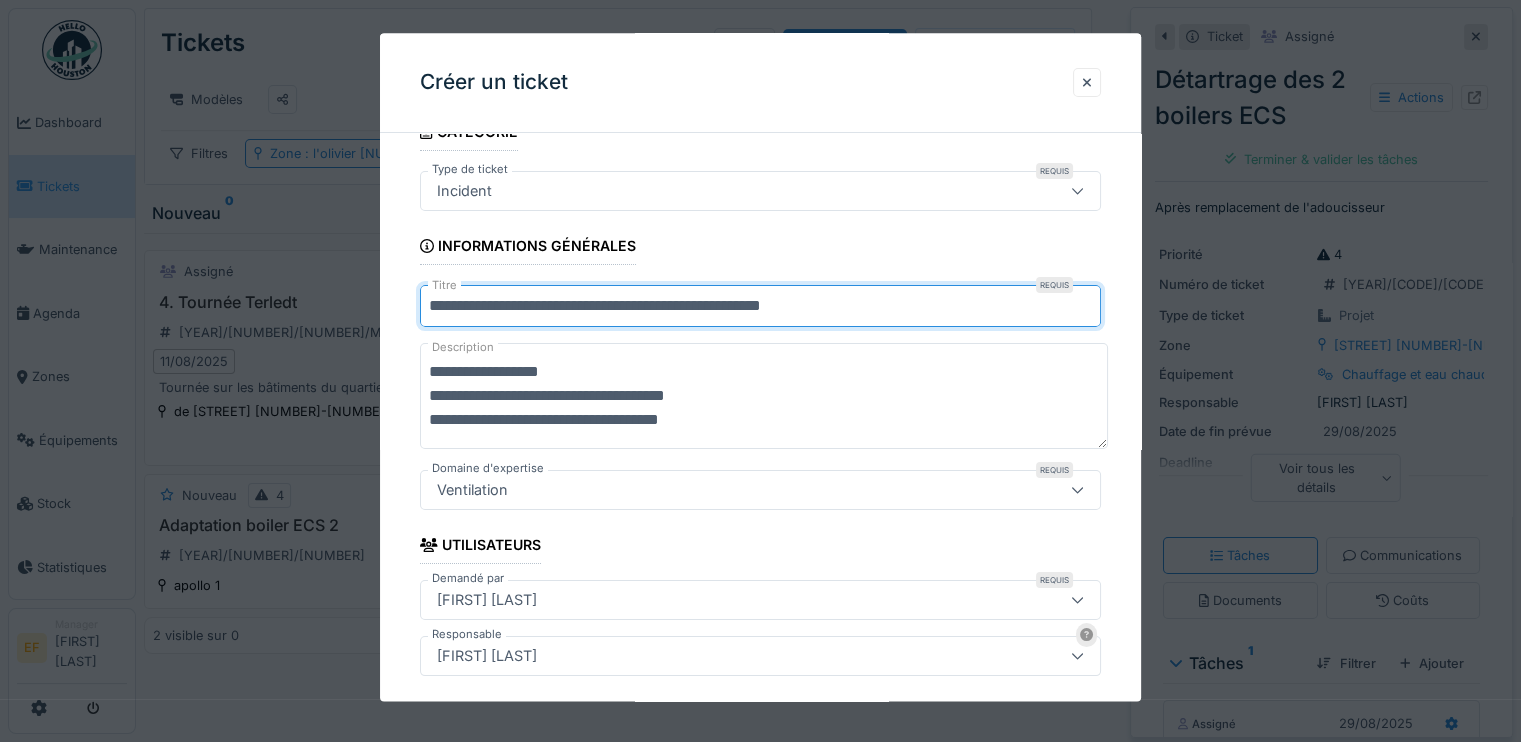 type on "**********" 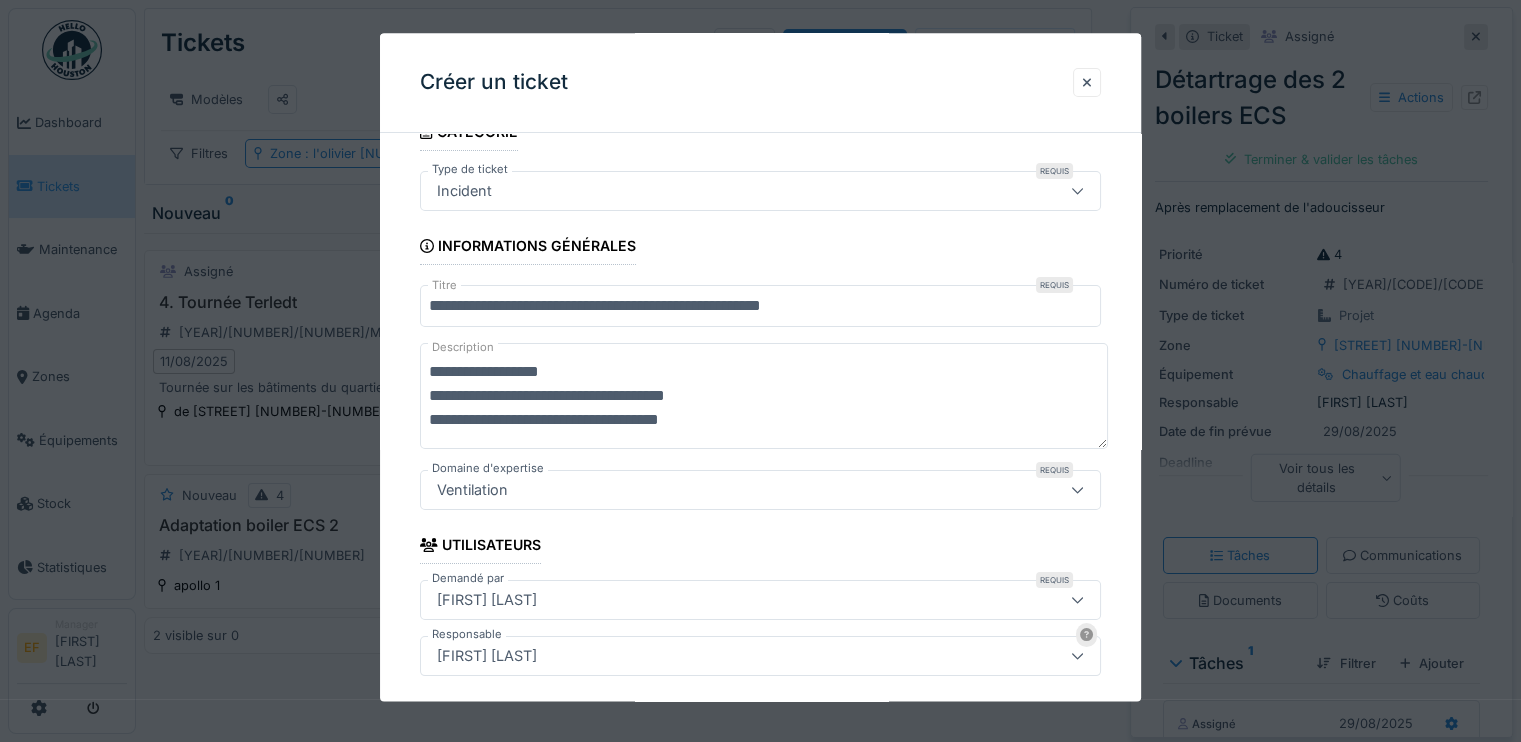 click on "**********" at bounding box center [760, 1137] 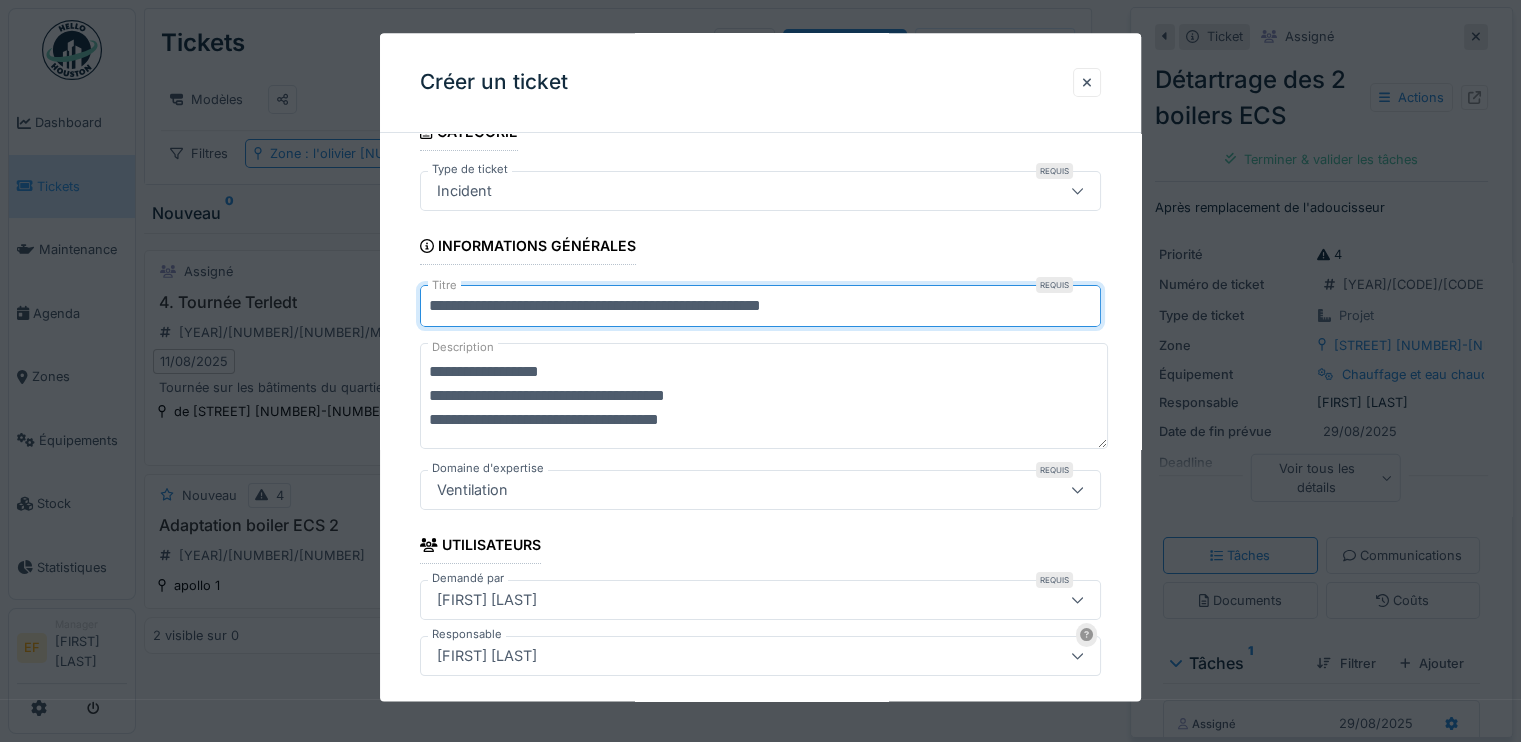 click on "**********" at bounding box center [760, 307] 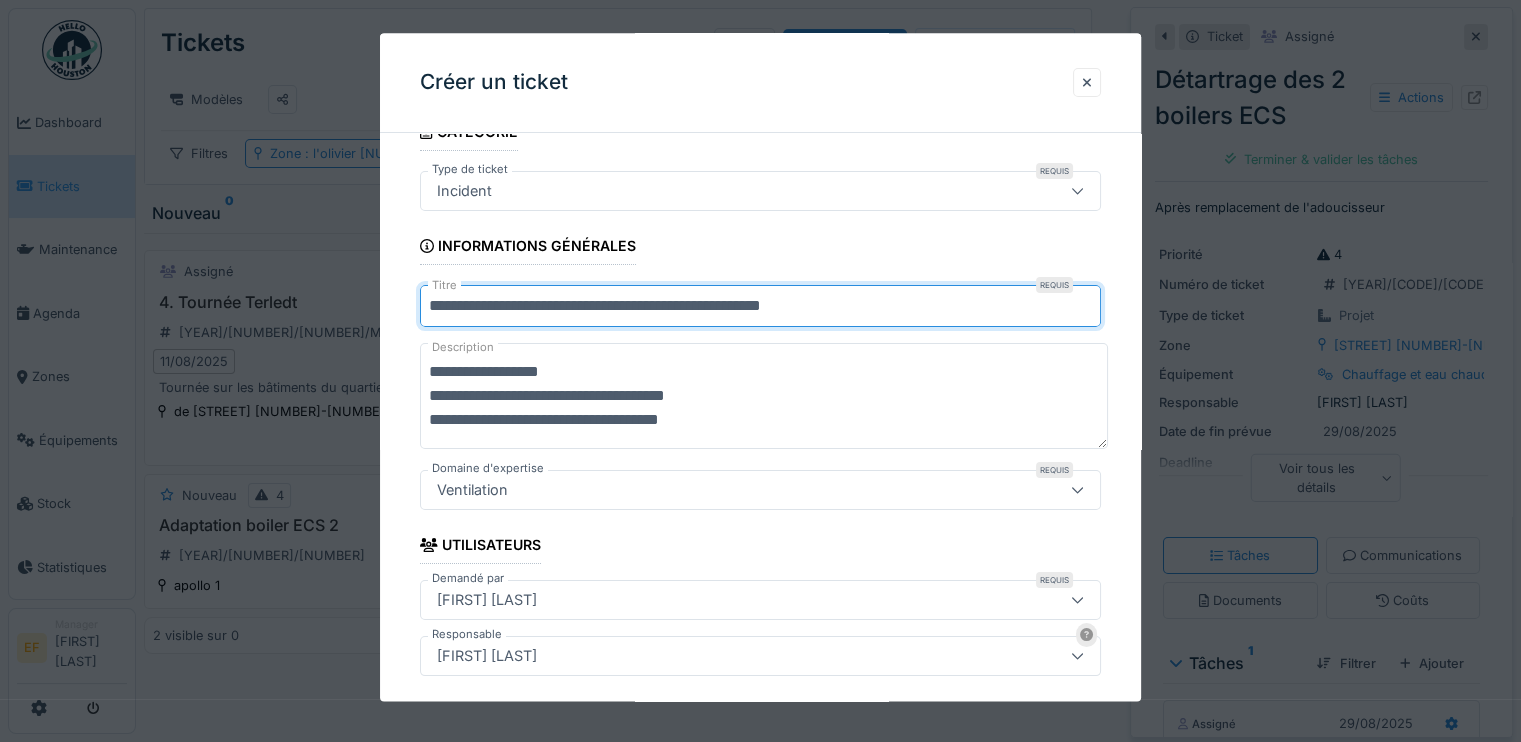 click on "**********" at bounding box center (764, 397) 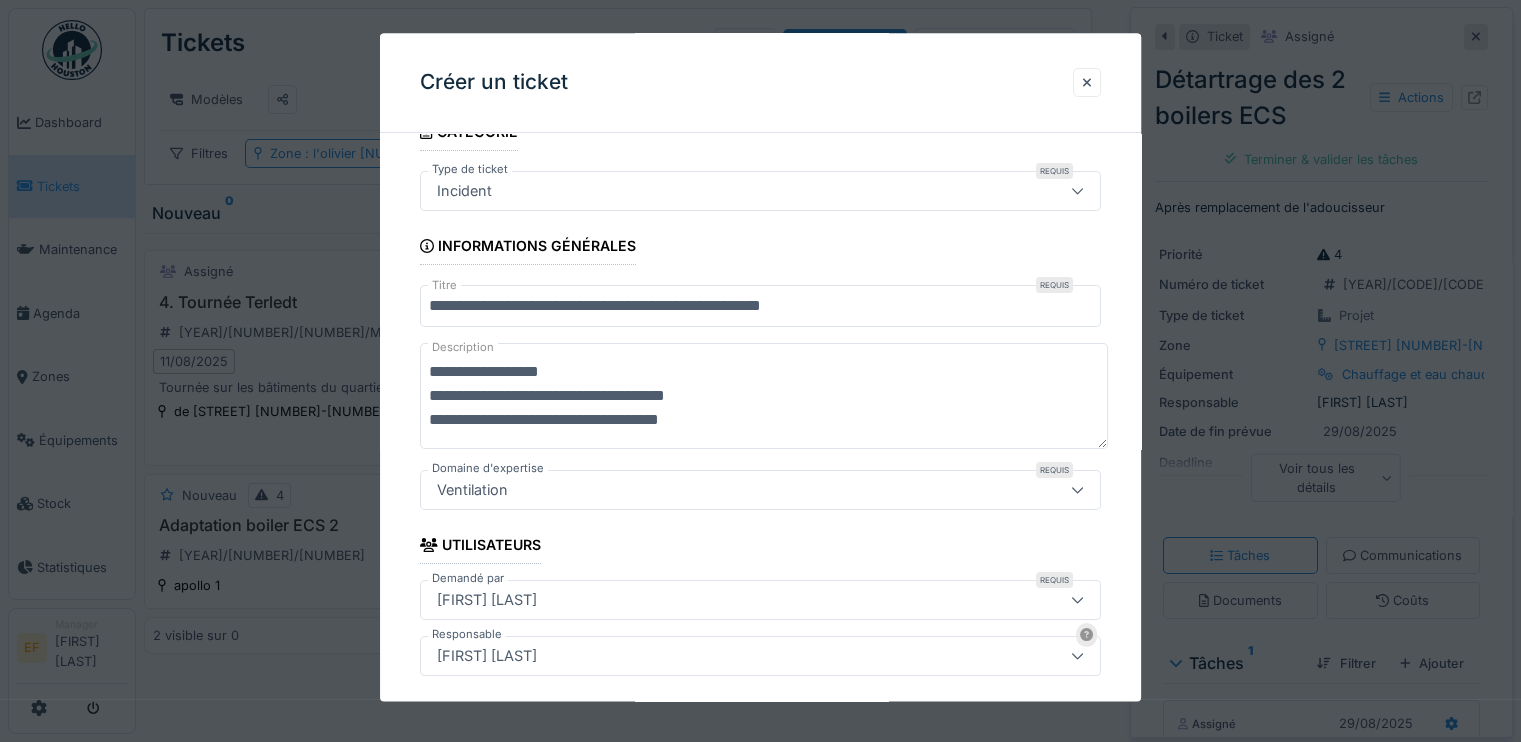 drag, startPoint x: 572, startPoint y: 372, endPoint x: 416, endPoint y: 371, distance: 156.0032 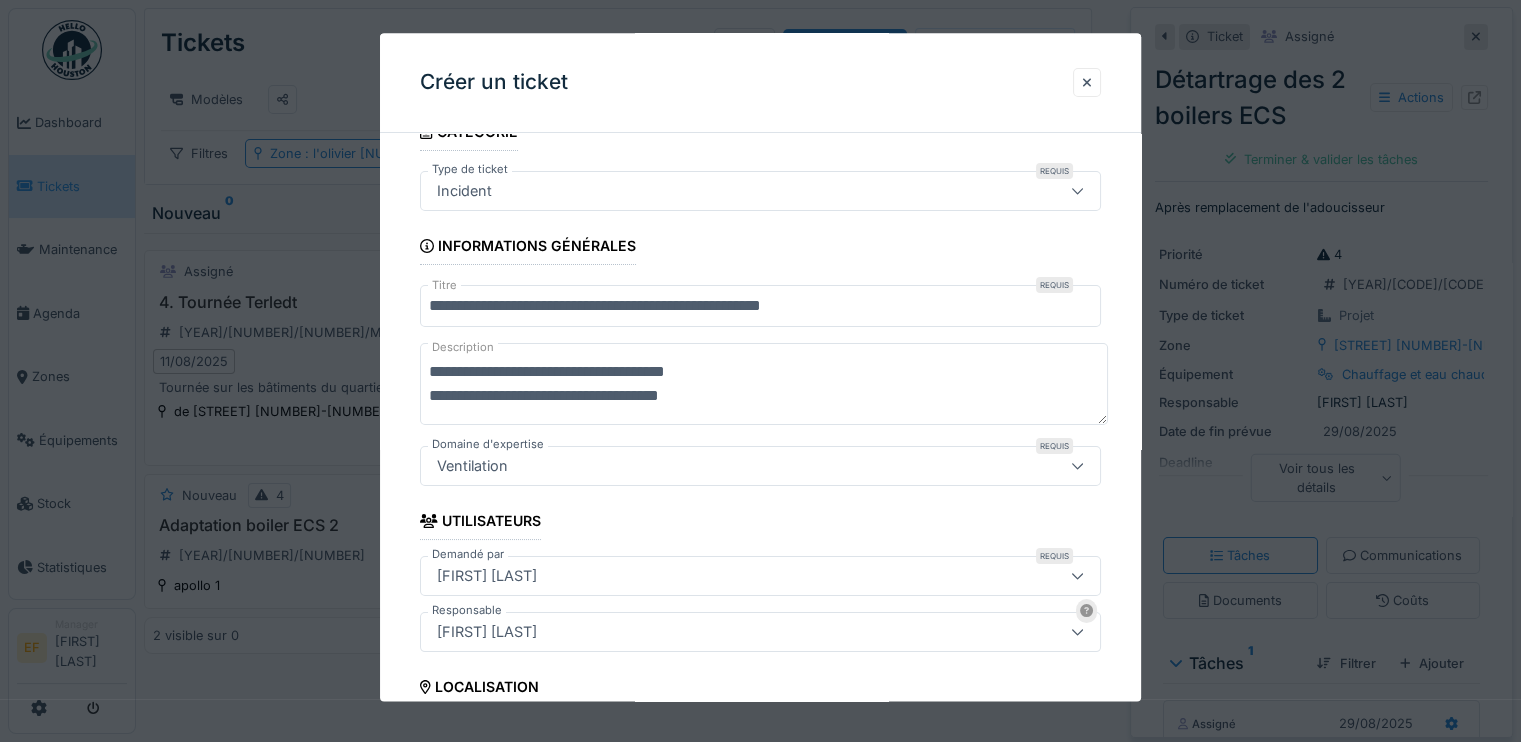 scroll, scrollTop: 0, scrollLeft: 0, axis: both 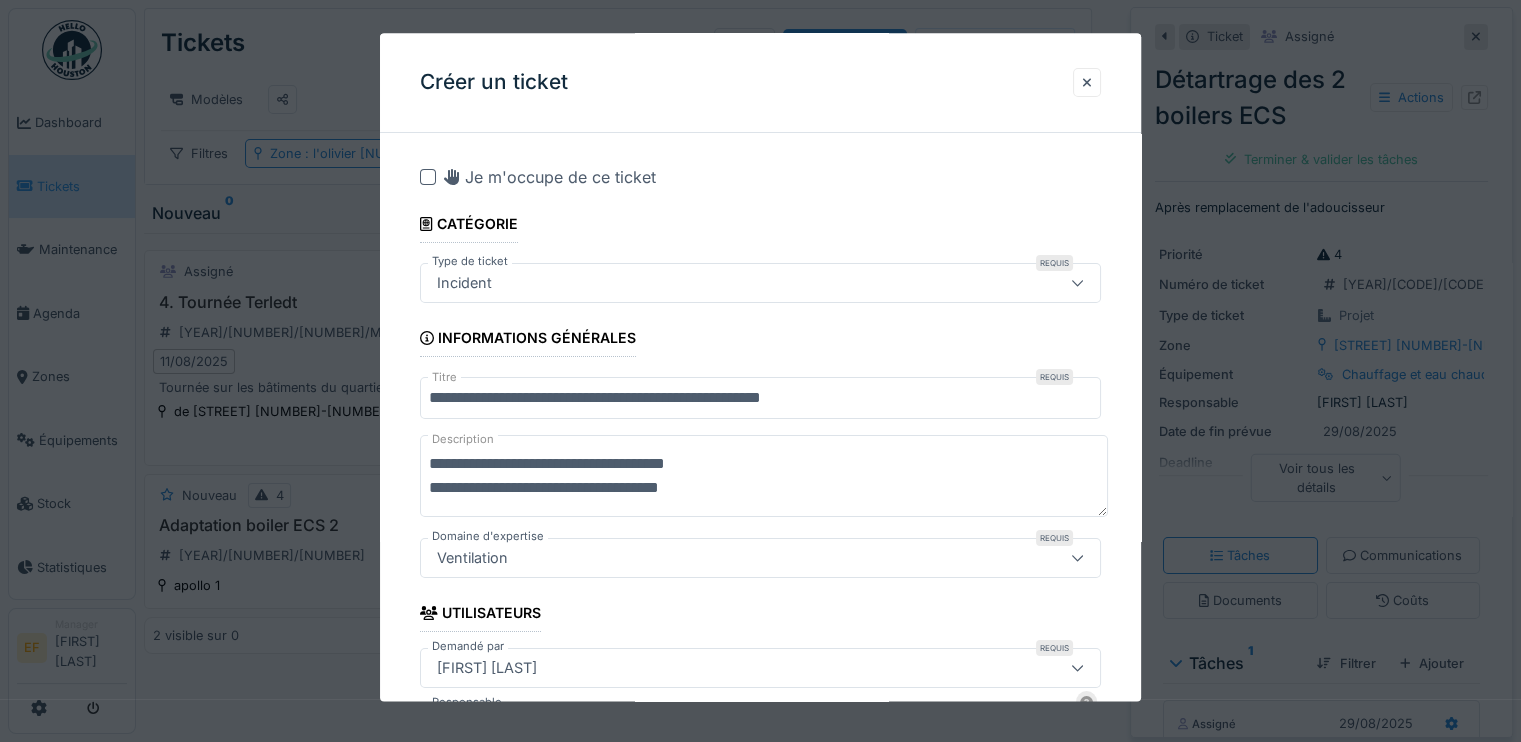click on "**********" at bounding box center (764, 477) 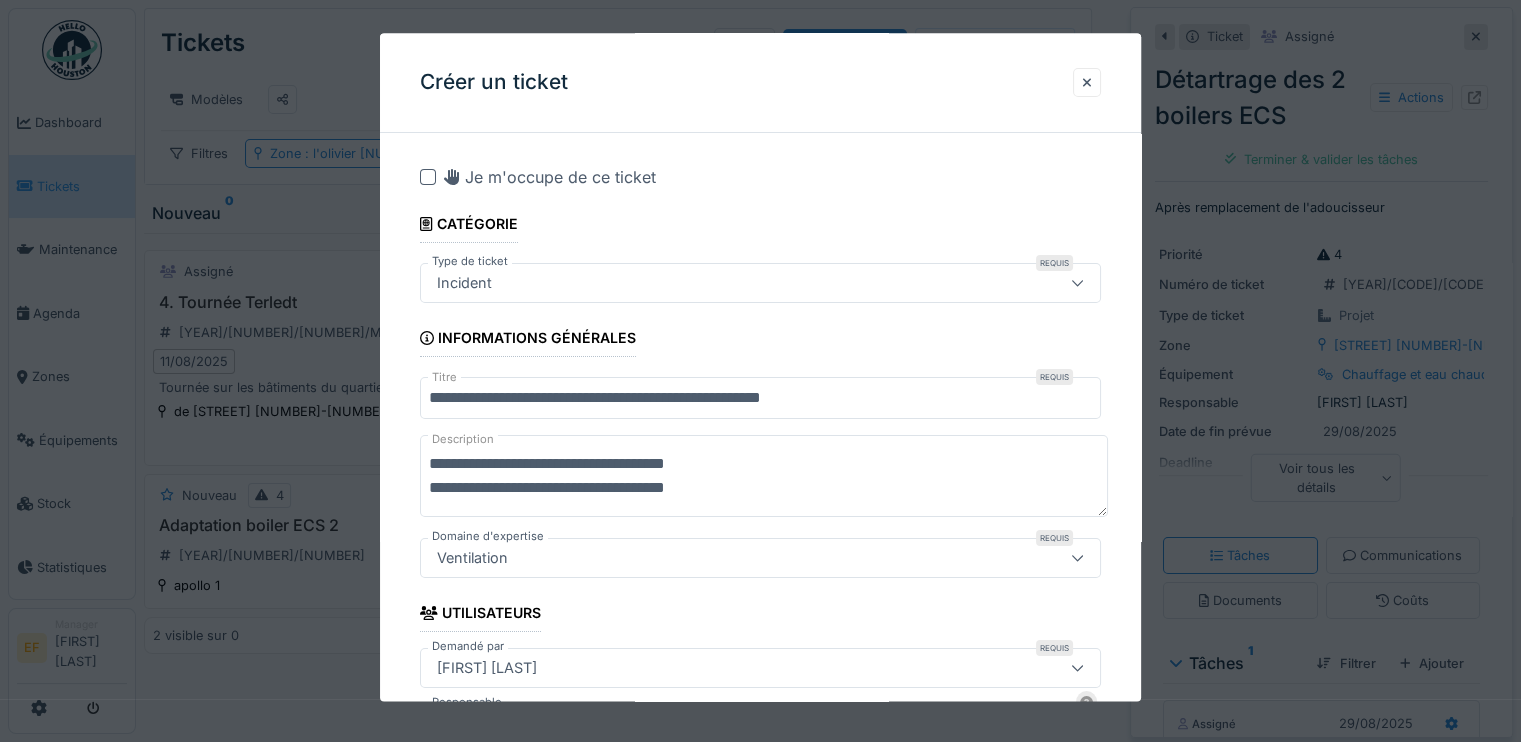 click on "**********" at bounding box center [764, 477] 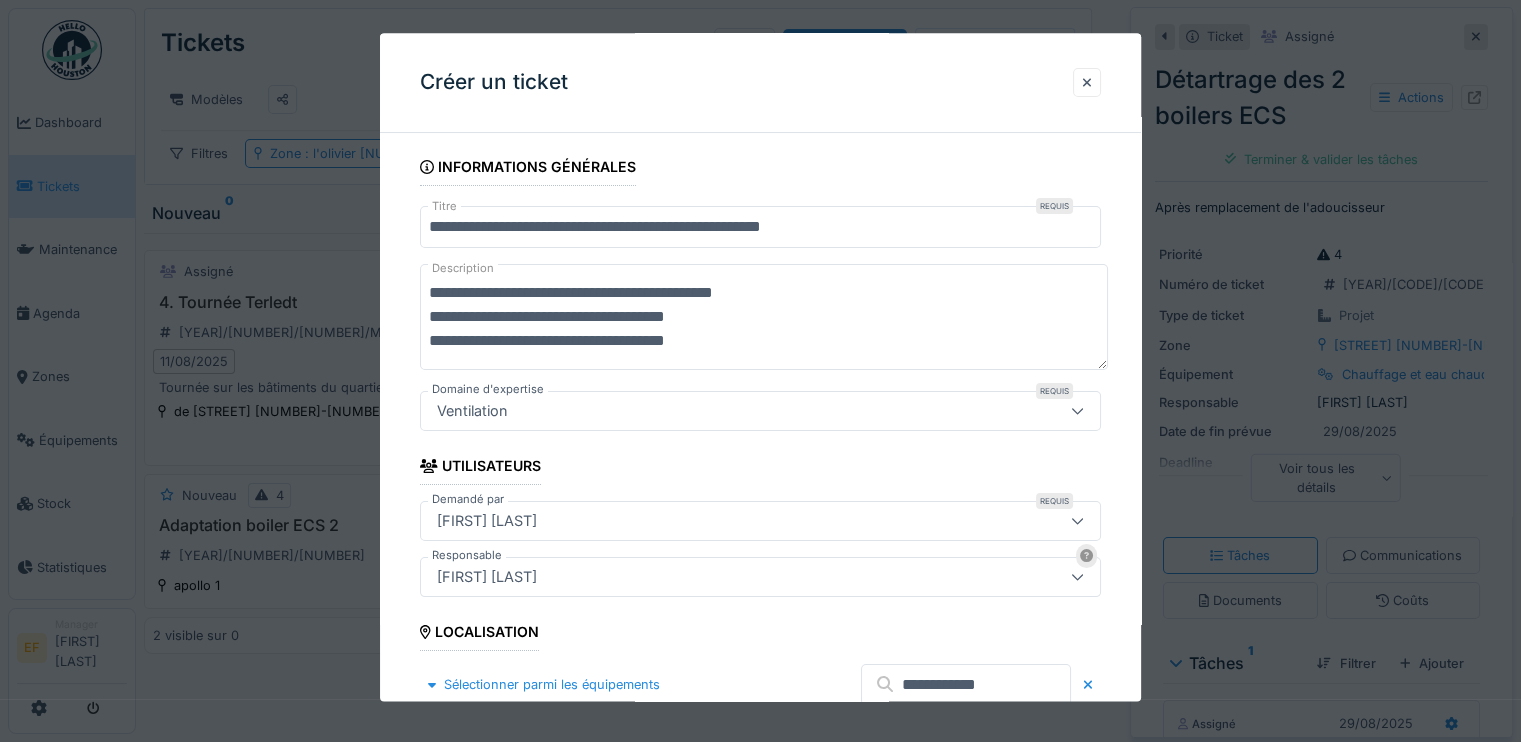 scroll, scrollTop: 140, scrollLeft: 0, axis: vertical 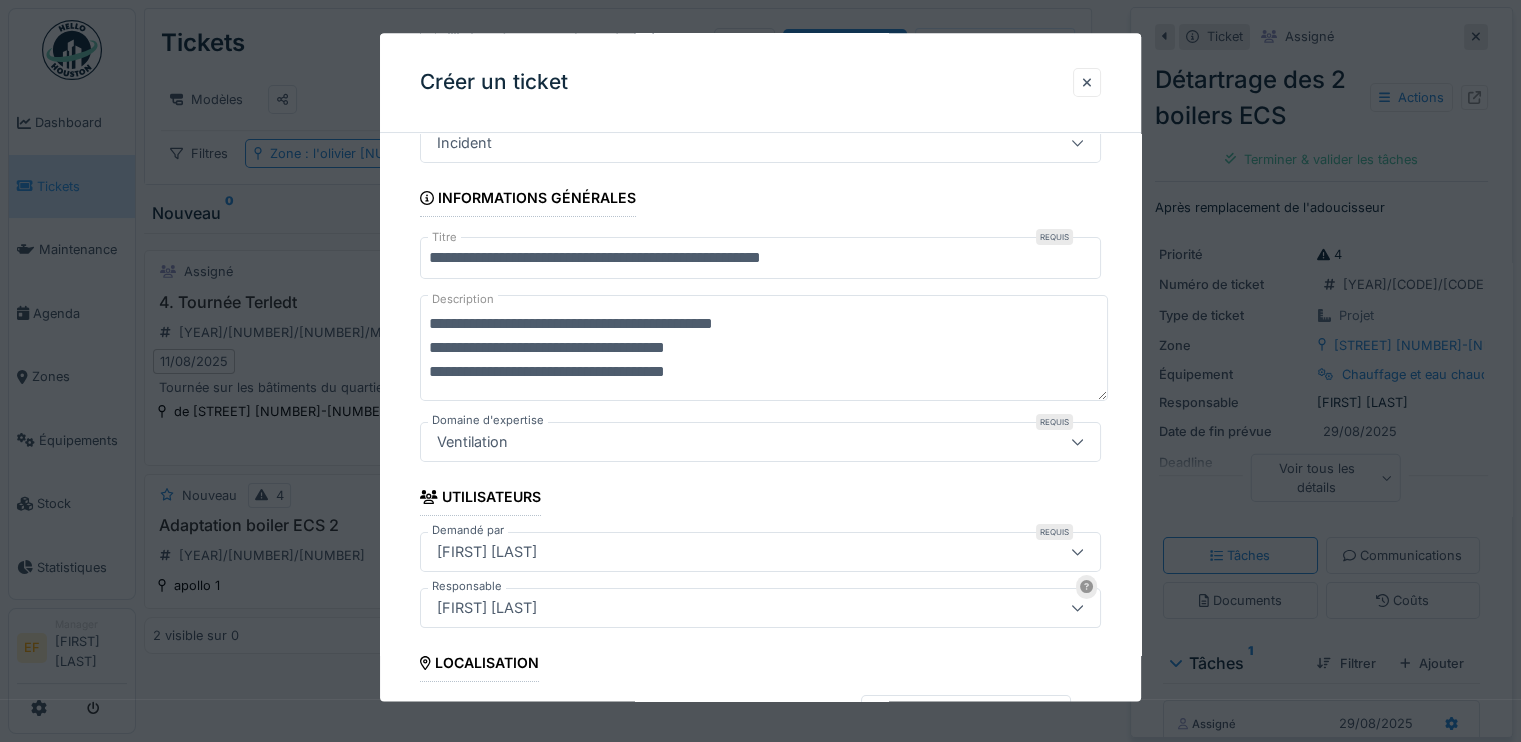 click on "**********" at bounding box center [764, 349] 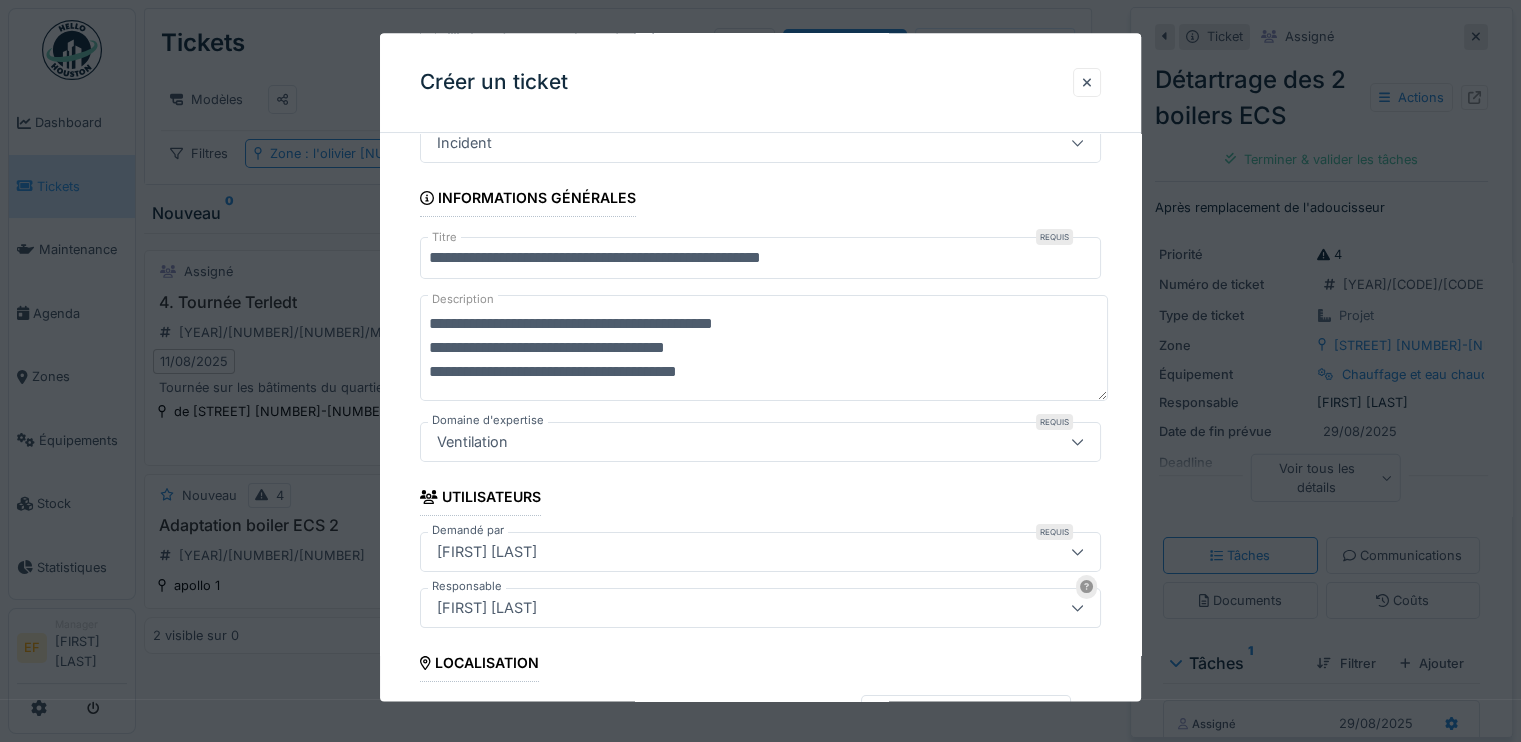click on "**********" at bounding box center [764, 349] 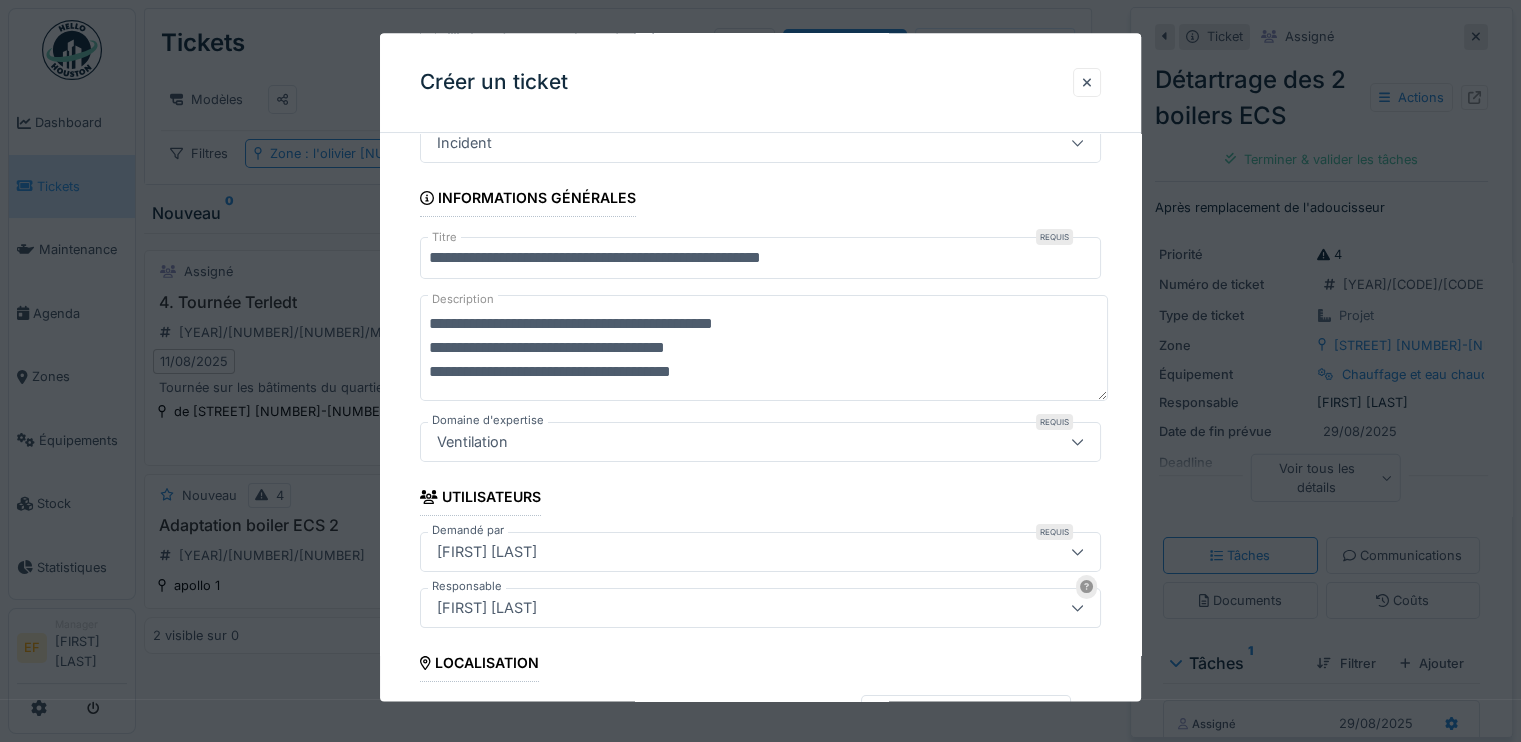 click on "**********" at bounding box center (764, 349) 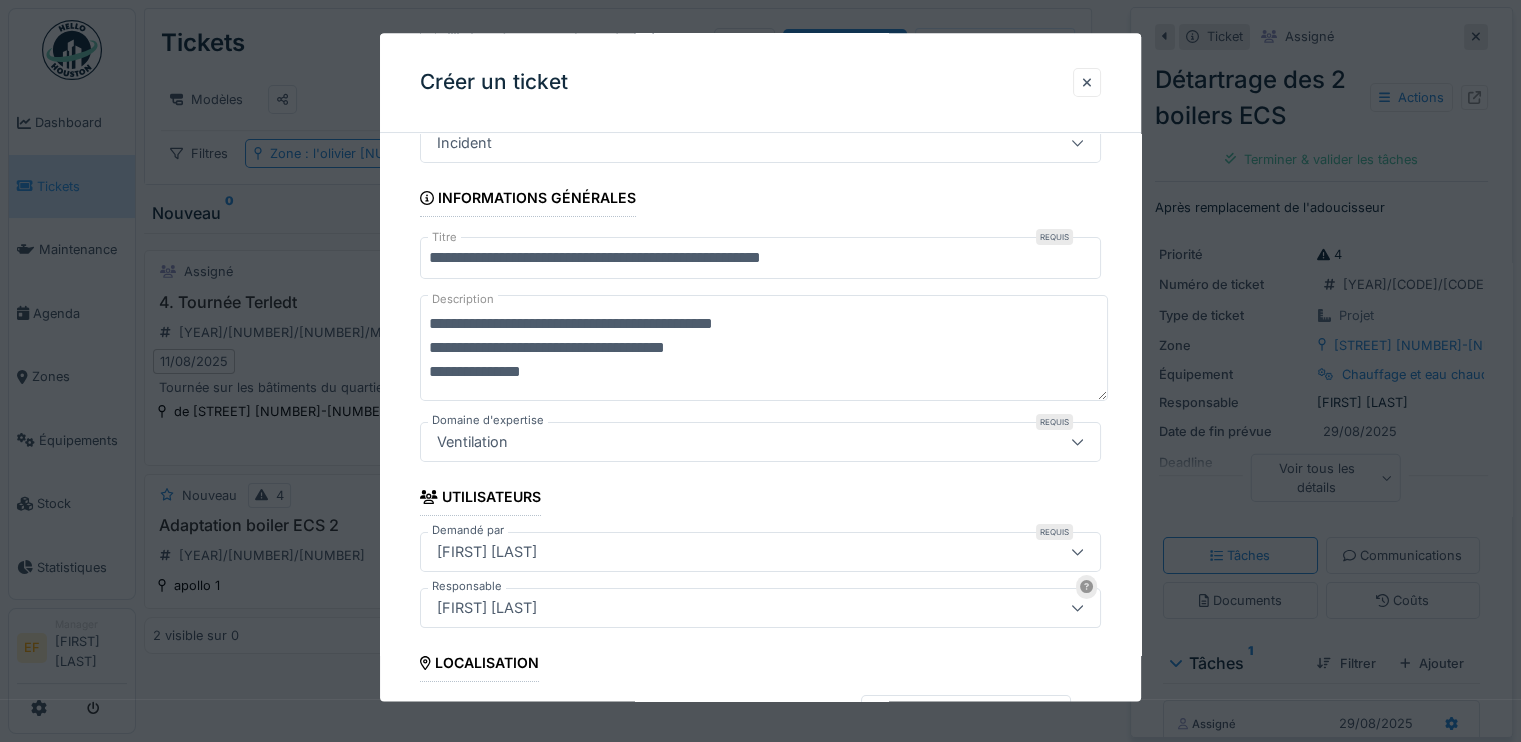drag, startPoint x: 552, startPoint y: 373, endPoint x: 520, endPoint y: 372, distance: 32.01562 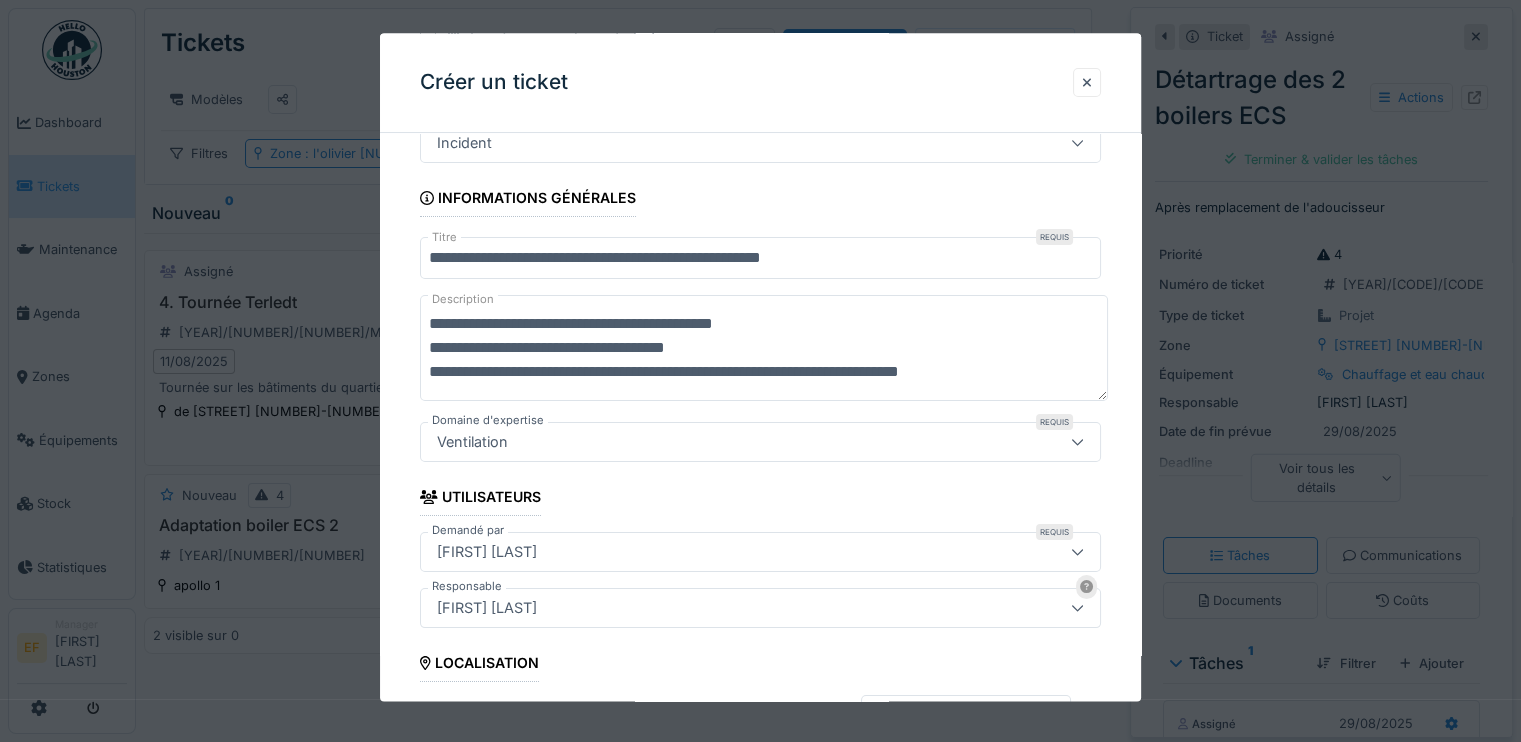 click on "**********" at bounding box center (764, 349) 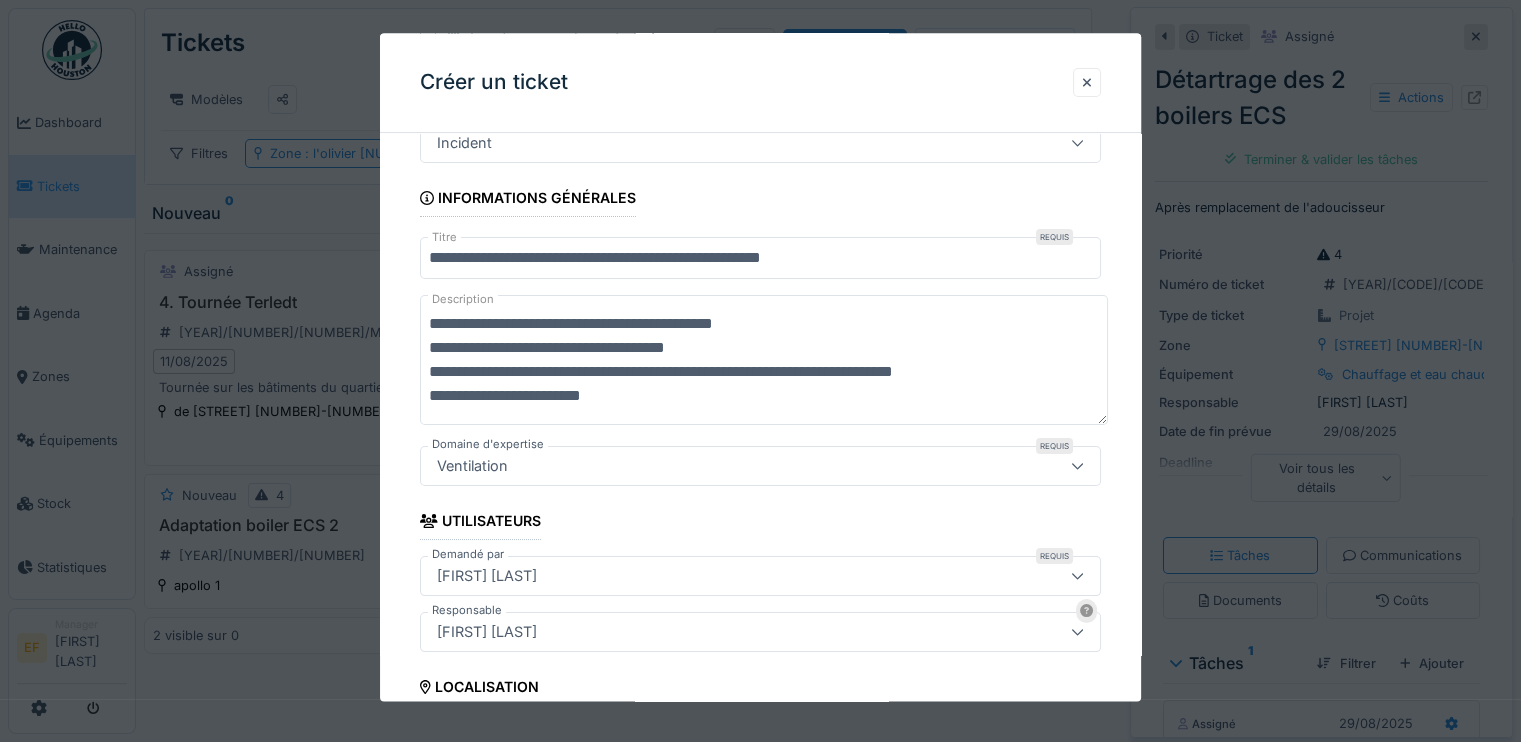 click on "**********" at bounding box center (764, 361) 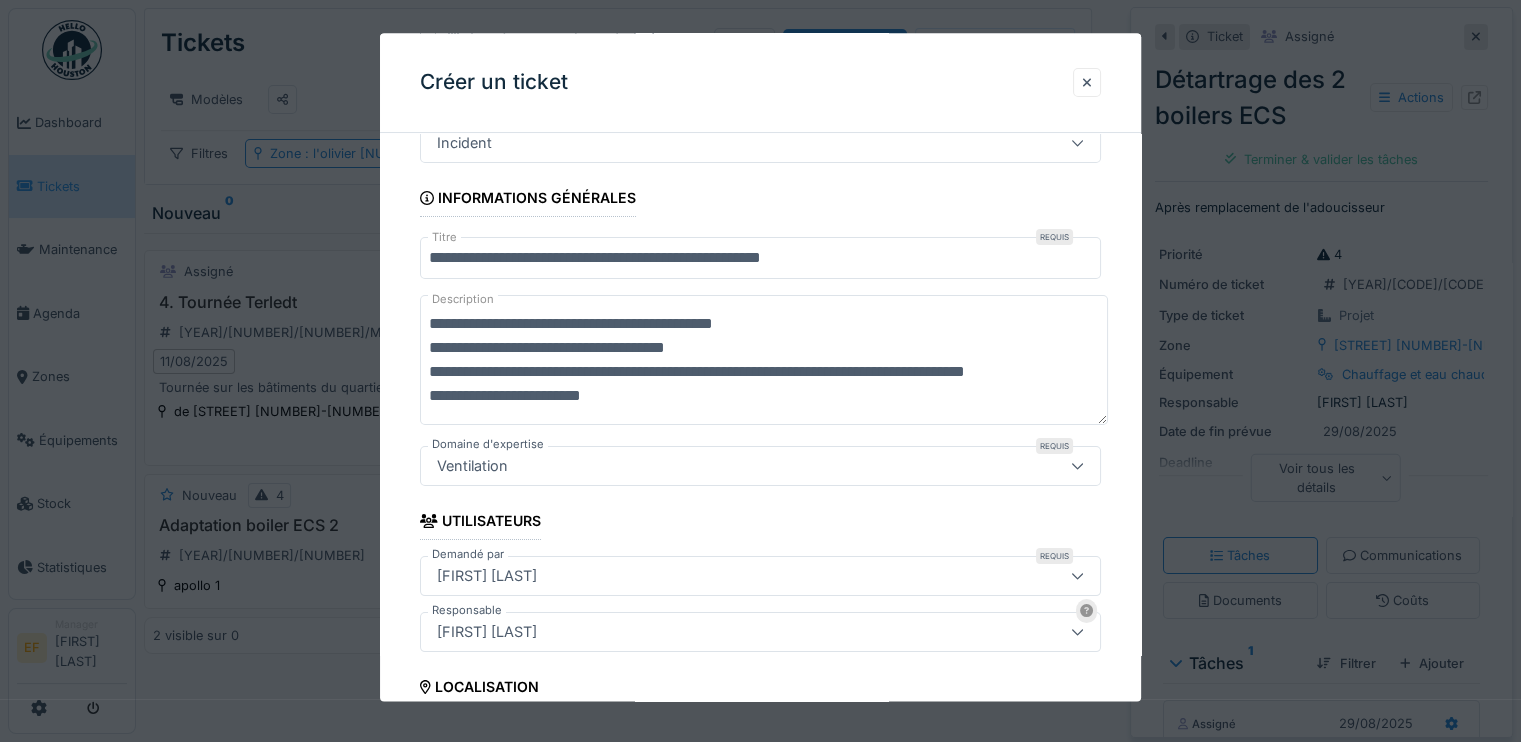 click on "**********" at bounding box center (764, 361) 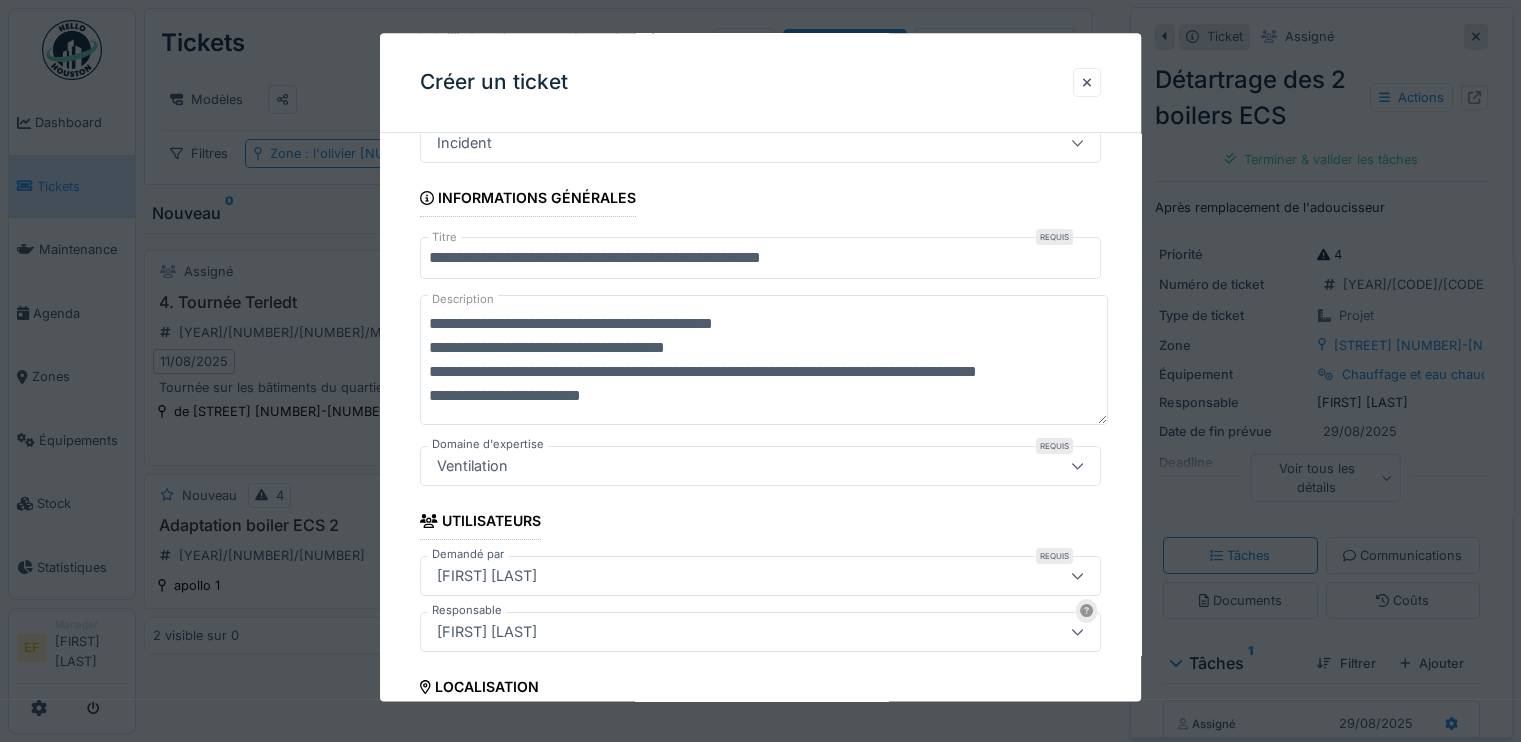 click on "**********" at bounding box center [764, 361] 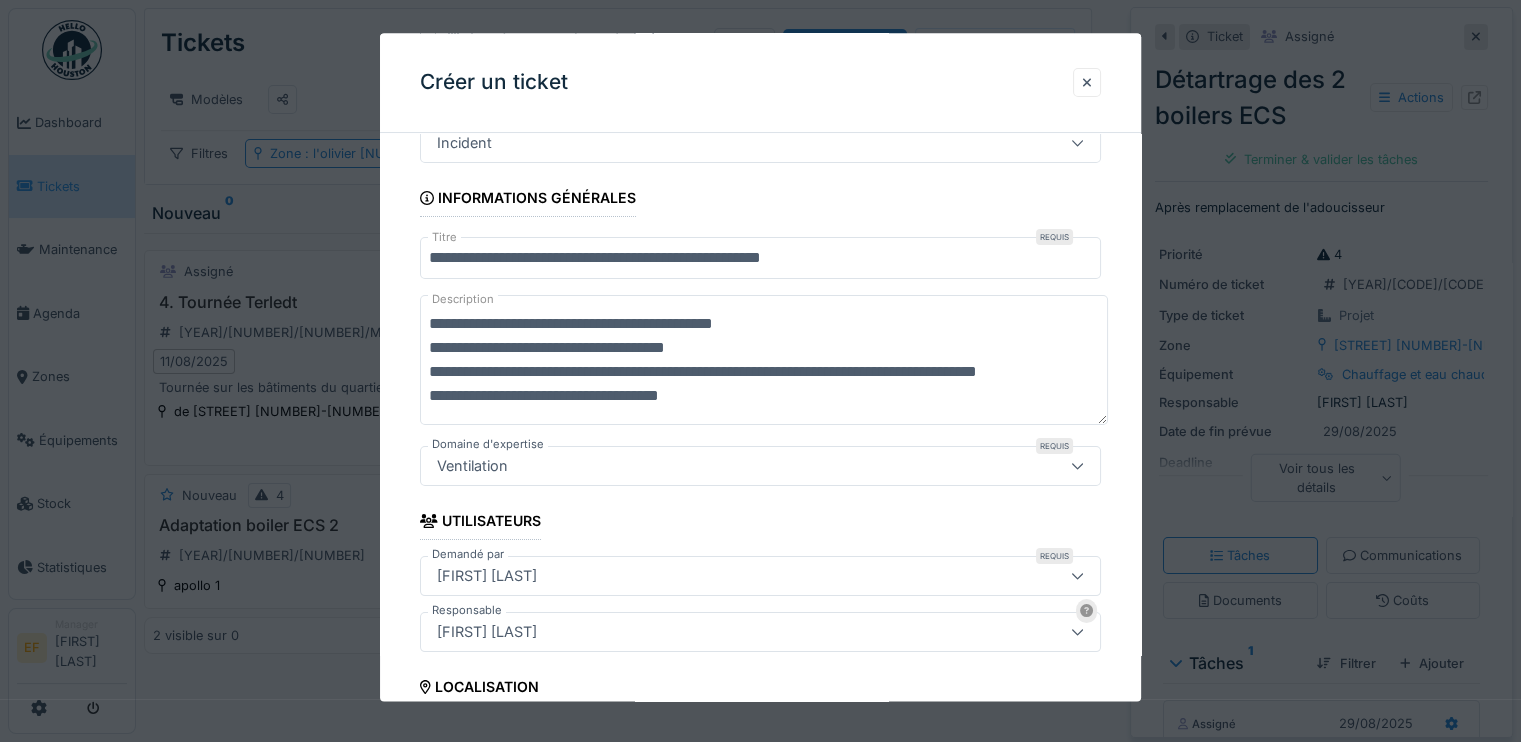 scroll, scrollTop: 24, scrollLeft: 0, axis: vertical 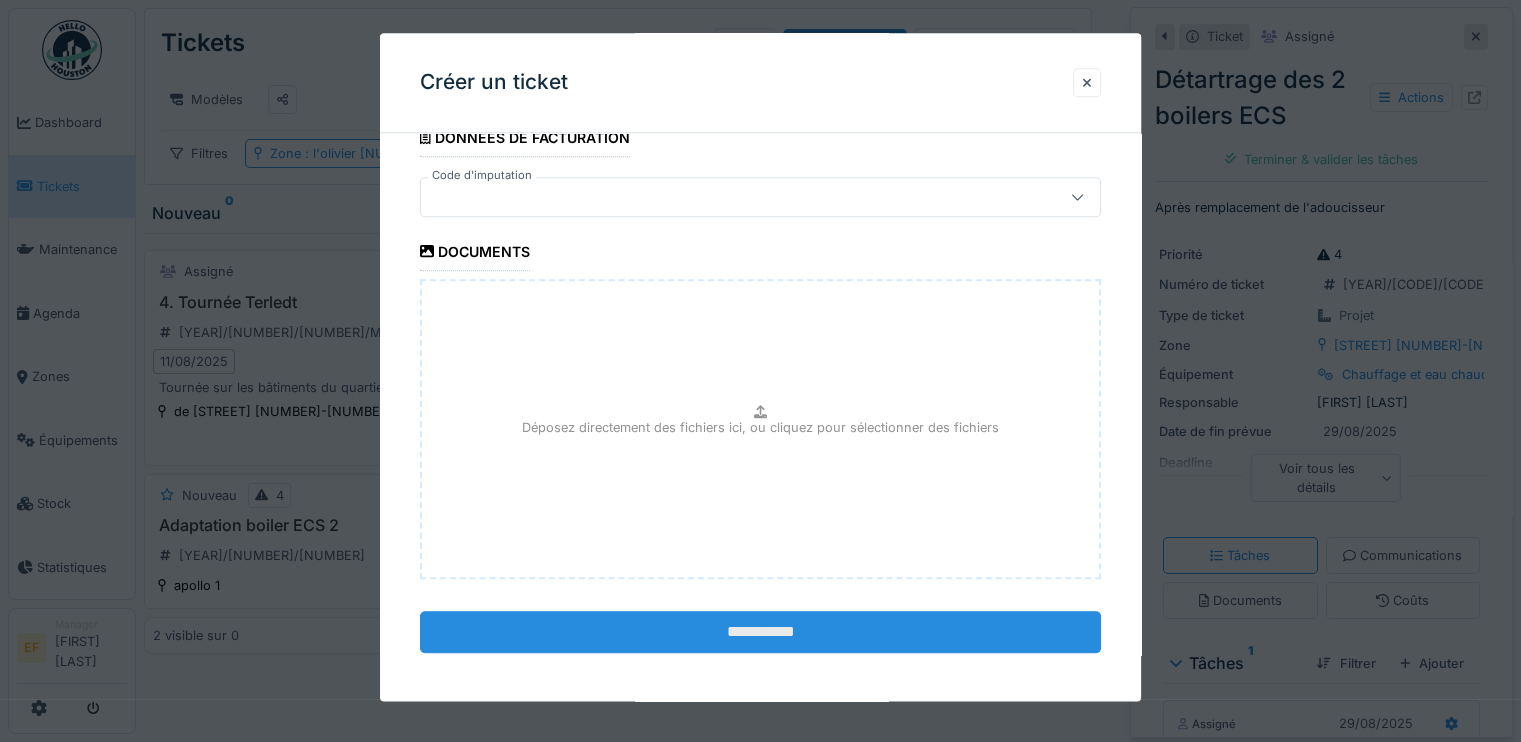 type on "**********" 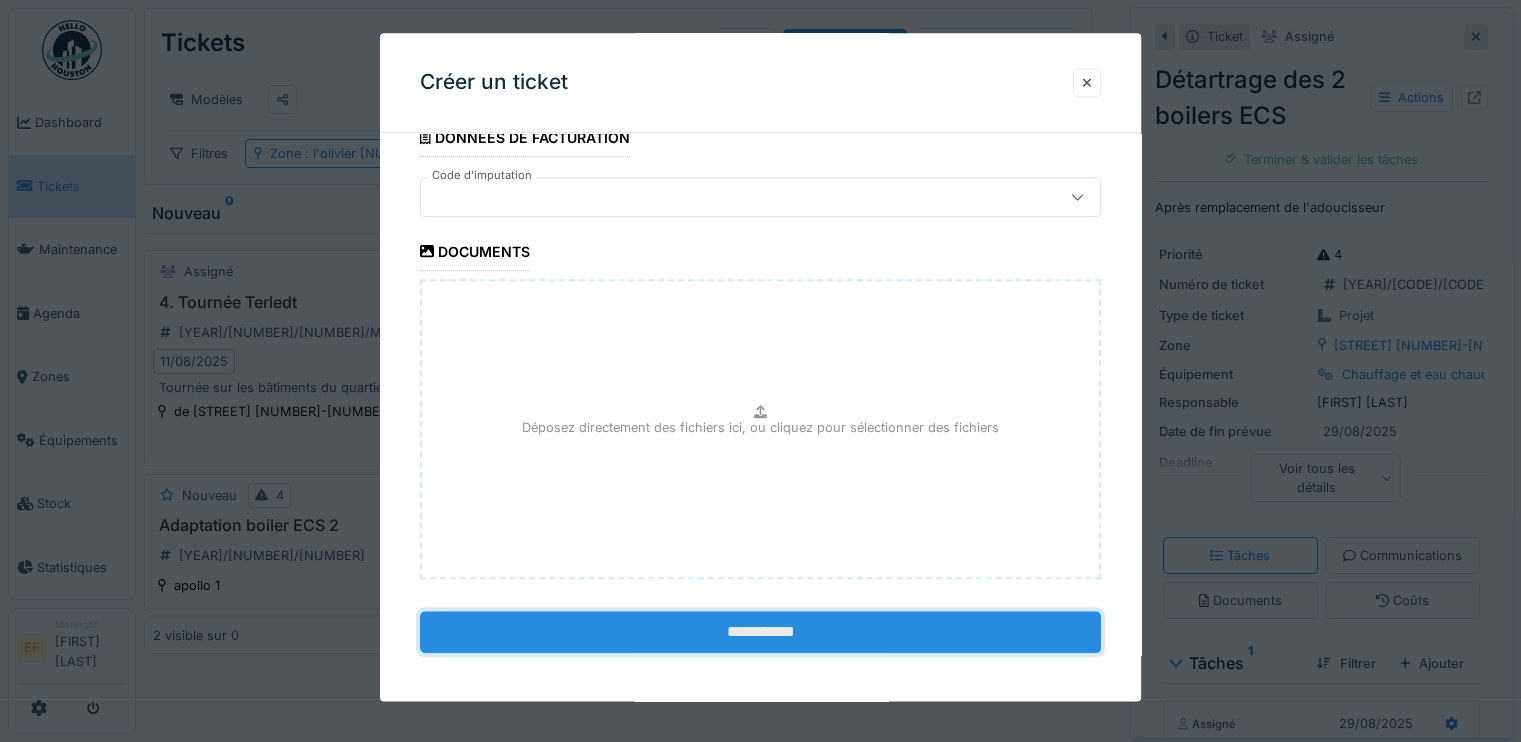 click on "**********" at bounding box center (760, 632) 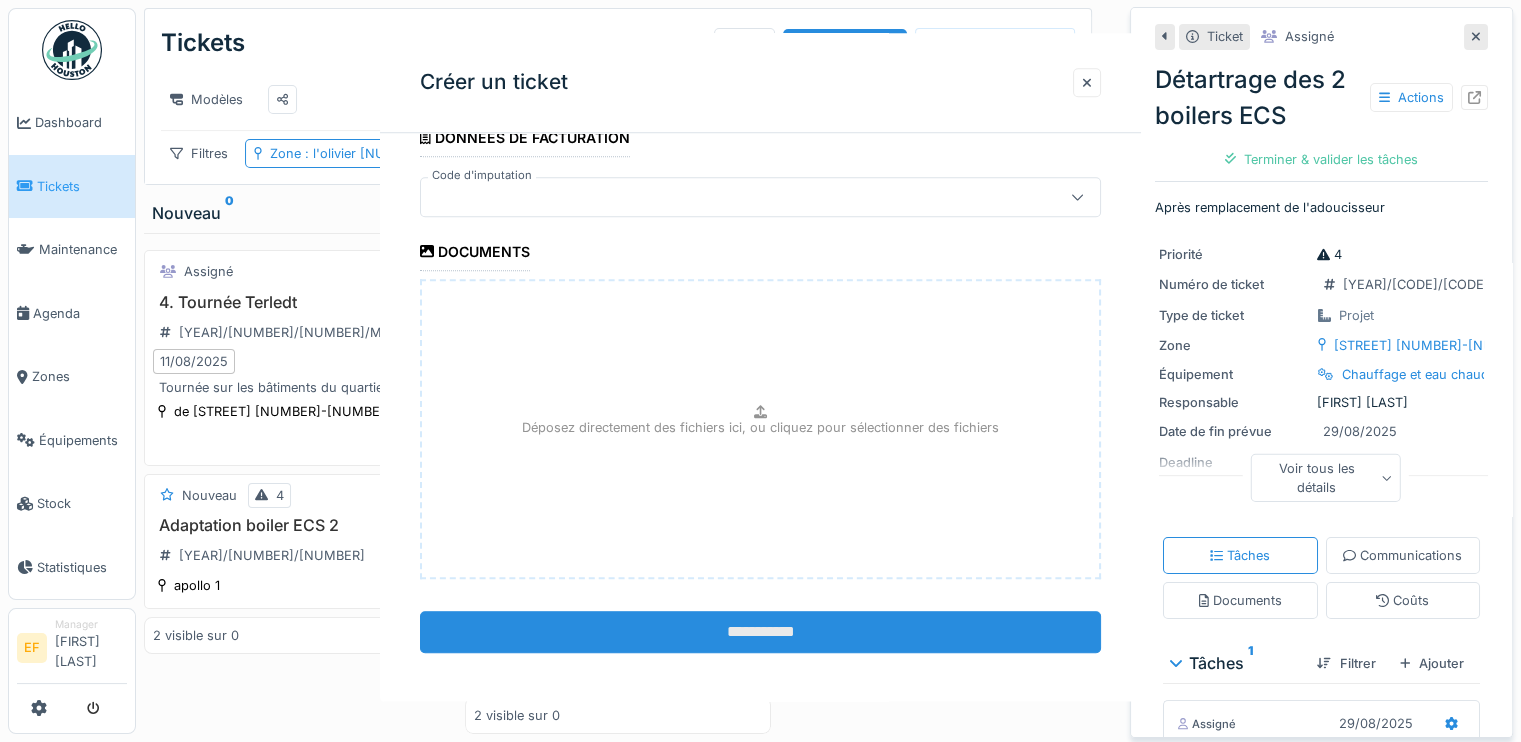 scroll, scrollTop: 0, scrollLeft: 0, axis: both 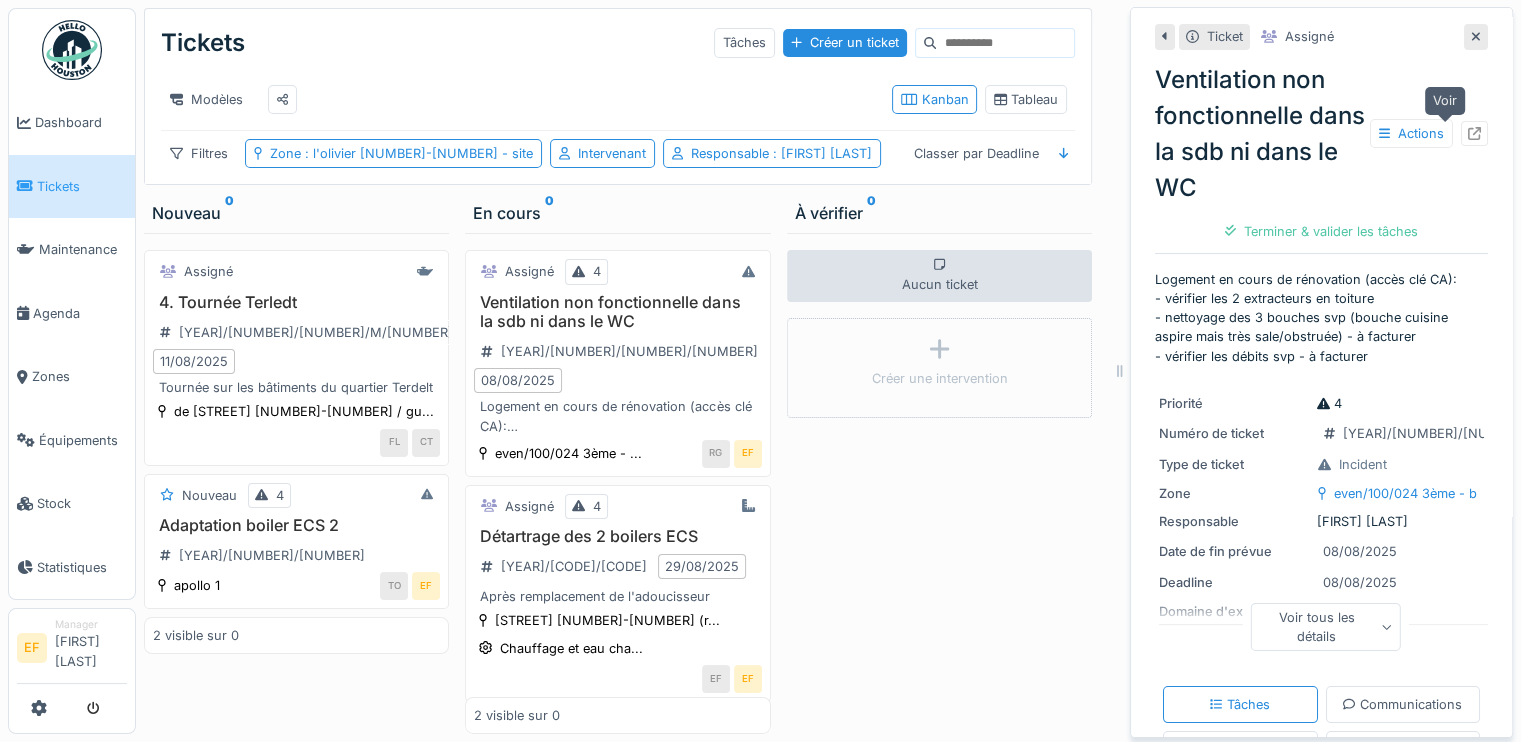 click 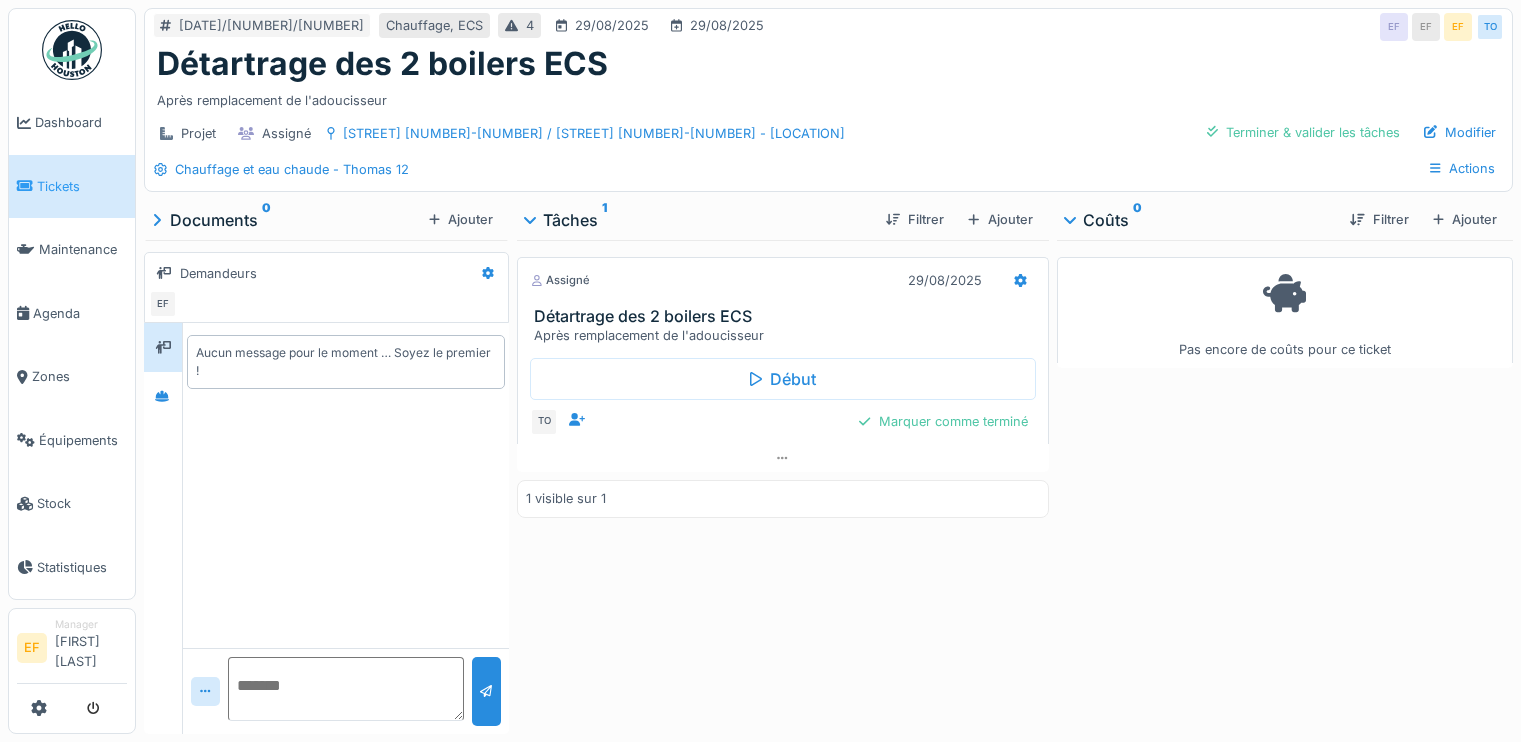 scroll, scrollTop: 0, scrollLeft: 0, axis: both 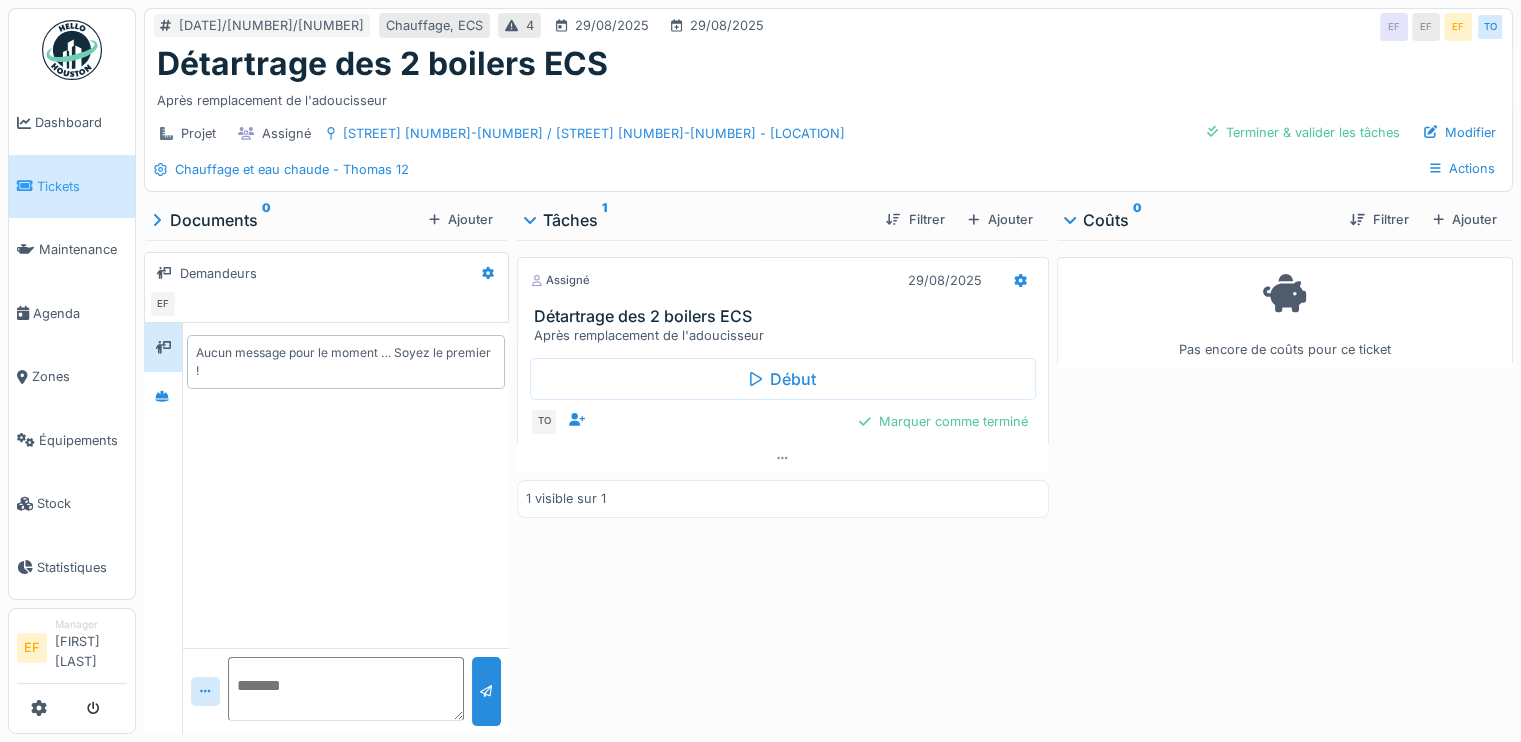click on "Détartrage des 2 boilers ECS" at bounding box center (828, 64) 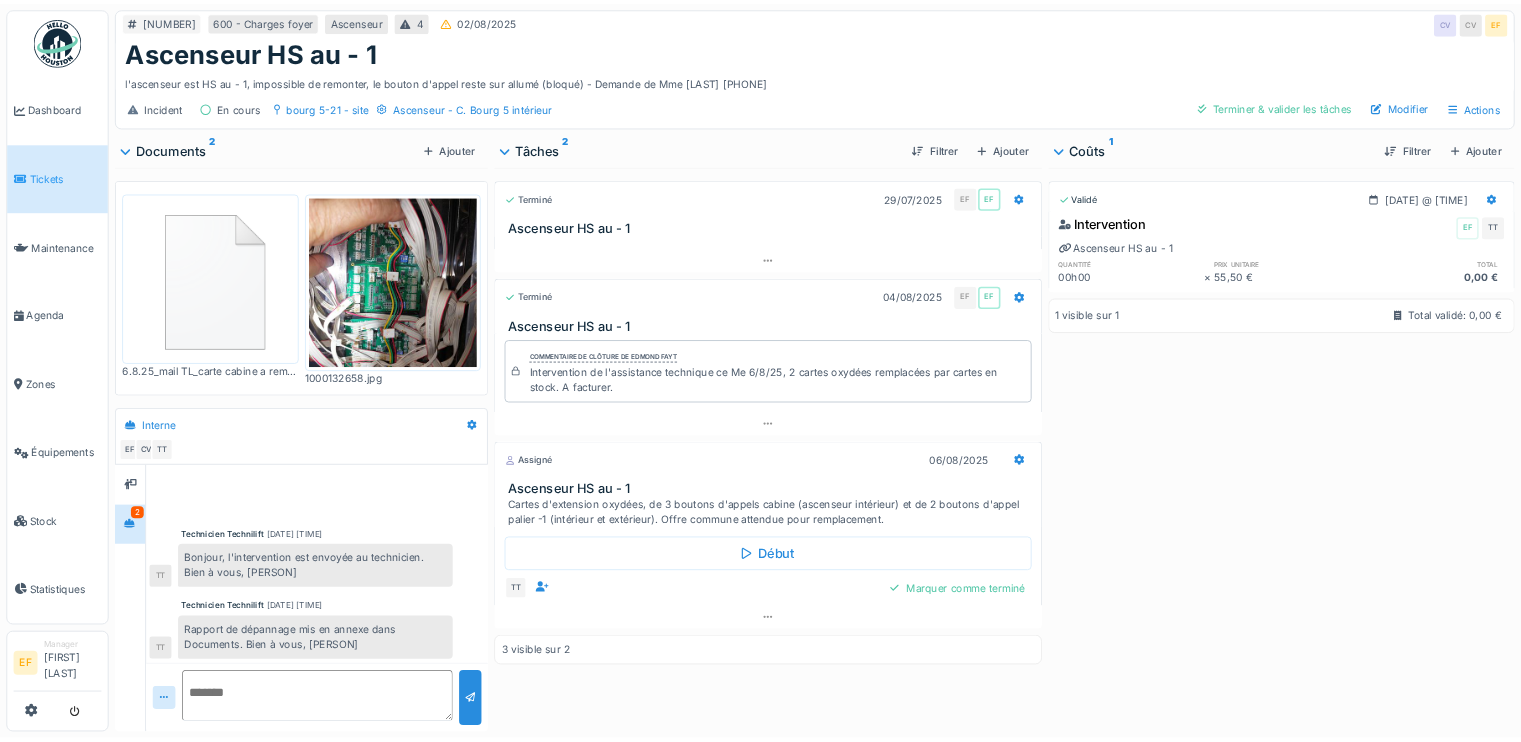 scroll, scrollTop: 15, scrollLeft: 0, axis: vertical 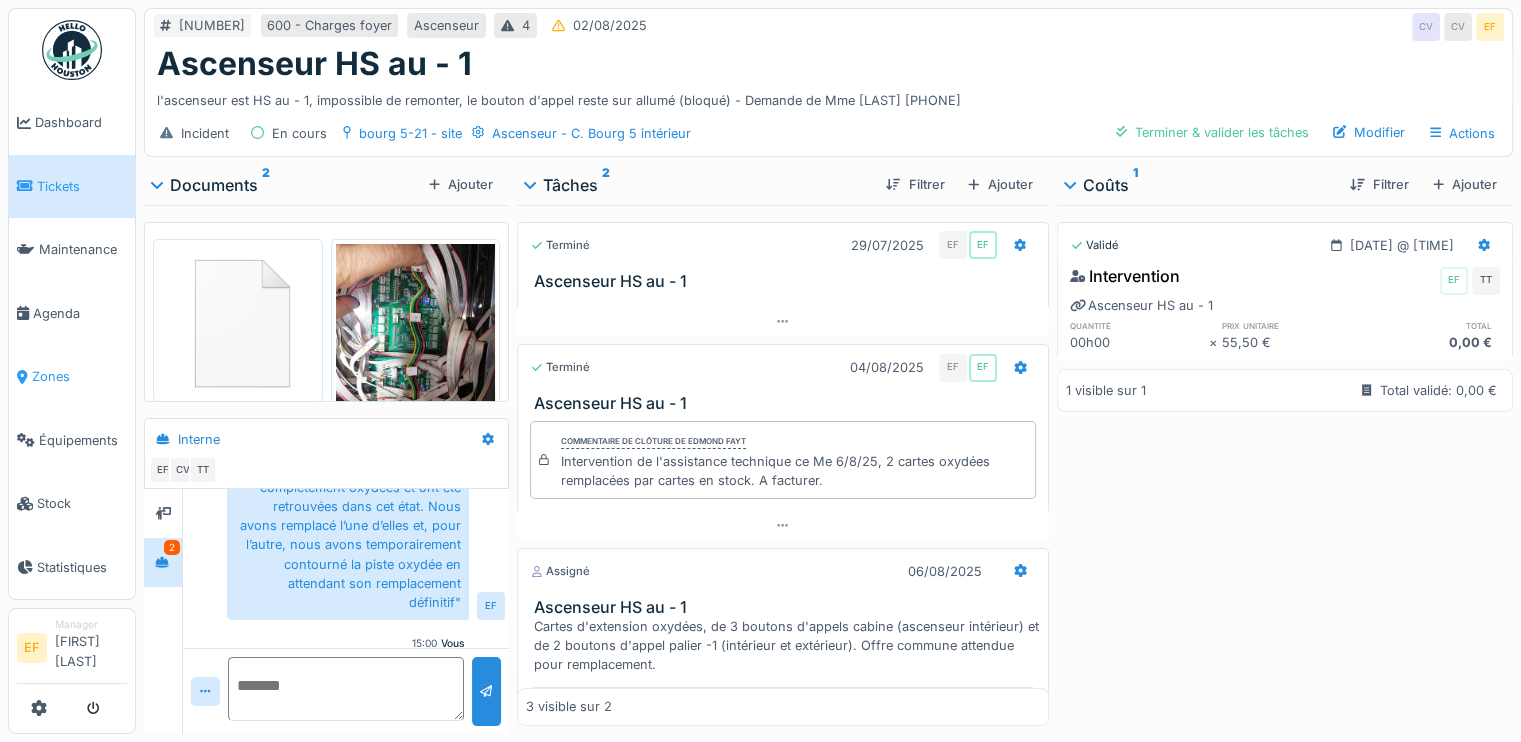 click on "Zones" at bounding box center [79, 376] 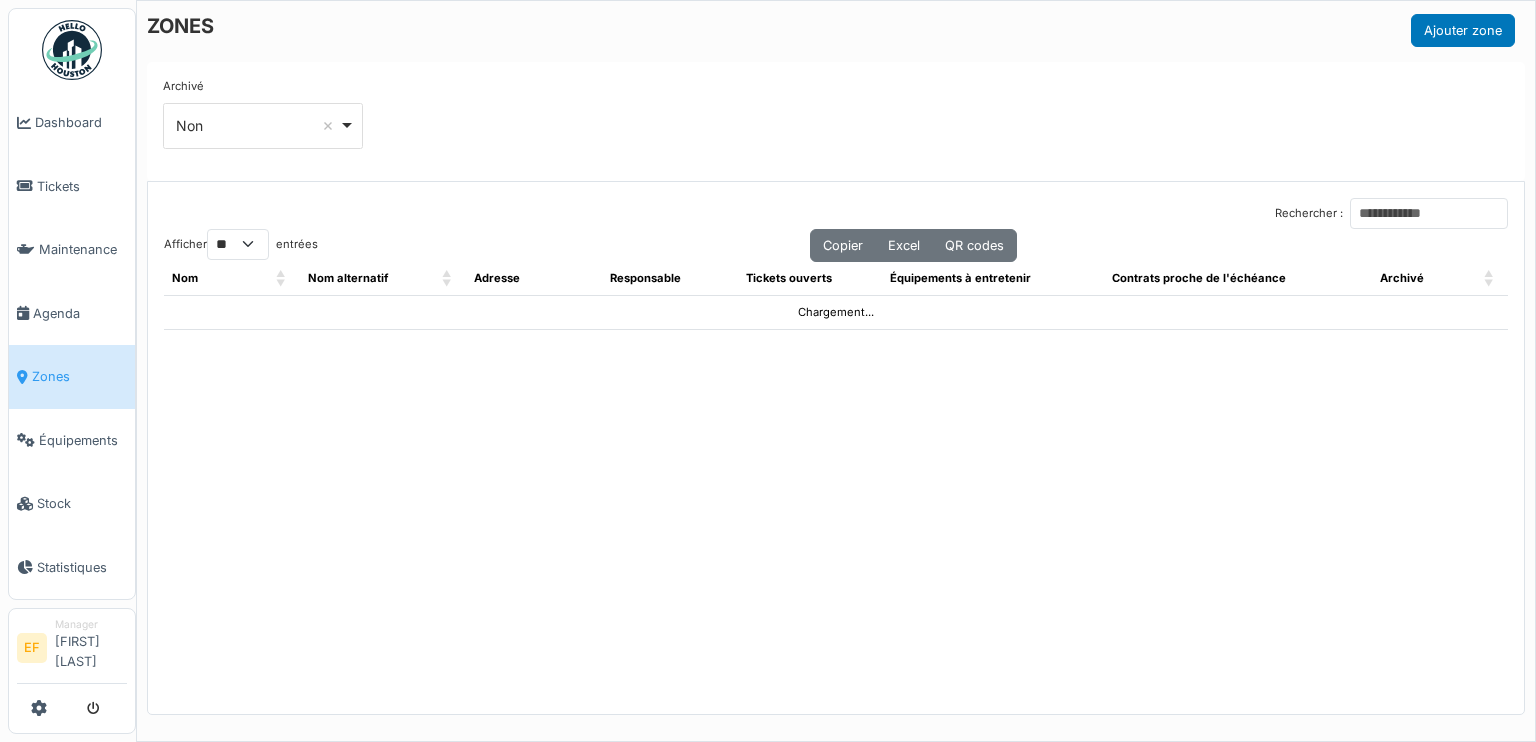 select on "**" 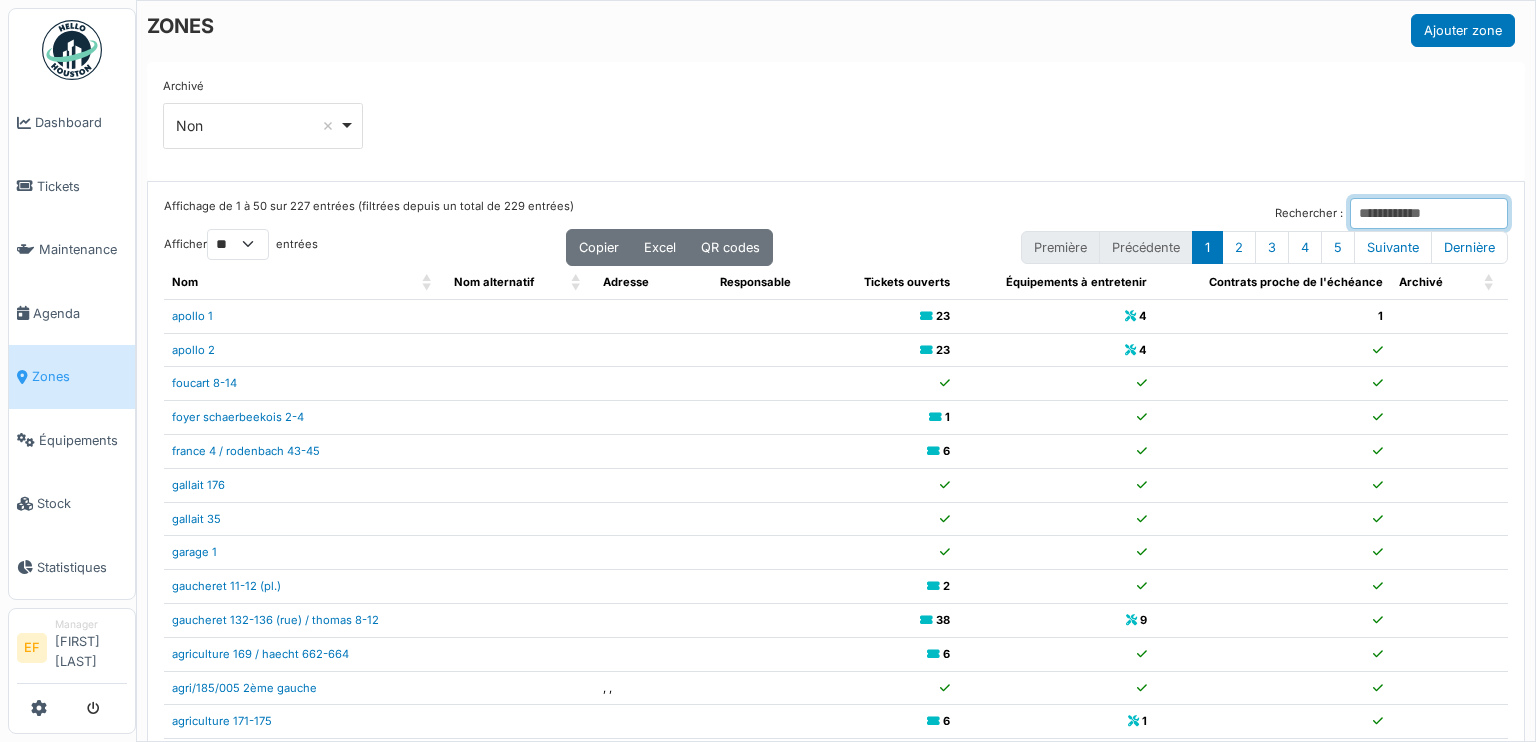 click on "Rechercher :" at bounding box center [1429, 213] 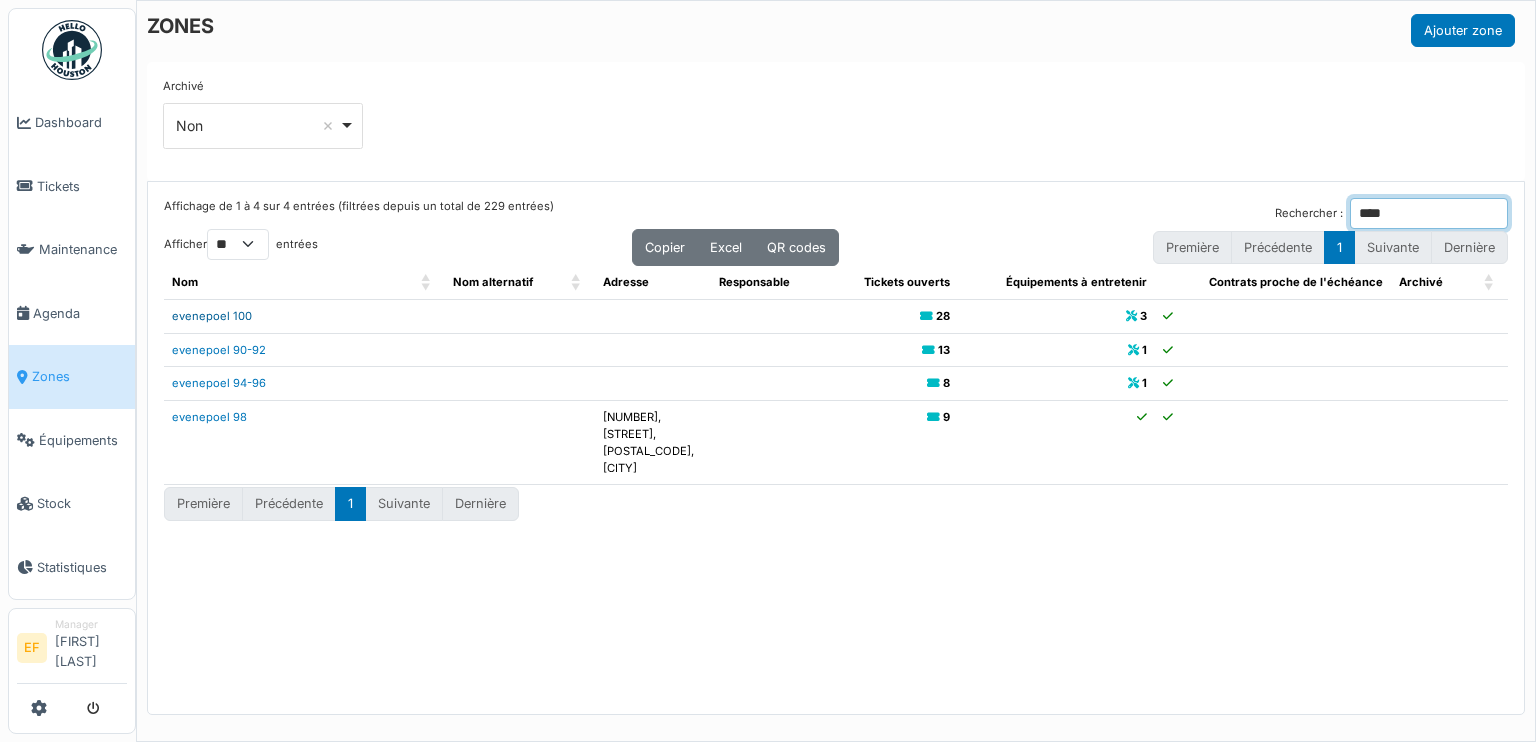 type on "****" 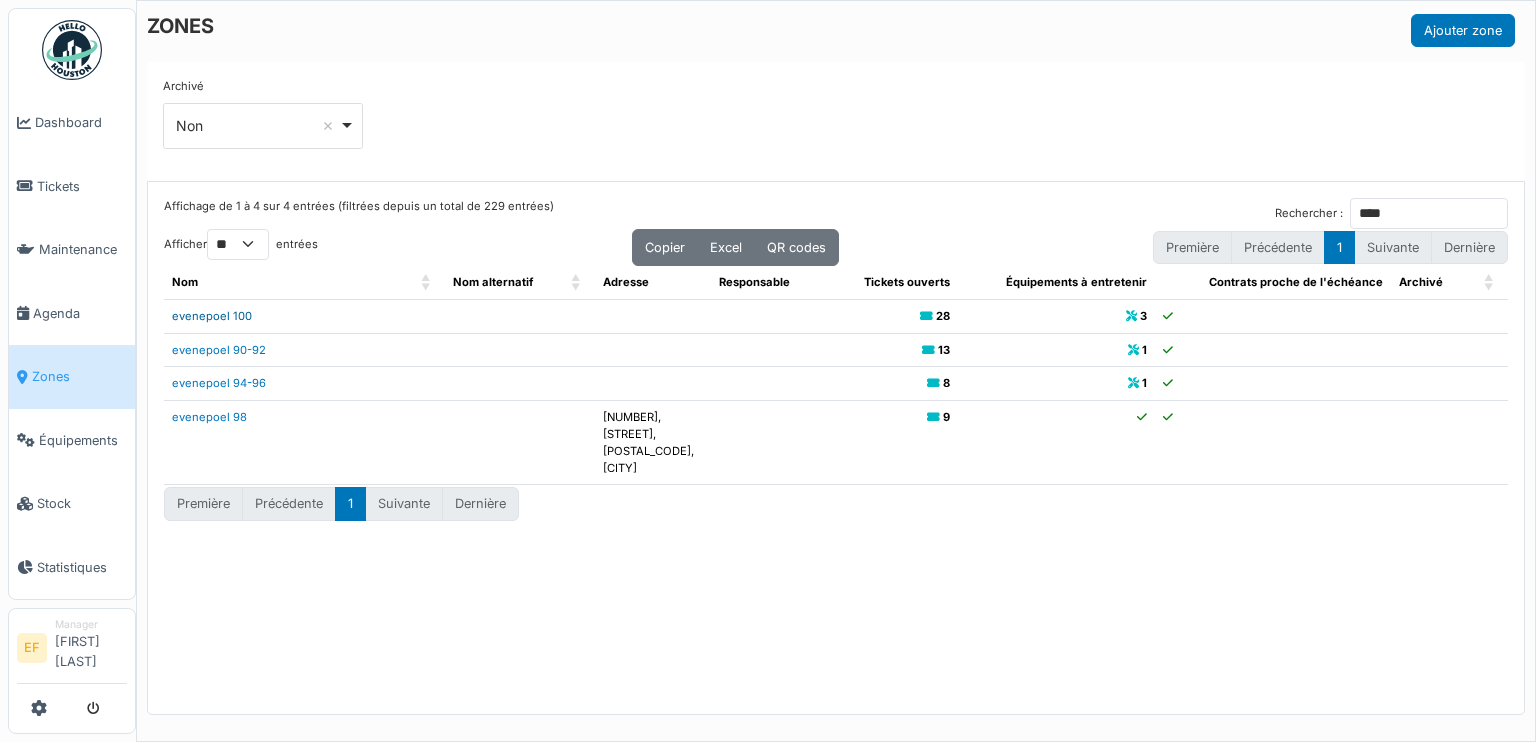 click on "evenepoel 100" at bounding box center (212, 316) 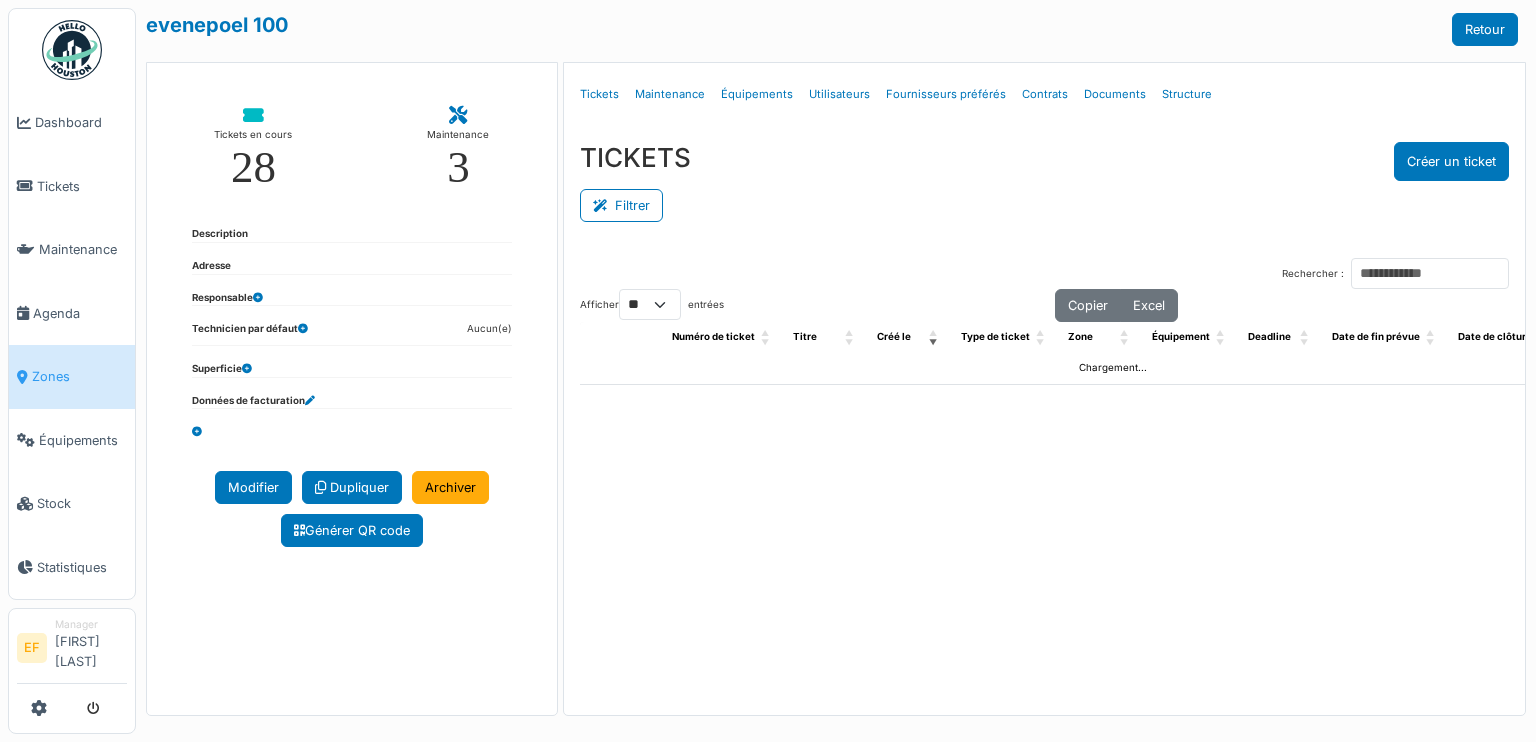 select on "**" 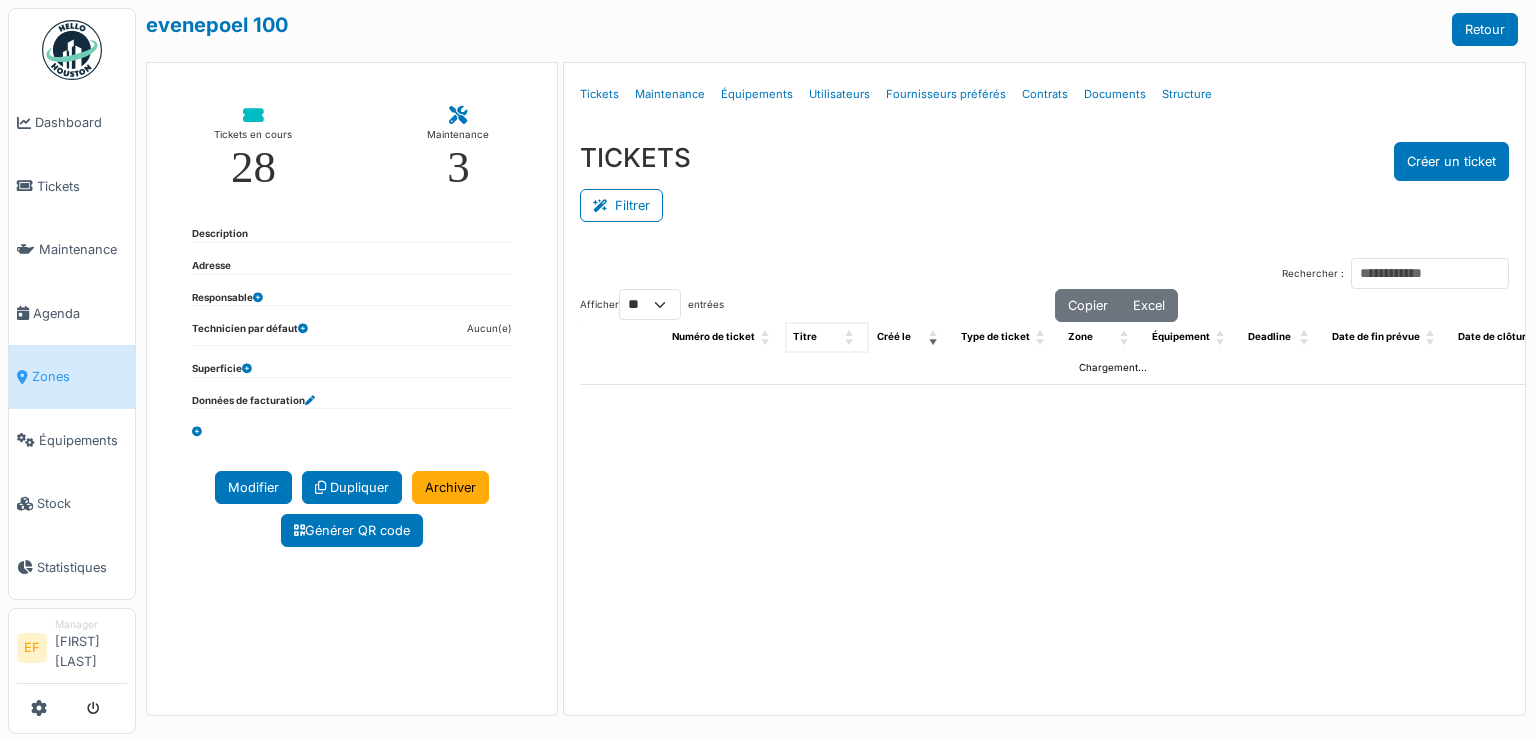 scroll, scrollTop: 0, scrollLeft: 0, axis: both 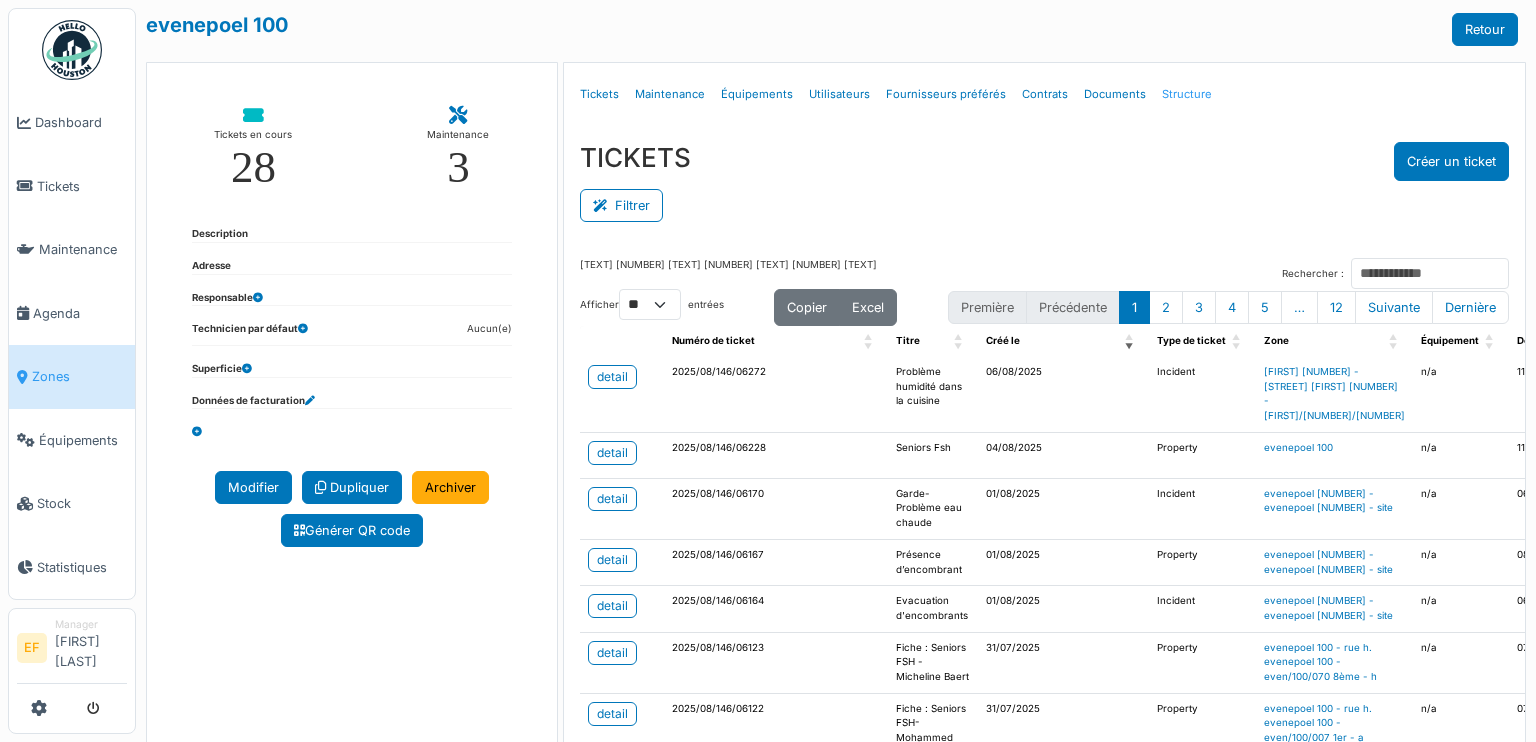 click on "Structure" at bounding box center (1187, 94) 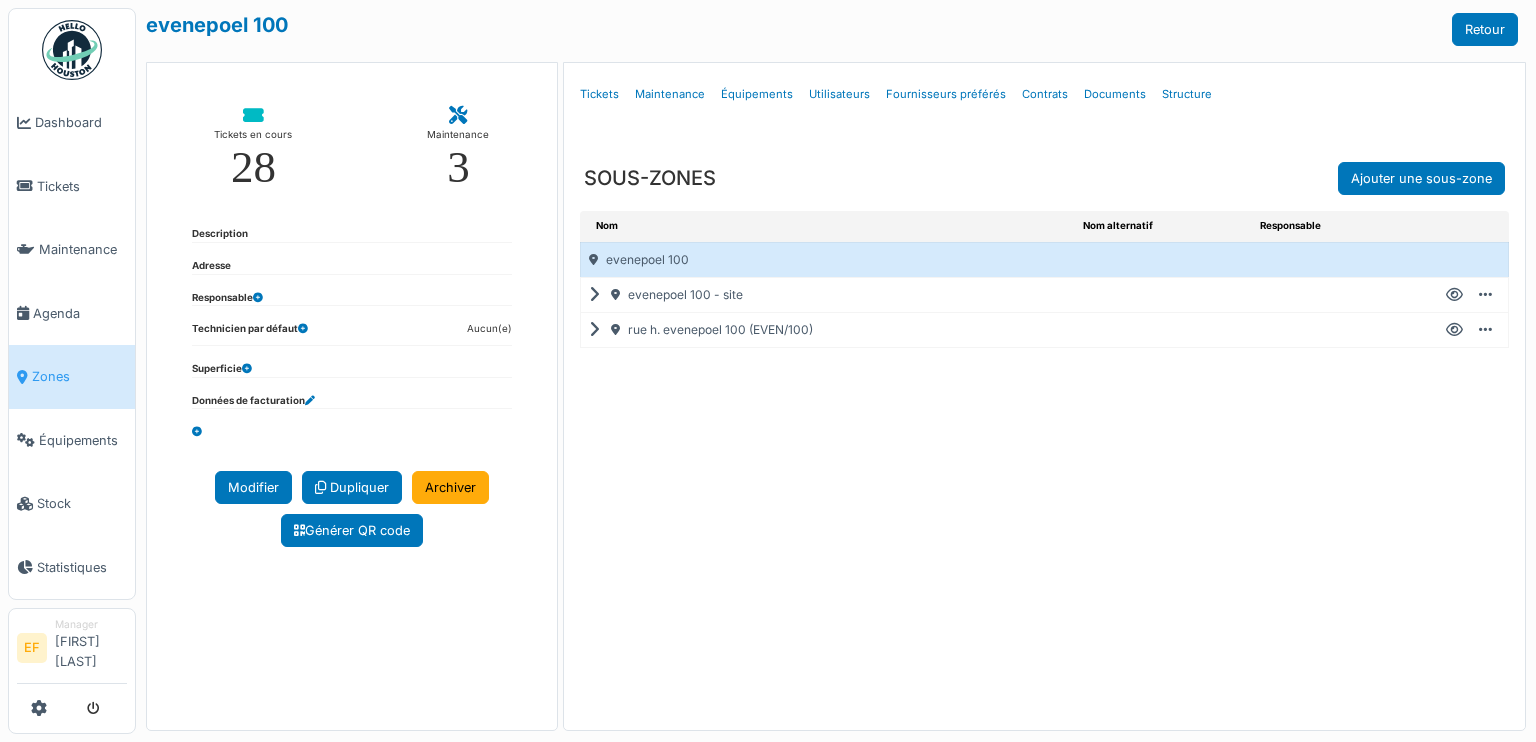 click at bounding box center (598, 330) 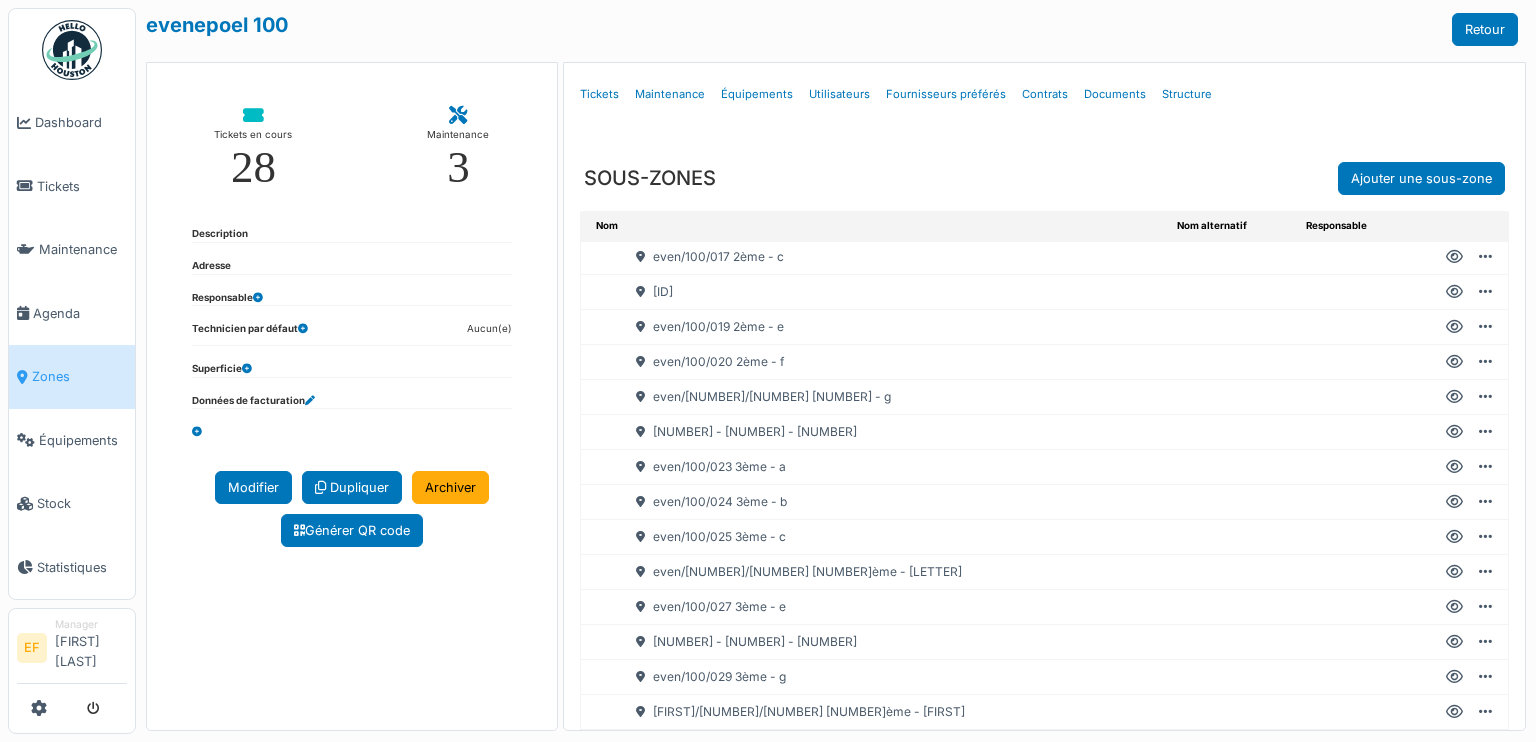 scroll, scrollTop: 700, scrollLeft: 0, axis: vertical 